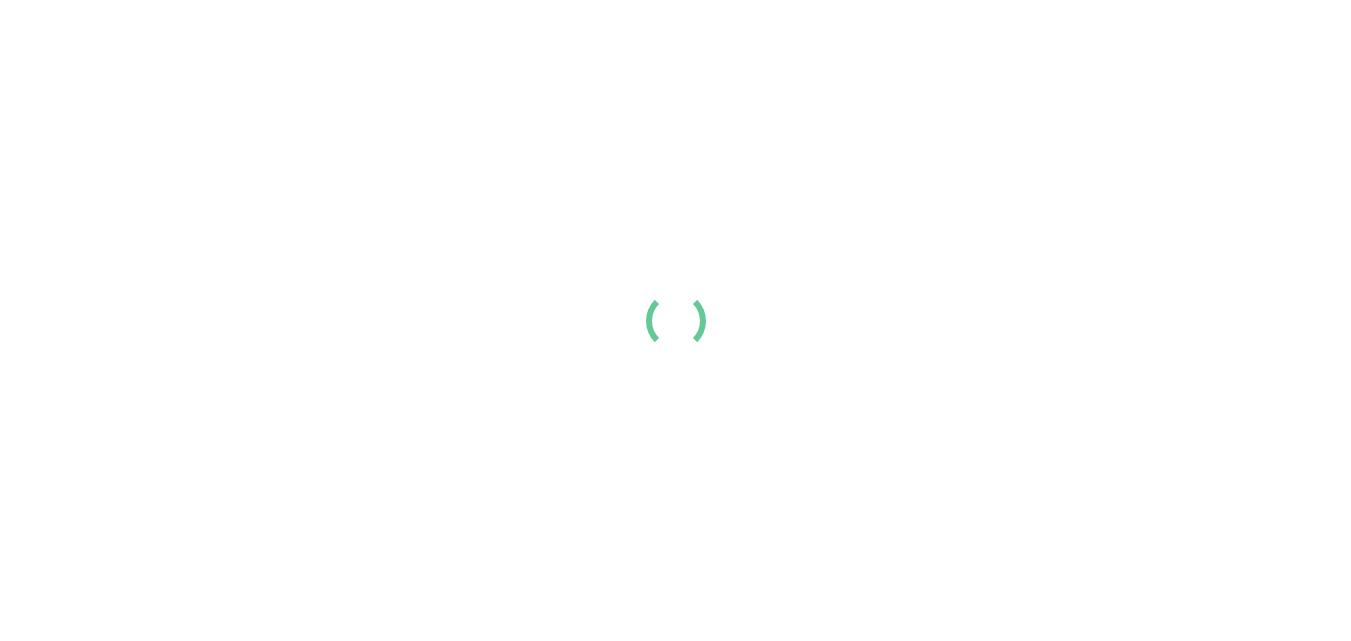 scroll, scrollTop: 0, scrollLeft: 0, axis: both 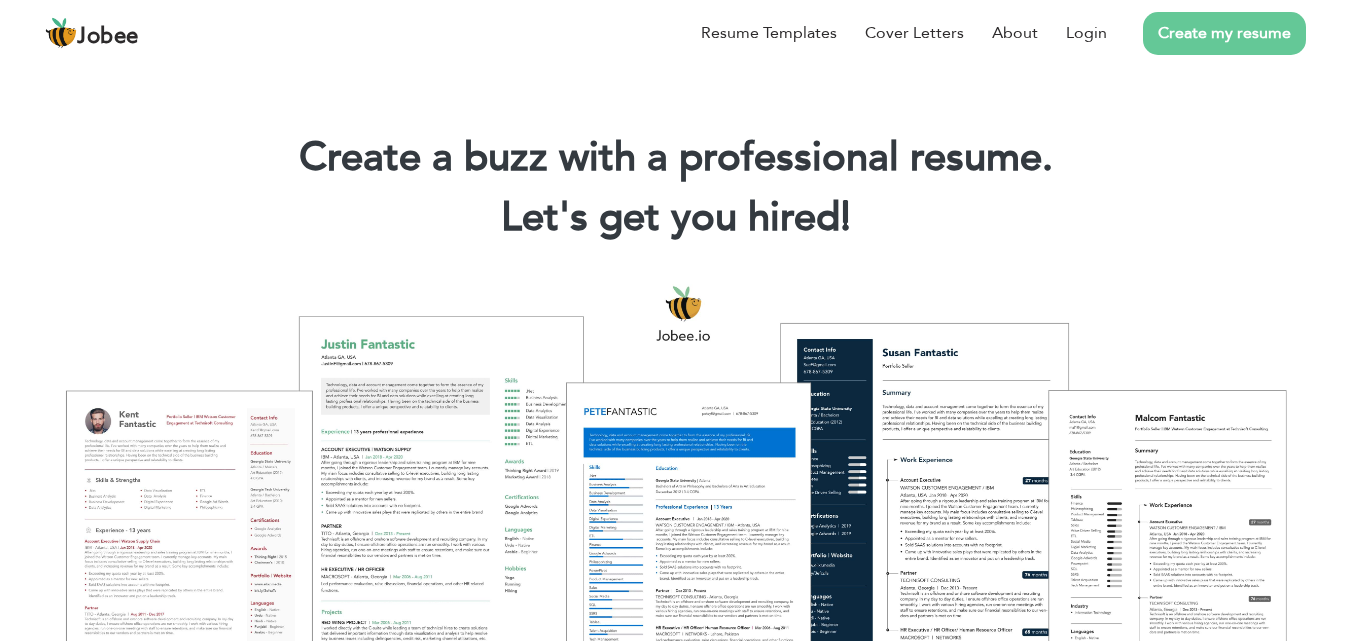 click on "Create my resume" at bounding box center (1224, 33) 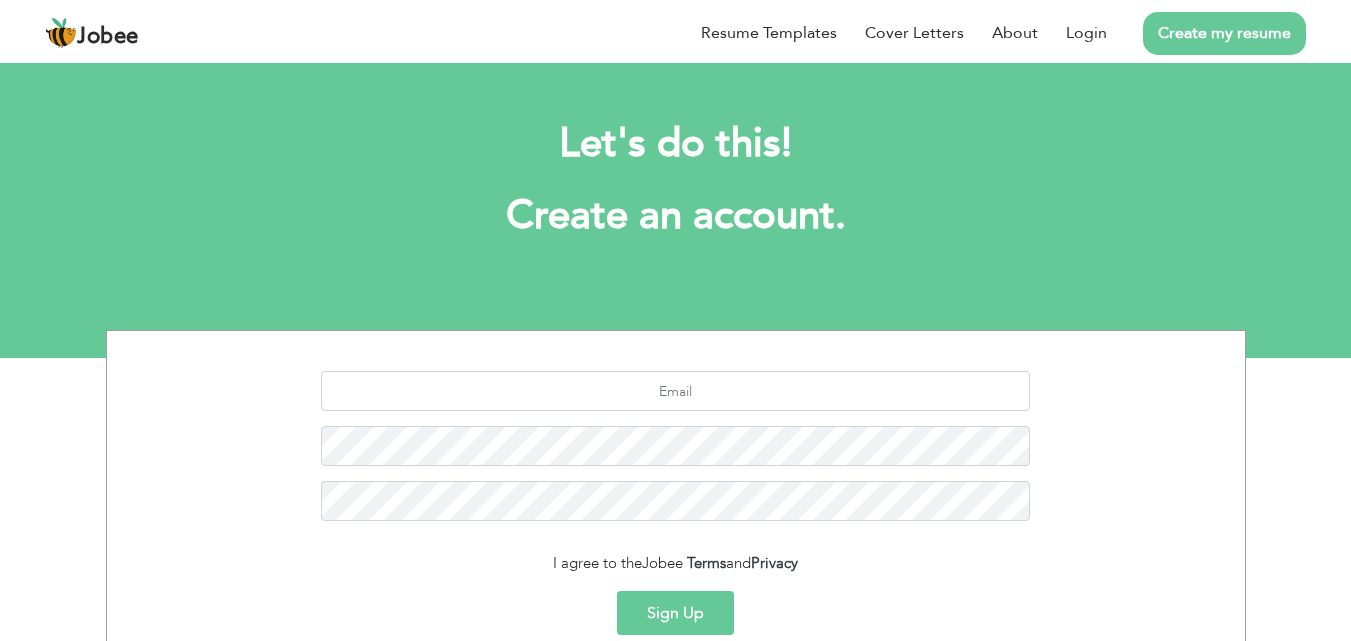 scroll, scrollTop: 0, scrollLeft: 0, axis: both 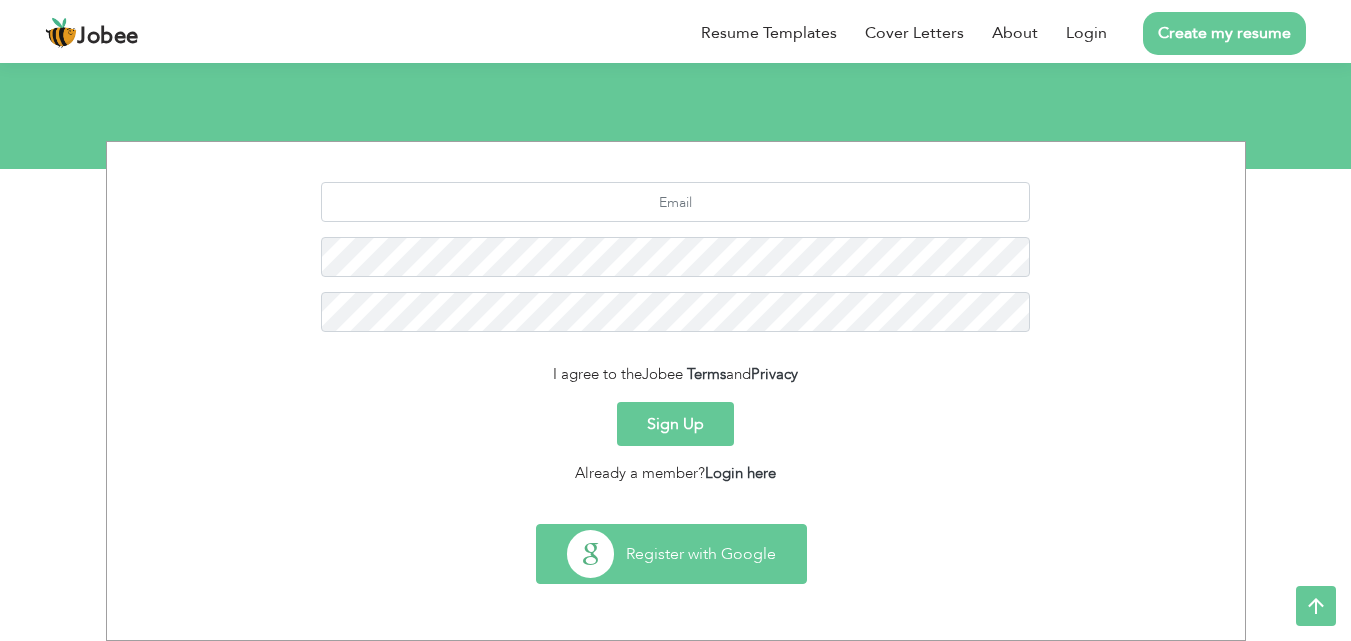 click on "Register with Google" at bounding box center (671, 554) 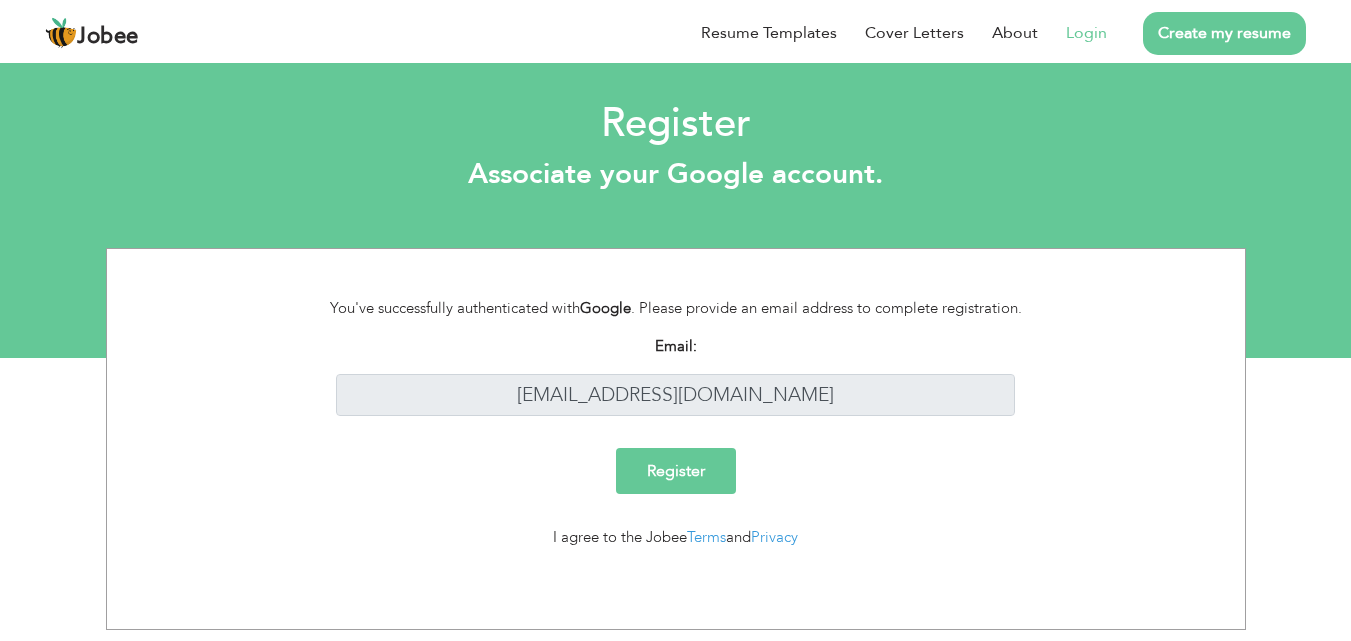 scroll, scrollTop: 0, scrollLeft: 0, axis: both 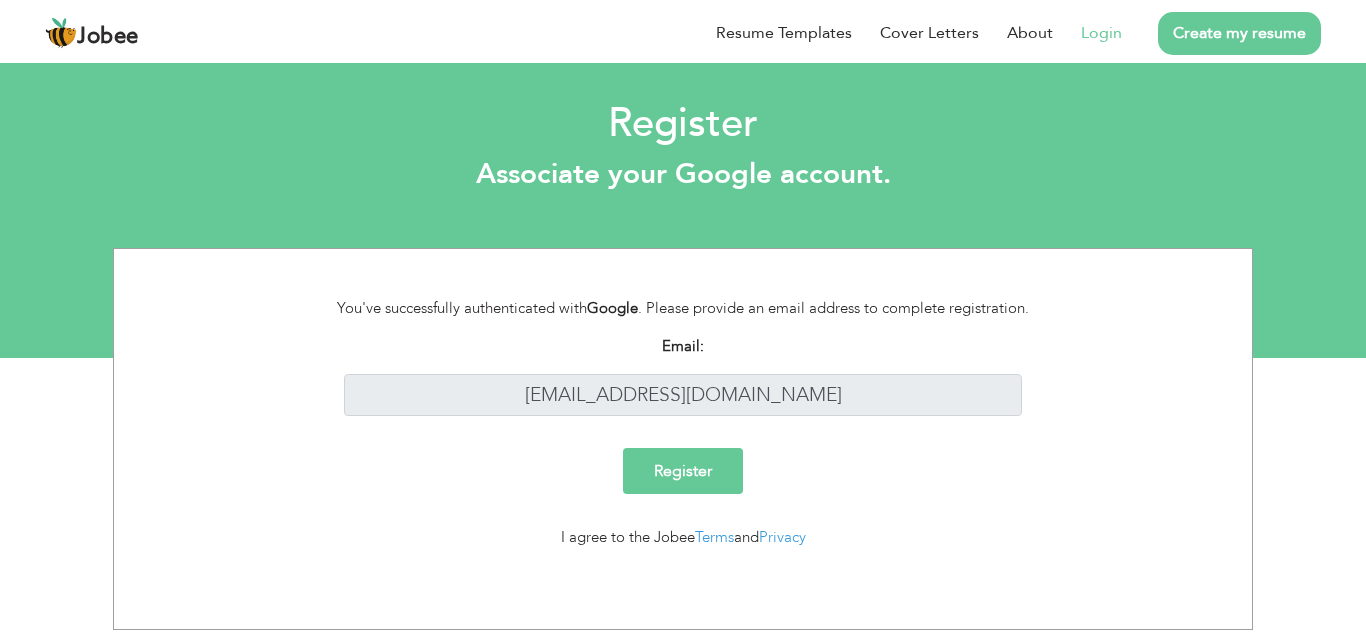 click on "Register" at bounding box center [683, 471] 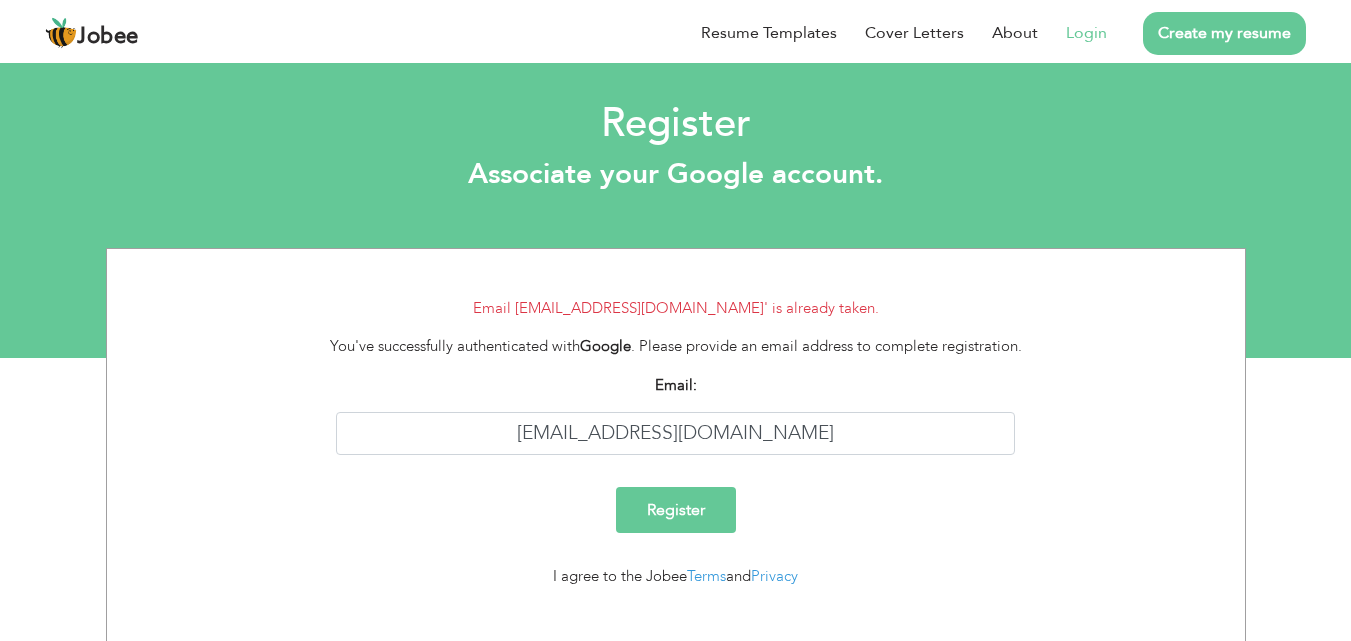 scroll, scrollTop: 0, scrollLeft: 0, axis: both 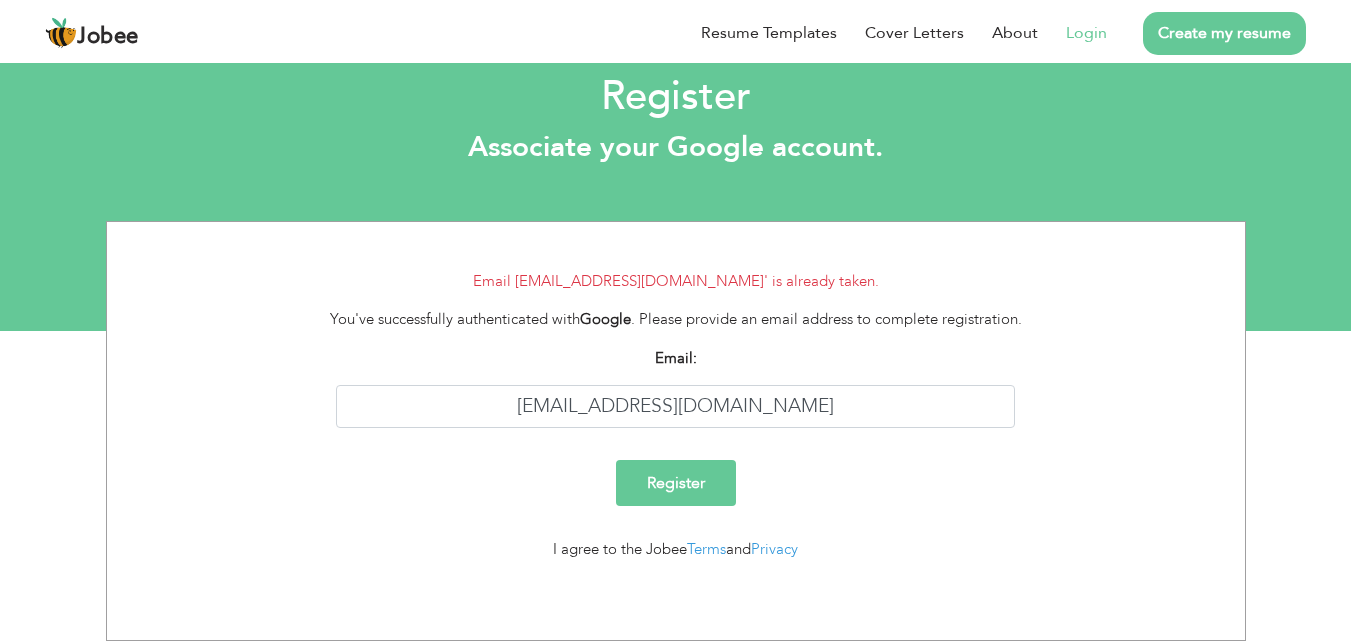 click on "Register" at bounding box center [676, 483] 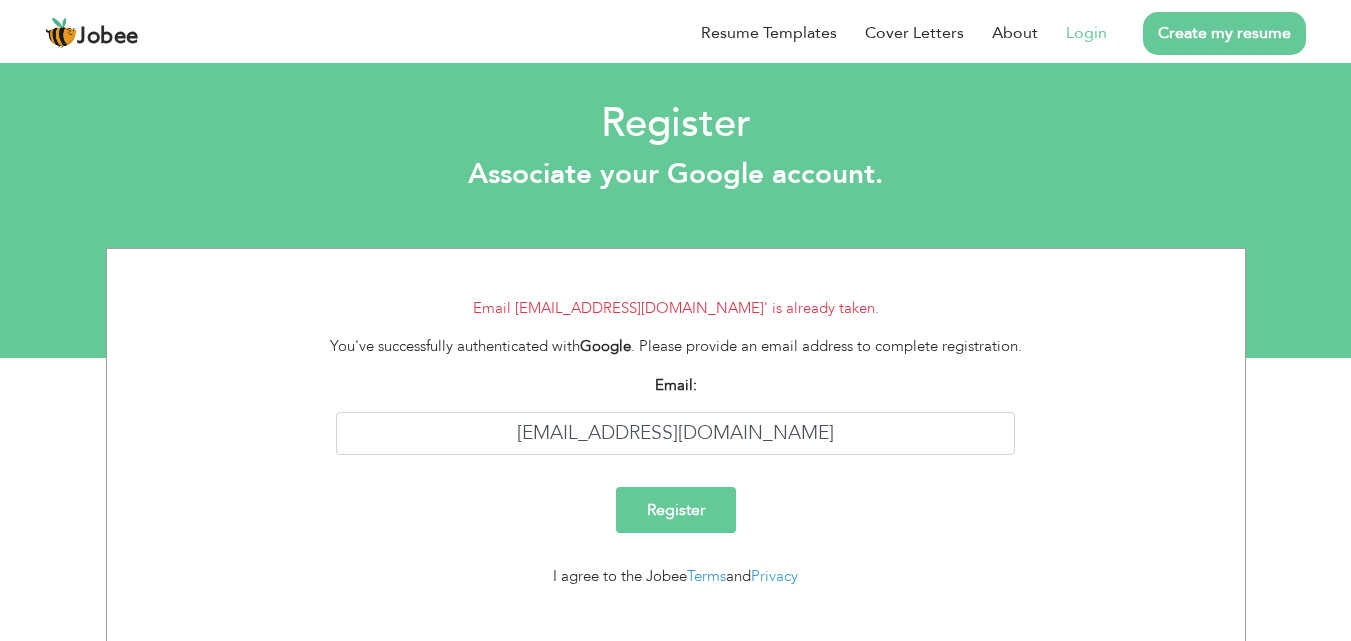 scroll, scrollTop: 0, scrollLeft: 0, axis: both 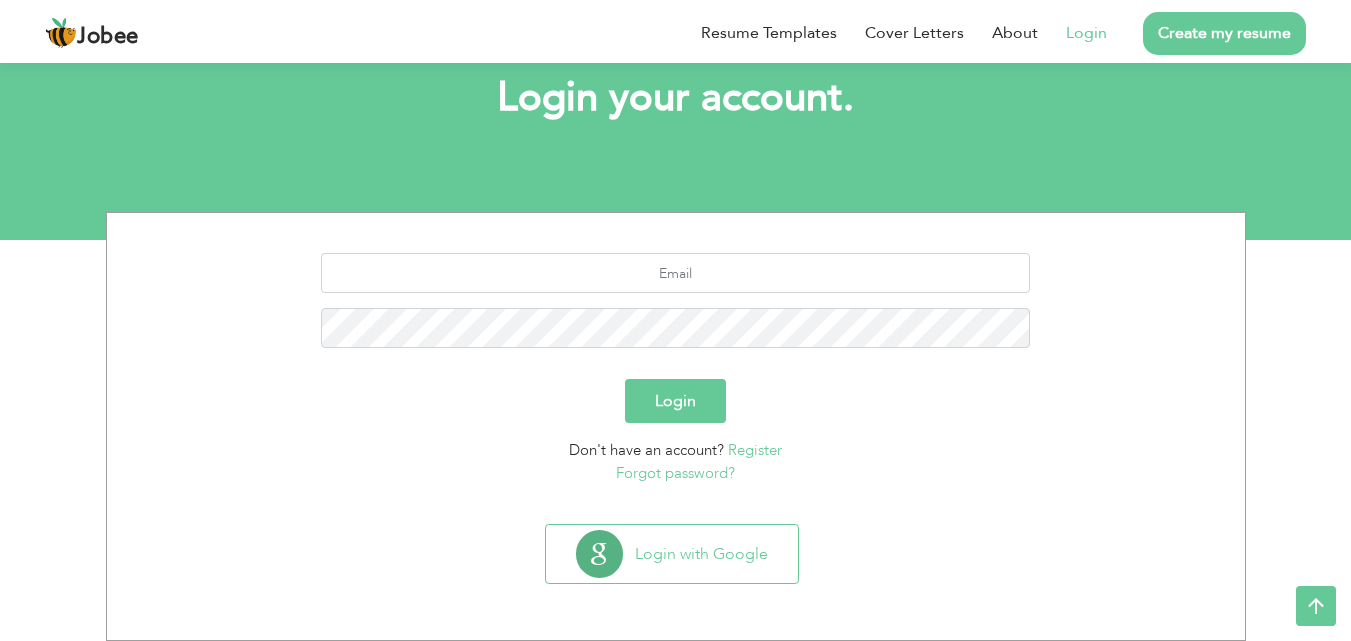 click on "Register" at bounding box center (755, 450) 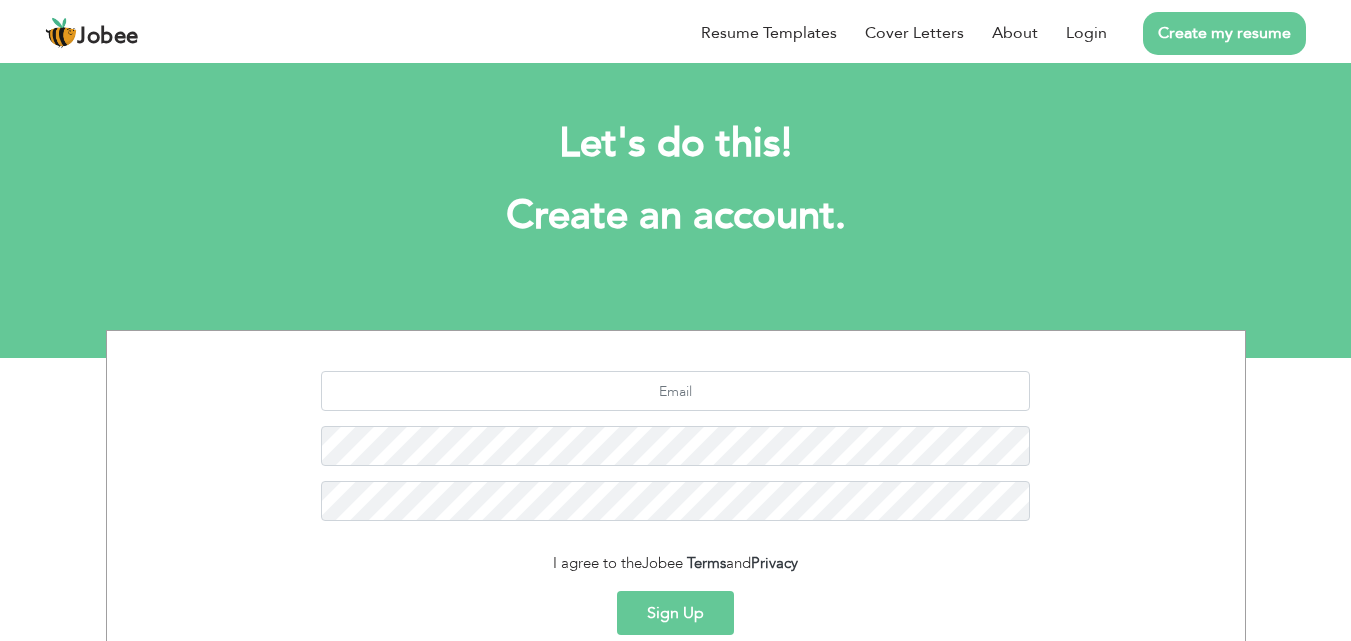 scroll, scrollTop: 0, scrollLeft: 0, axis: both 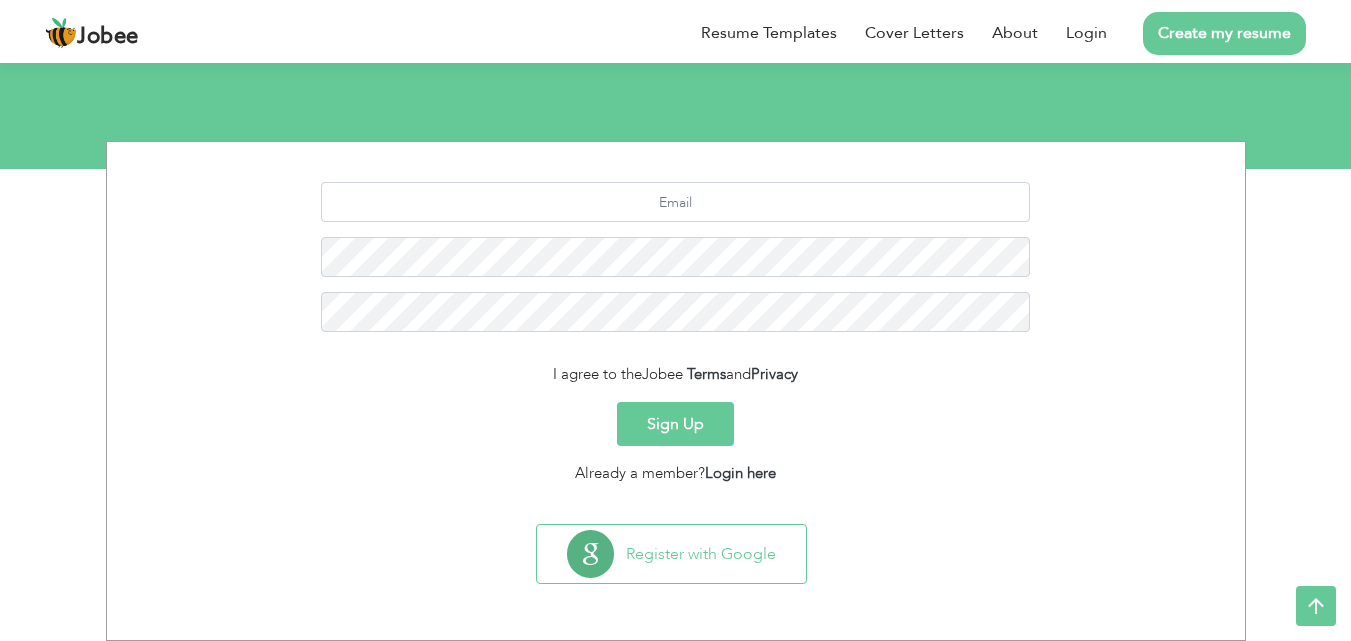 click on "I agree to the  Jobee   Terms  and  Privacy
Sign Up
Already a member?  Login here" at bounding box center (676, 329) 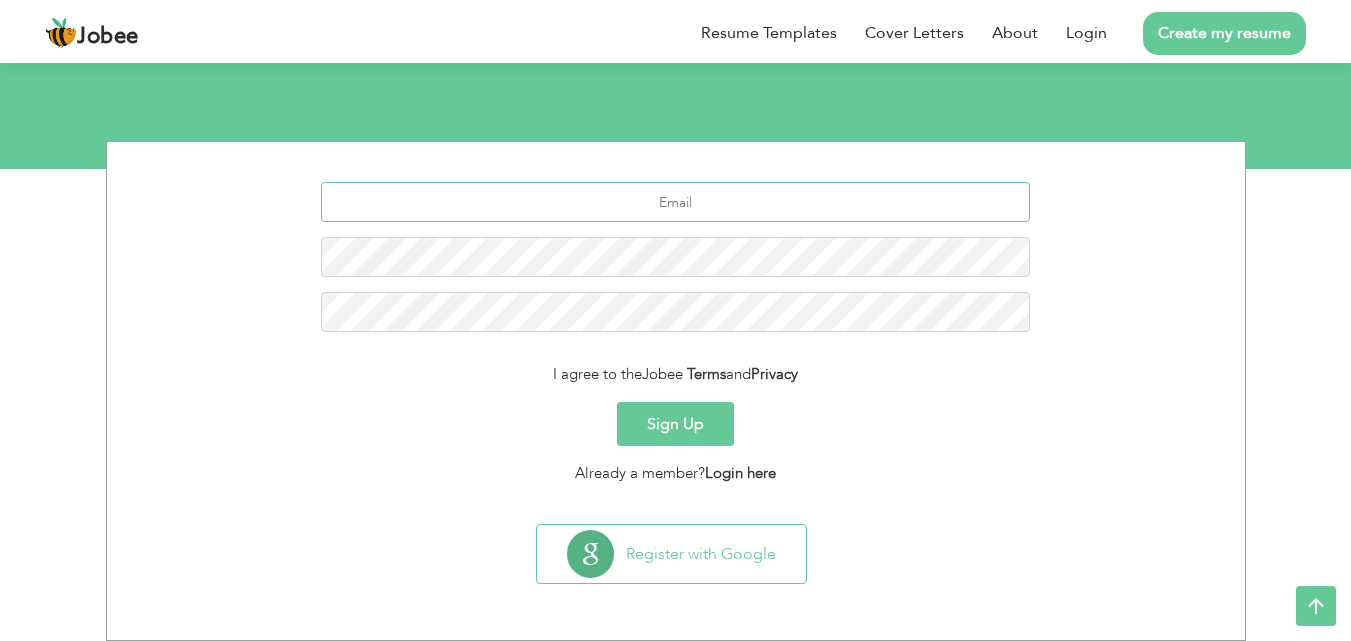 click at bounding box center [675, 202] 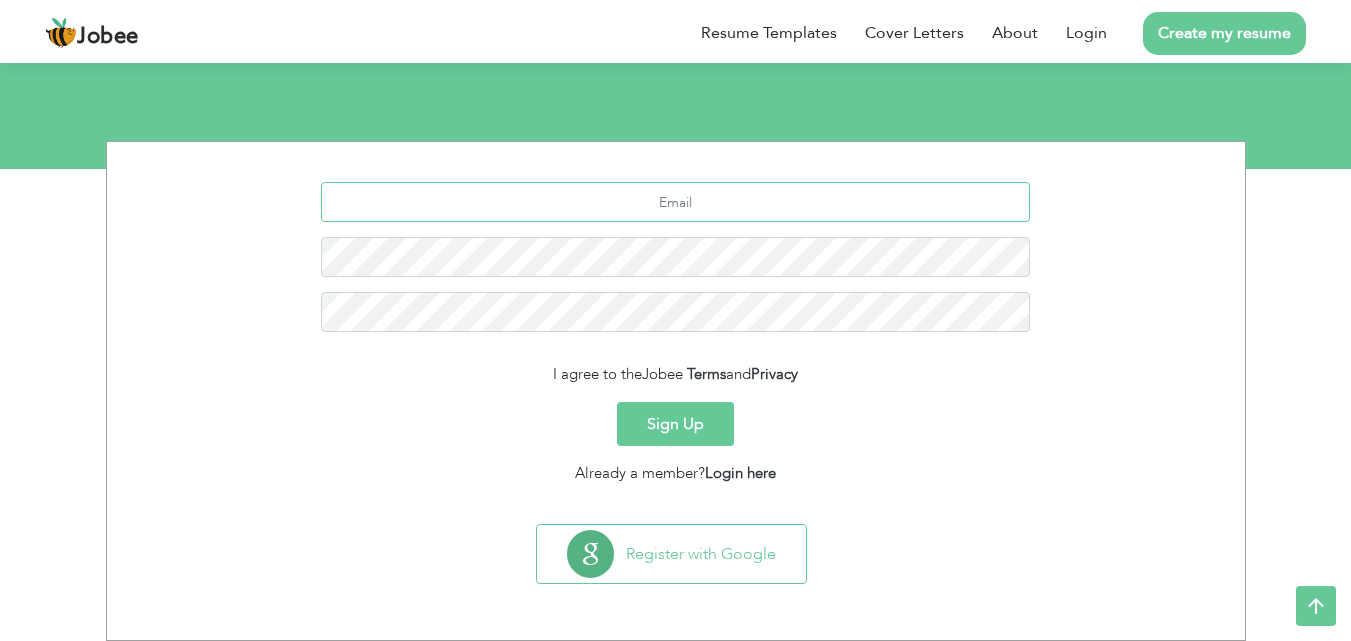 type on "[EMAIL_ADDRESS][DOMAIN_NAME]" 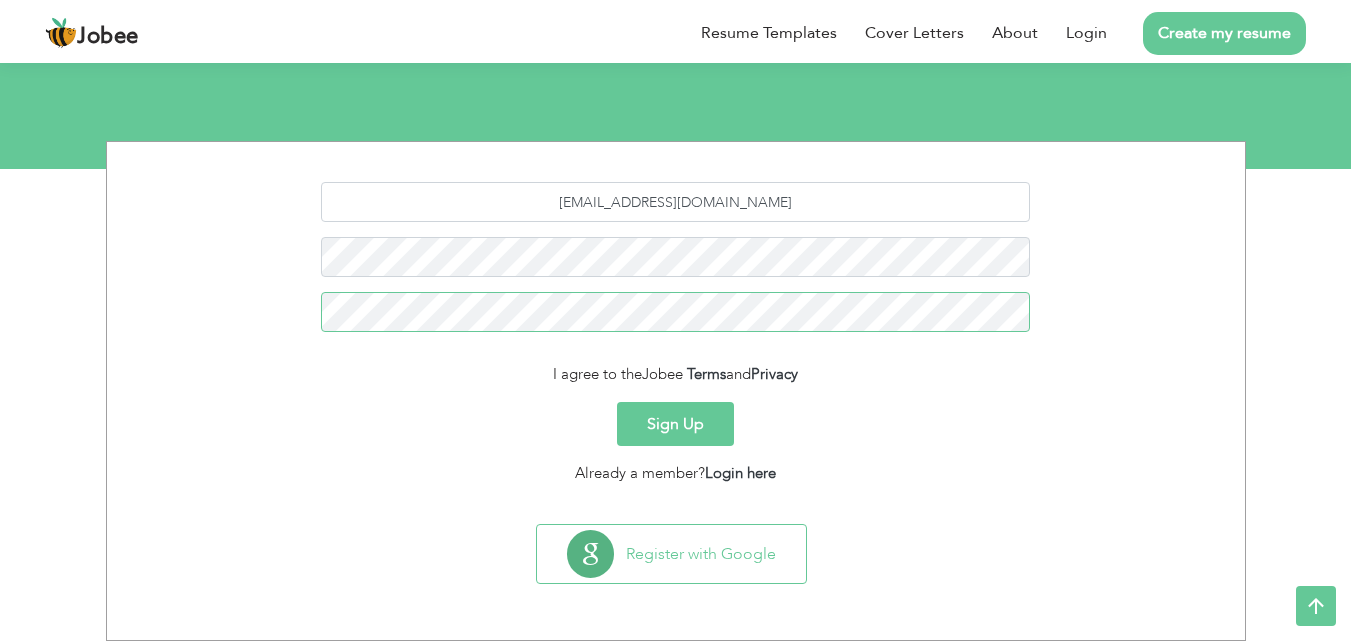 click on "Sign Up" at bounding box center [675, 424] 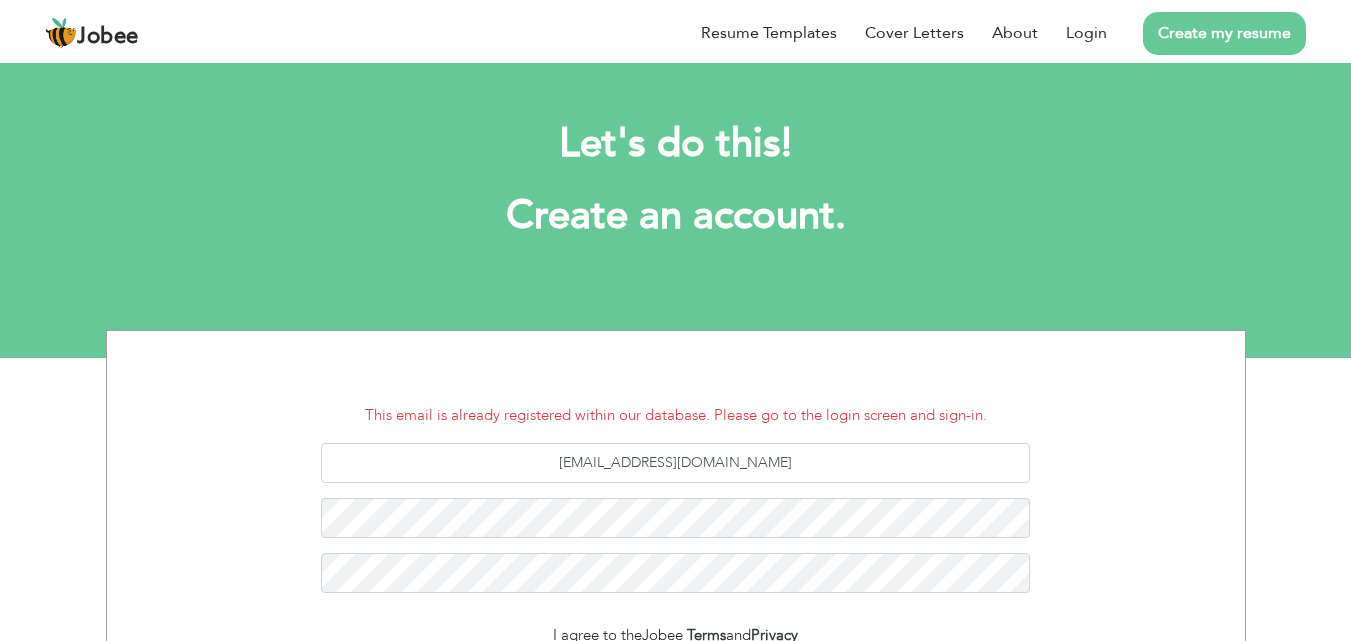 scroll, scrollTop: 0, scrollLeft: 0, axis: both 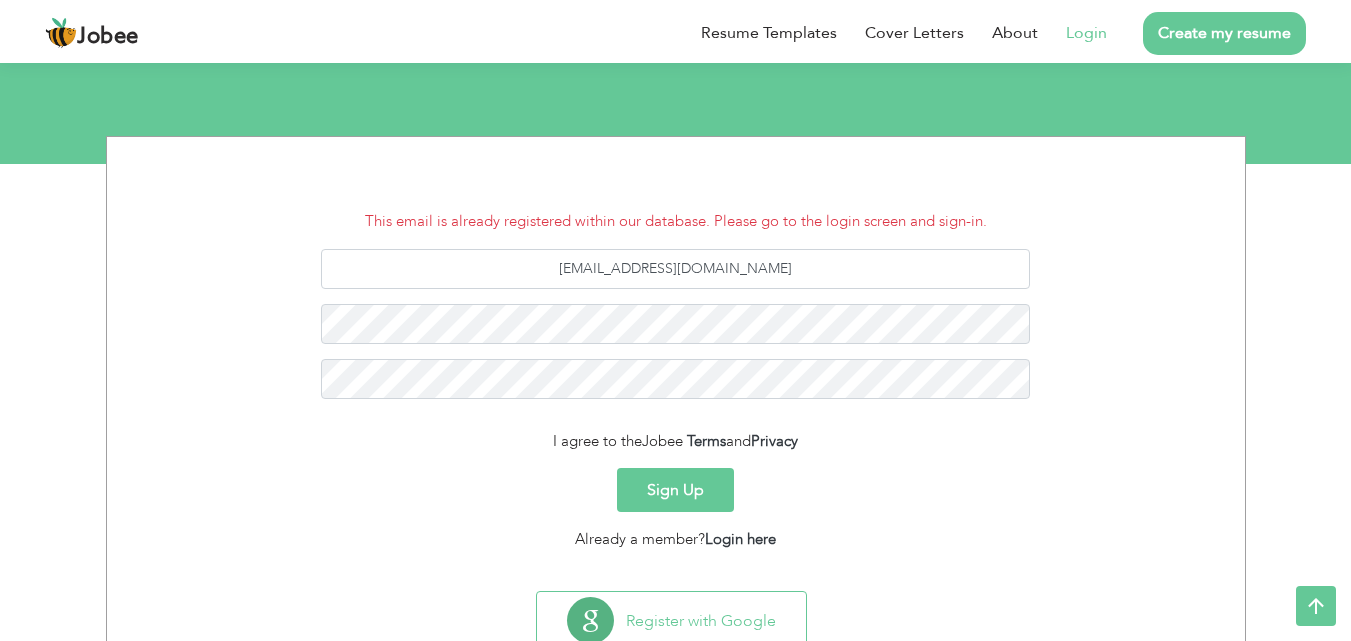 click on "Login" at bounding box center [1086, 33] 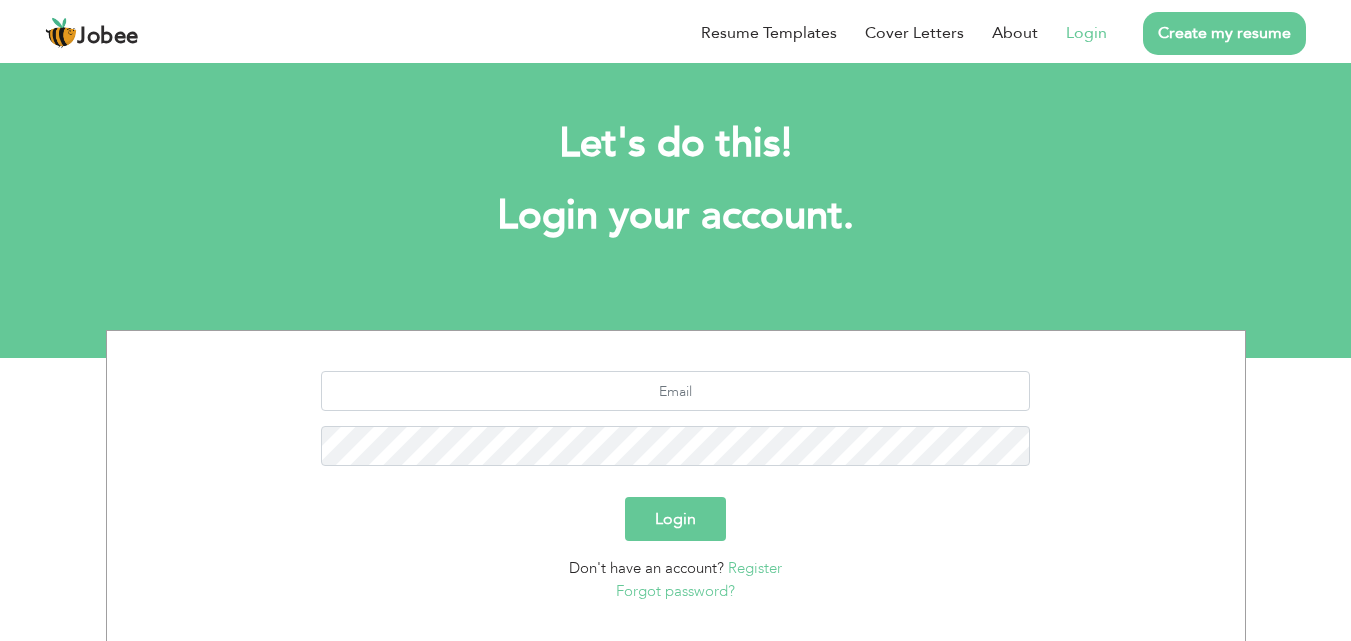 scroll, scrollTop: 0, scrollLeft: 0, axis: both 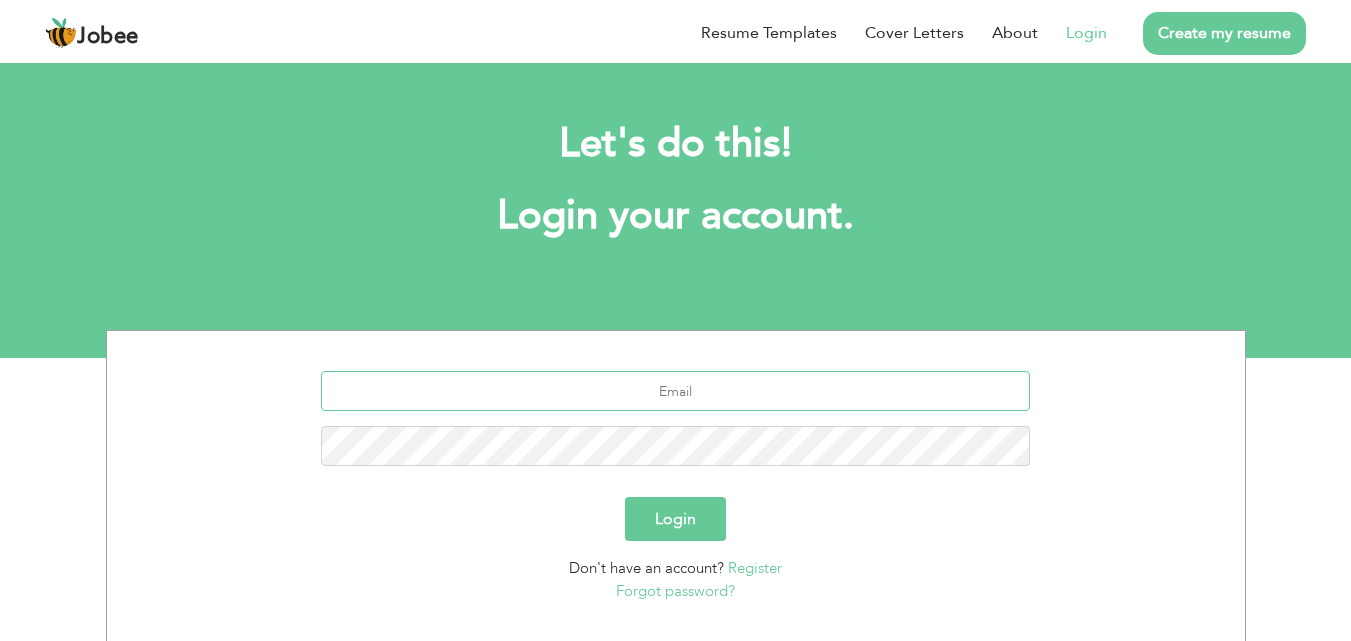 click at bounding box center (675, 391) 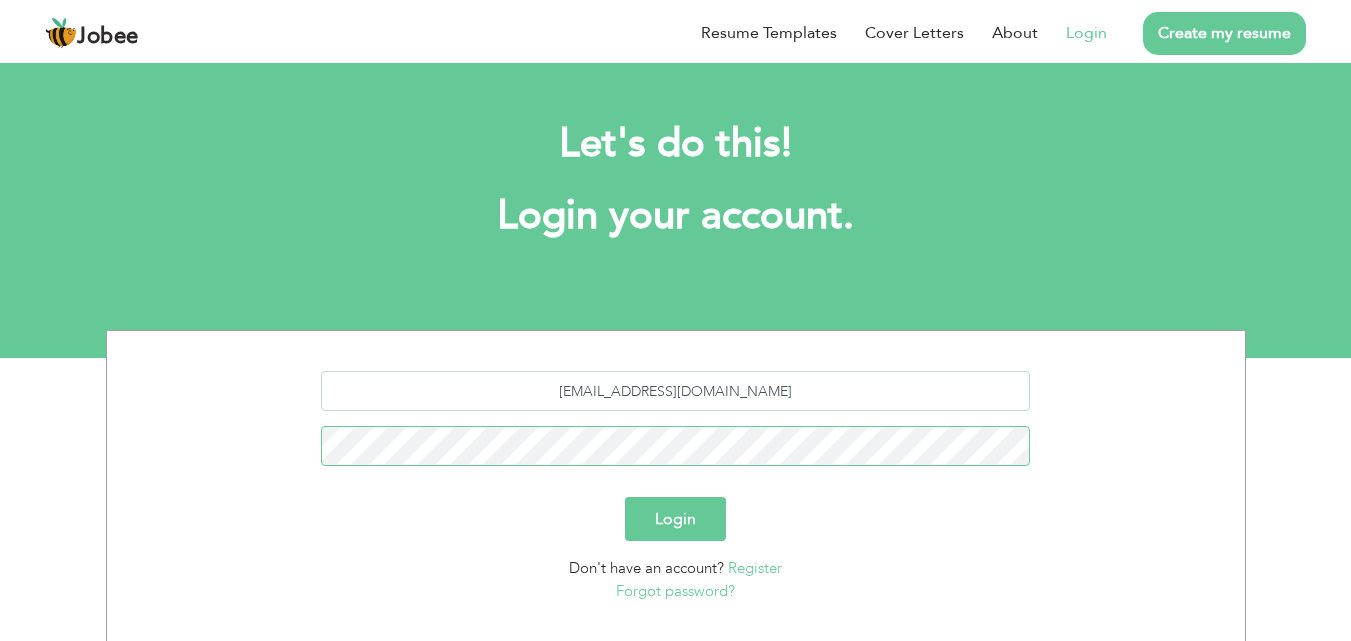 click on "Login" at bounding box center [675, 519] 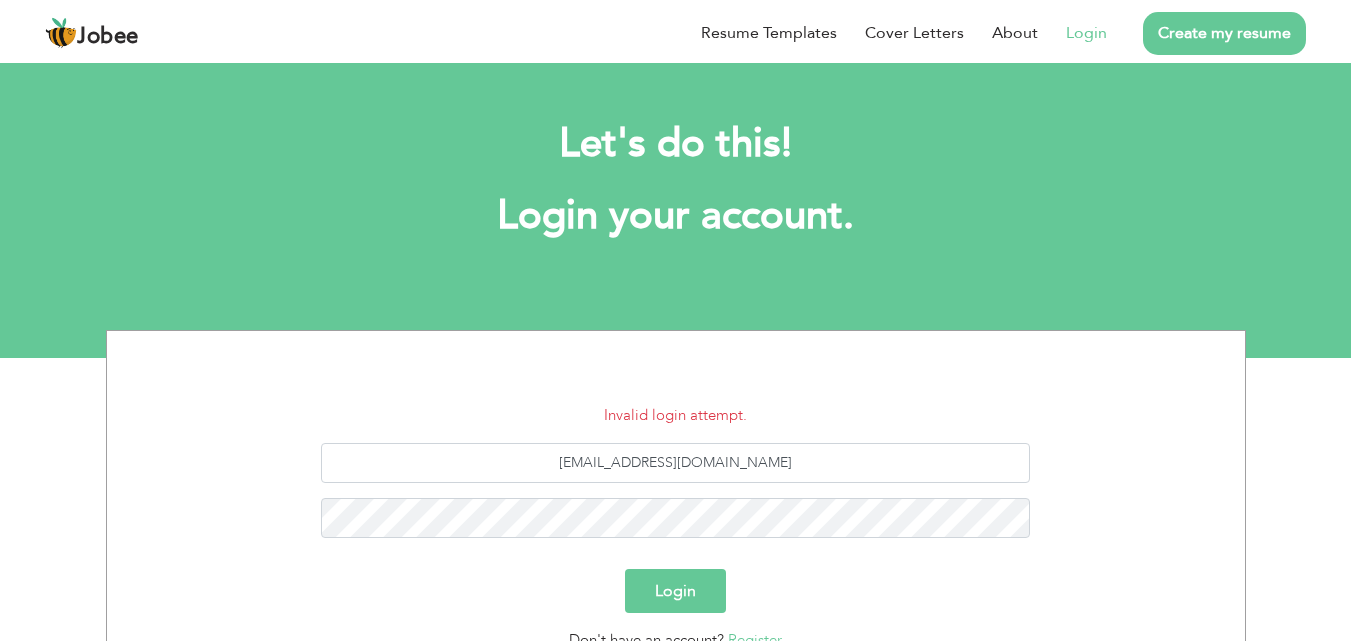 scroll, scrollTop: 0, scrollLeft: 0, axis: both 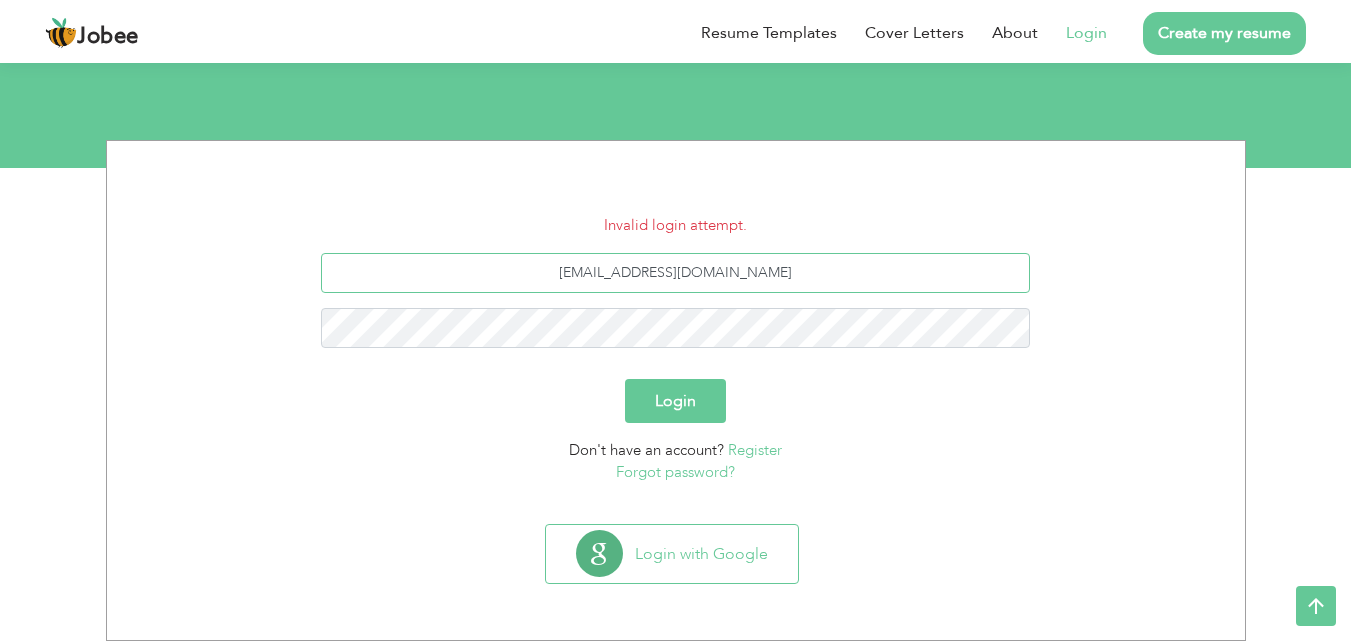 click on "abeershakeel1234@gmail.com" at bounding box center [675, 273] 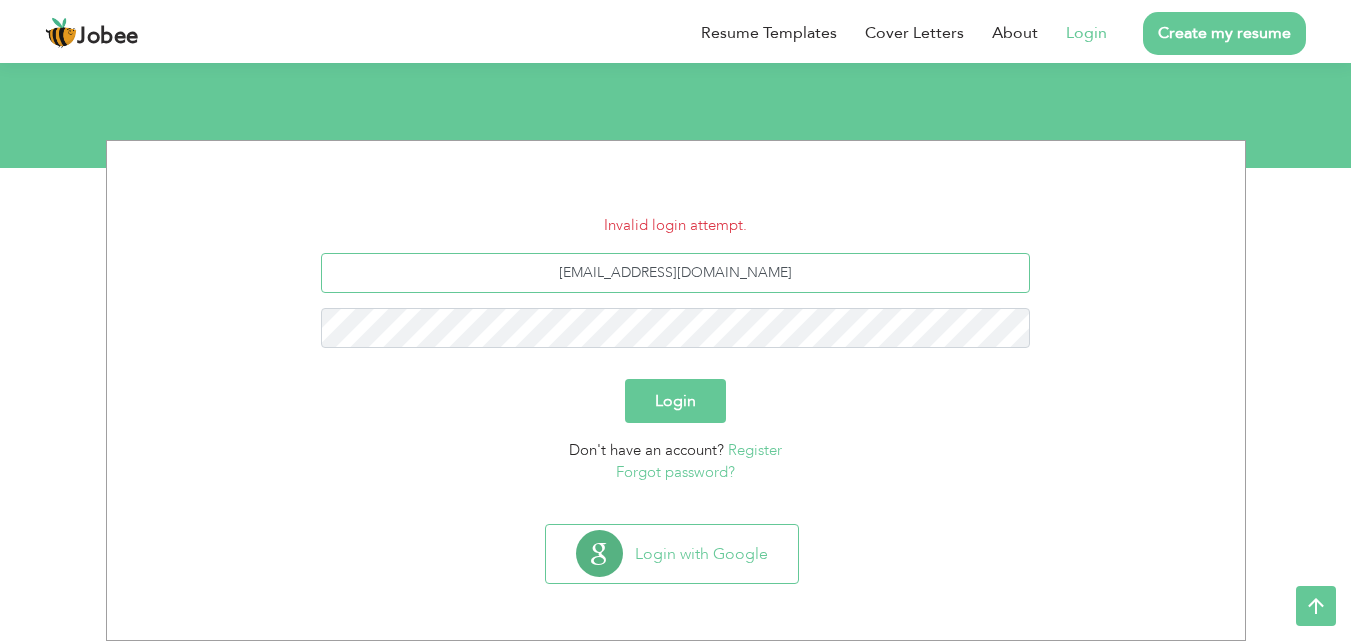 type on "Abeershakeel1234@gmail.com" 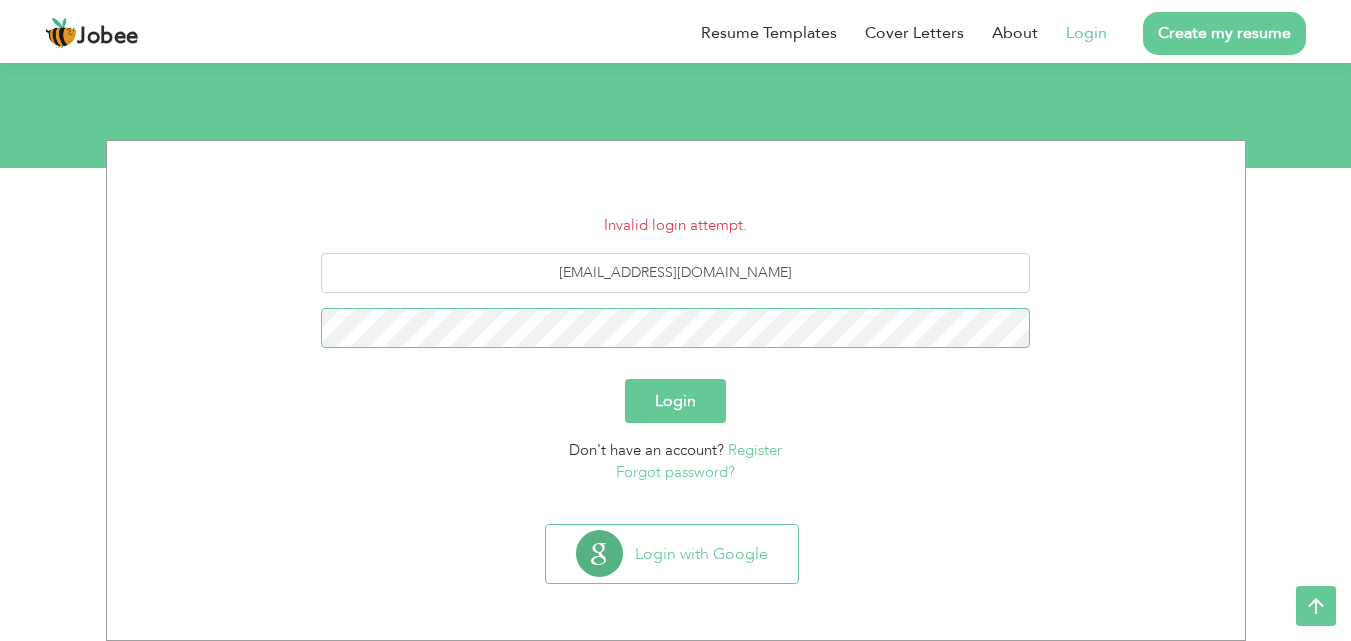 click on "Login" at bounding box center [675, 401] 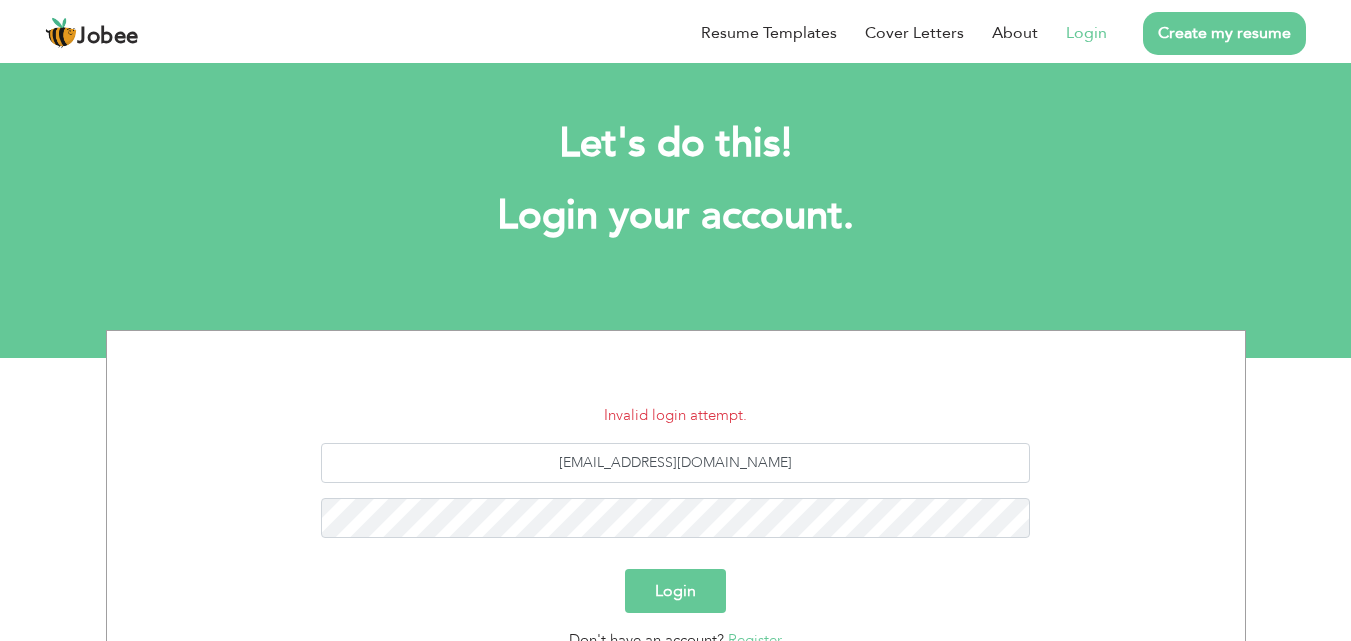 scroll, scrollTop: 0, scrollLeft: 0, axis: both 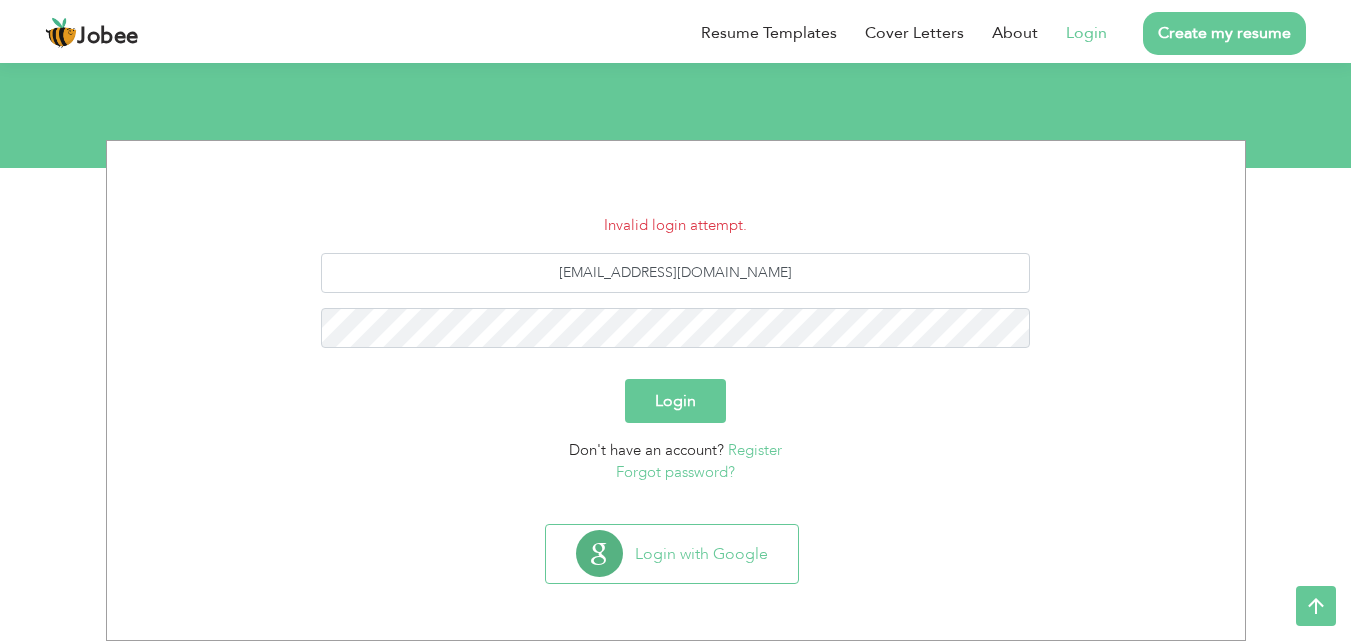 click on "Forgot password?" at bounding box center (675, 472) 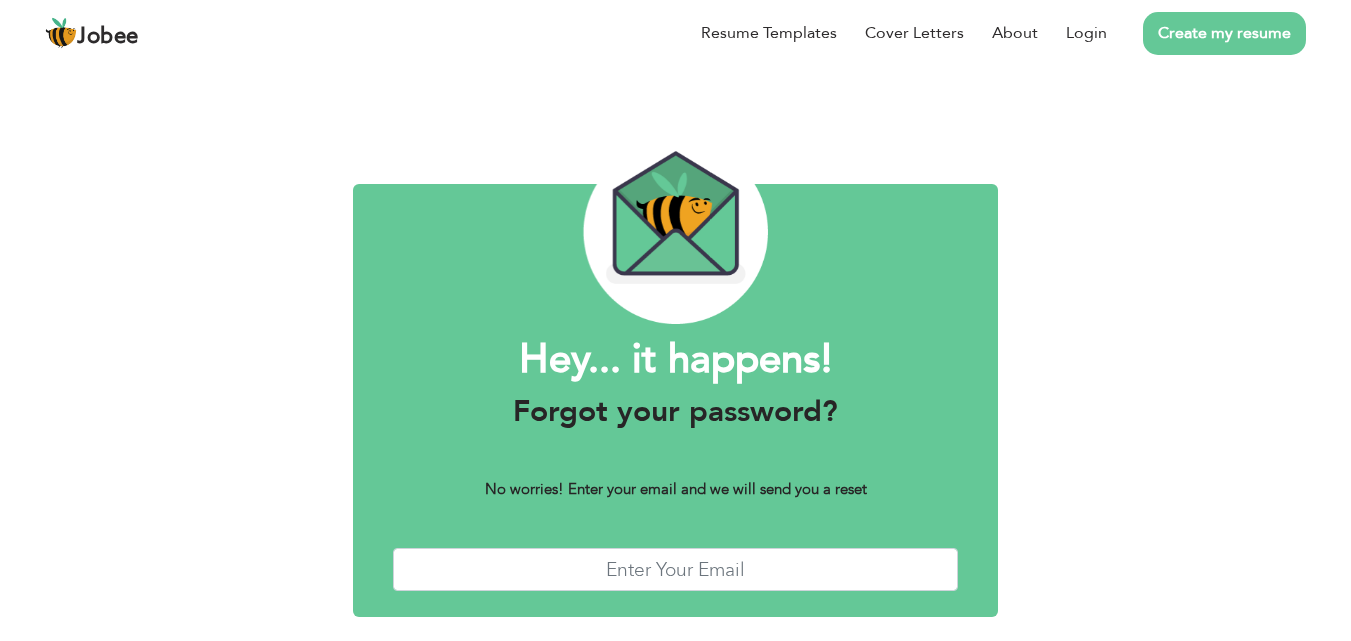 scroll, scrollTop: 0, scrollLeft: 0, axis: both 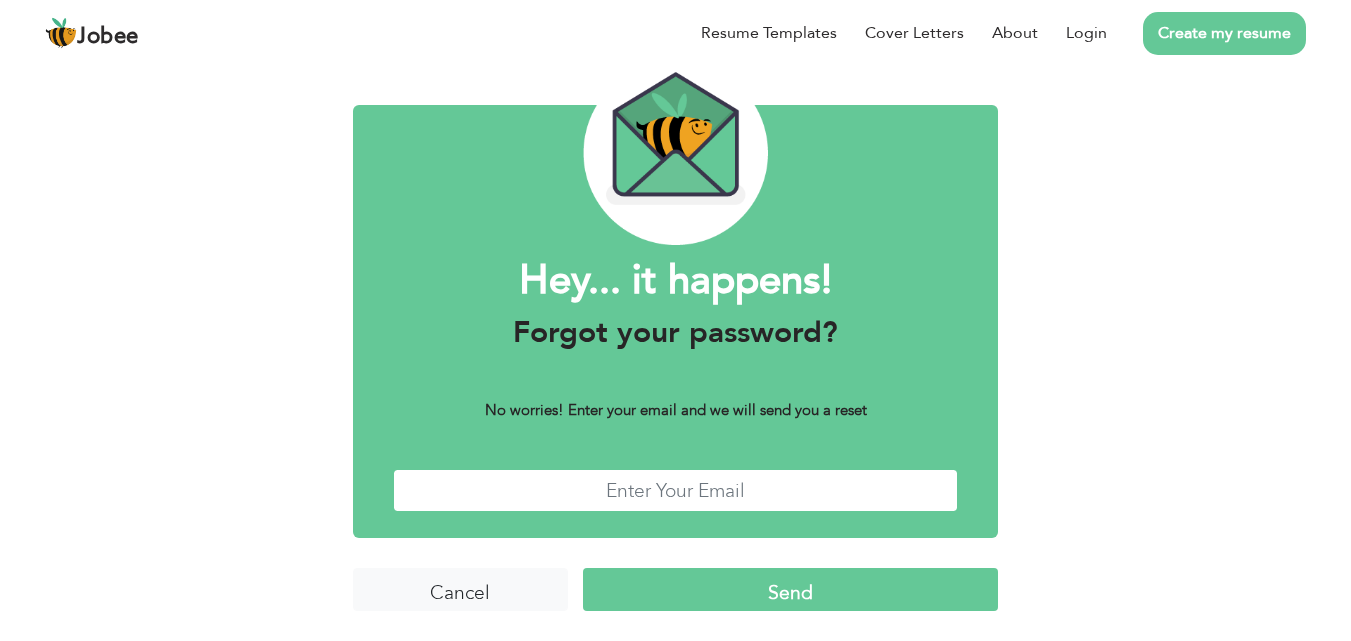 click at bounding box center (676, 490) 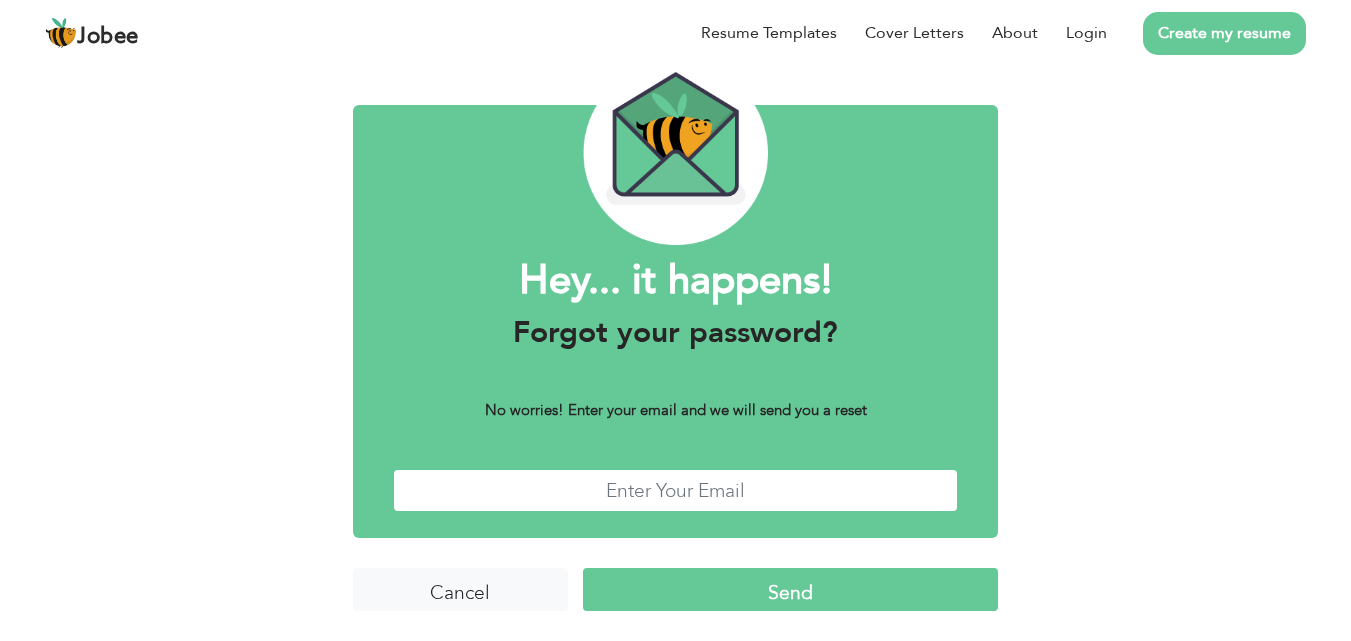 type on "[EMAIL_ADDRESS][DOMAIN_NAME]" 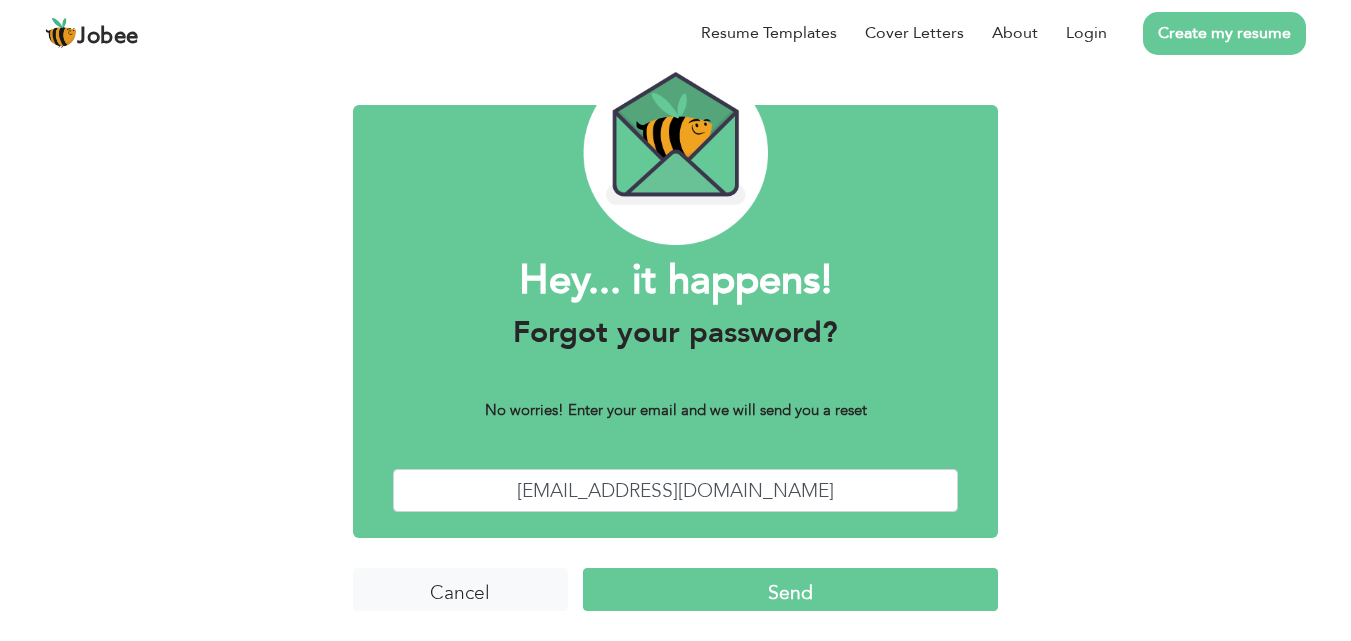 click on "Send" at bounding box center [790, 589] 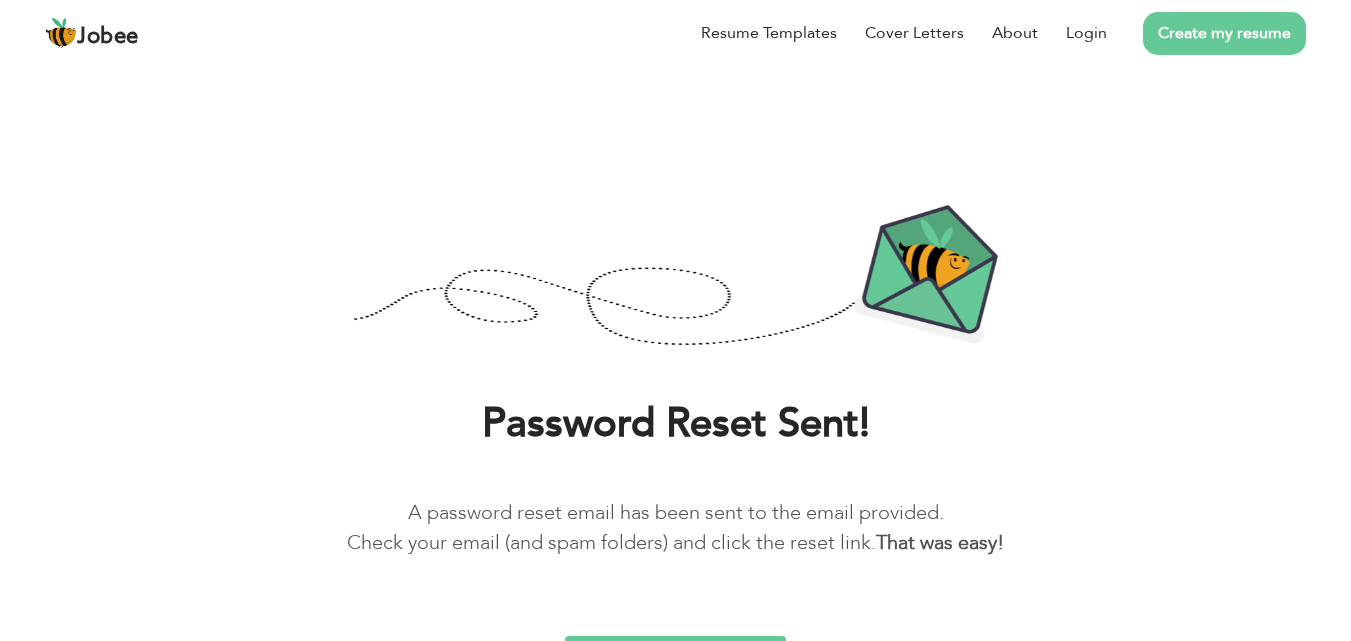 scroll, scrollTop: 0, scrollLeft: 0, axis: both 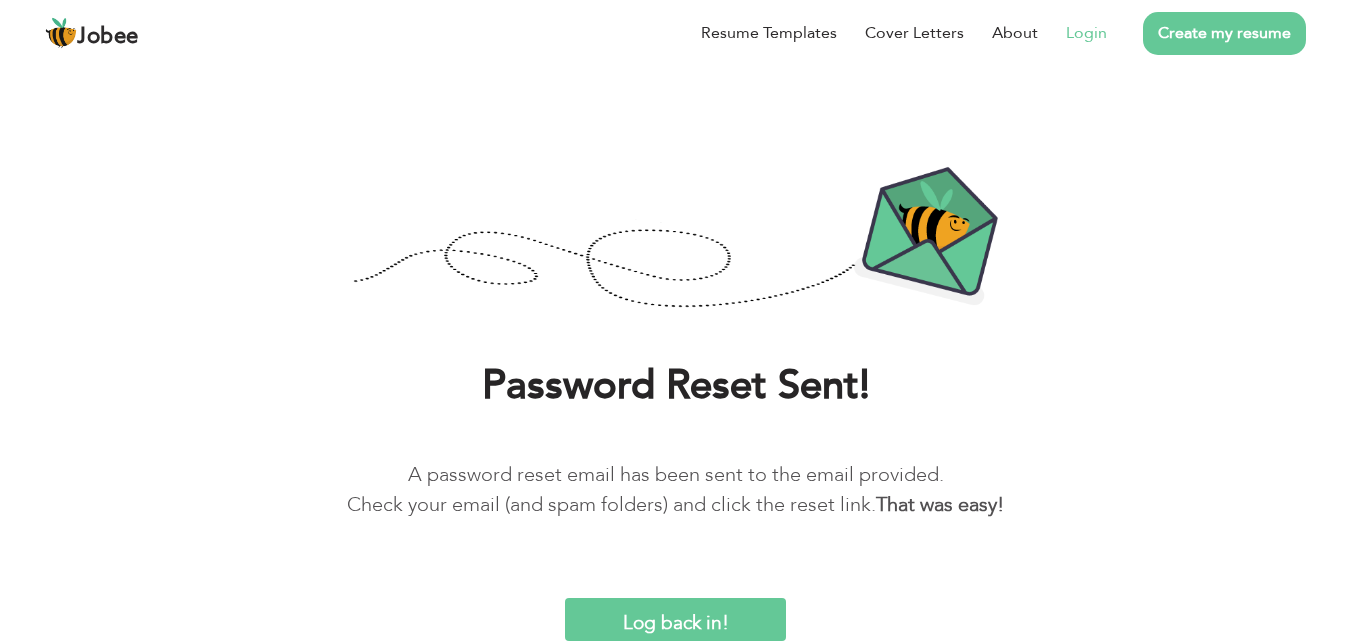 click on "Login" at bounding box center (1086, 33) 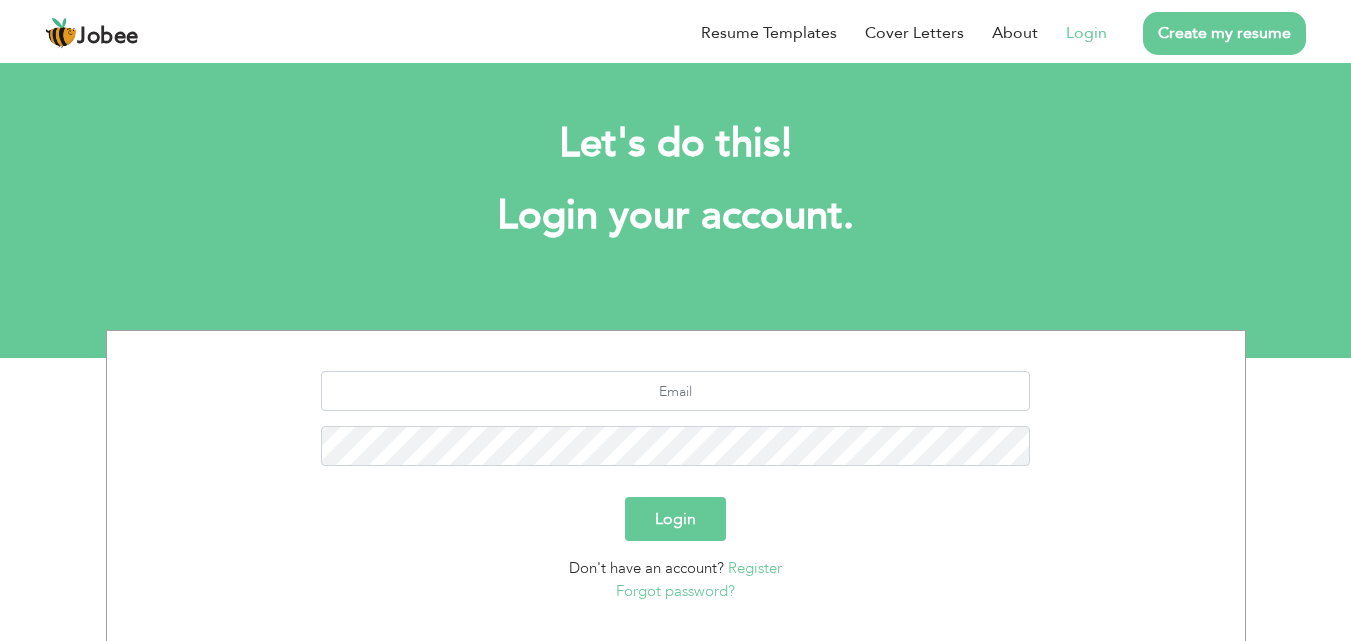 scroll, scrollTop: 0, scrollLeft: 0, axis: both 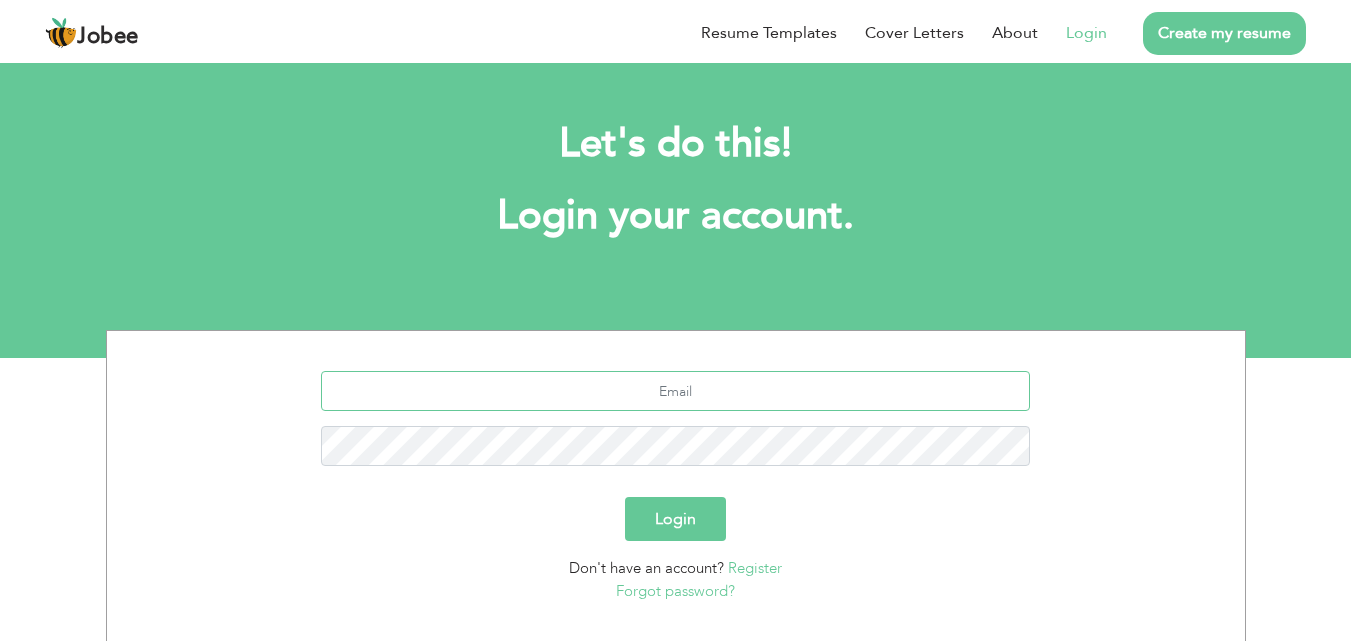 click at bounding box center [675, 391] 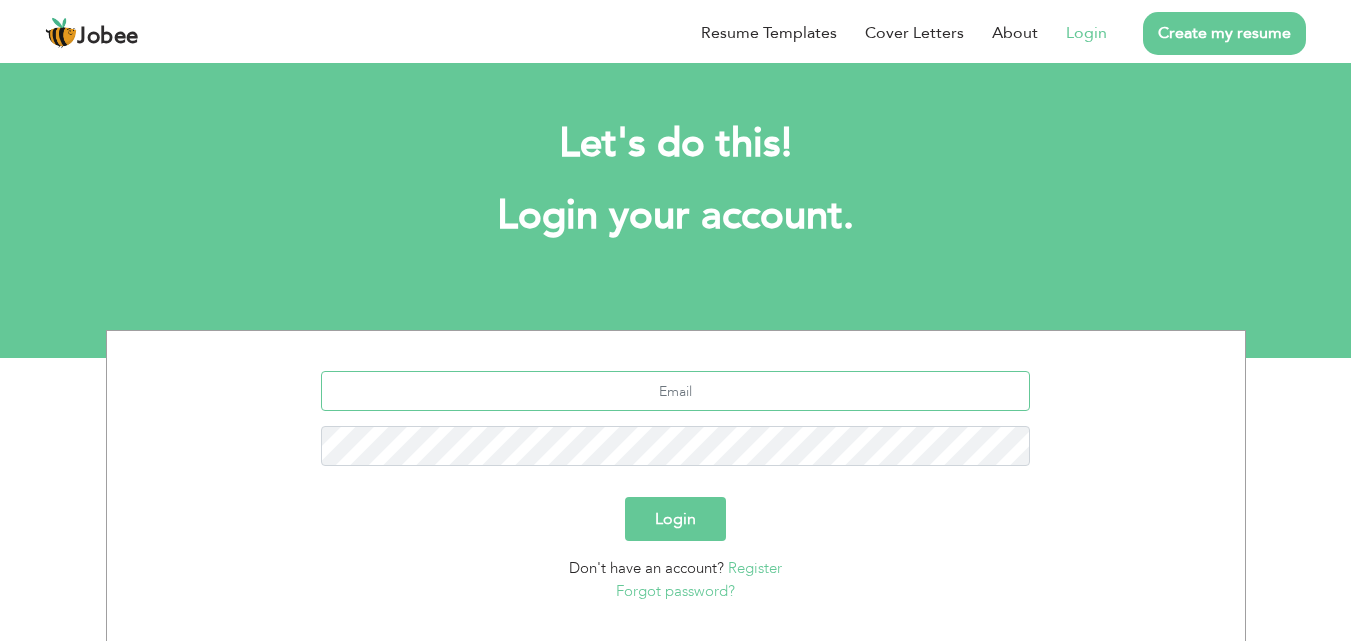 type on "Abeershakeel1234@gmail.com" 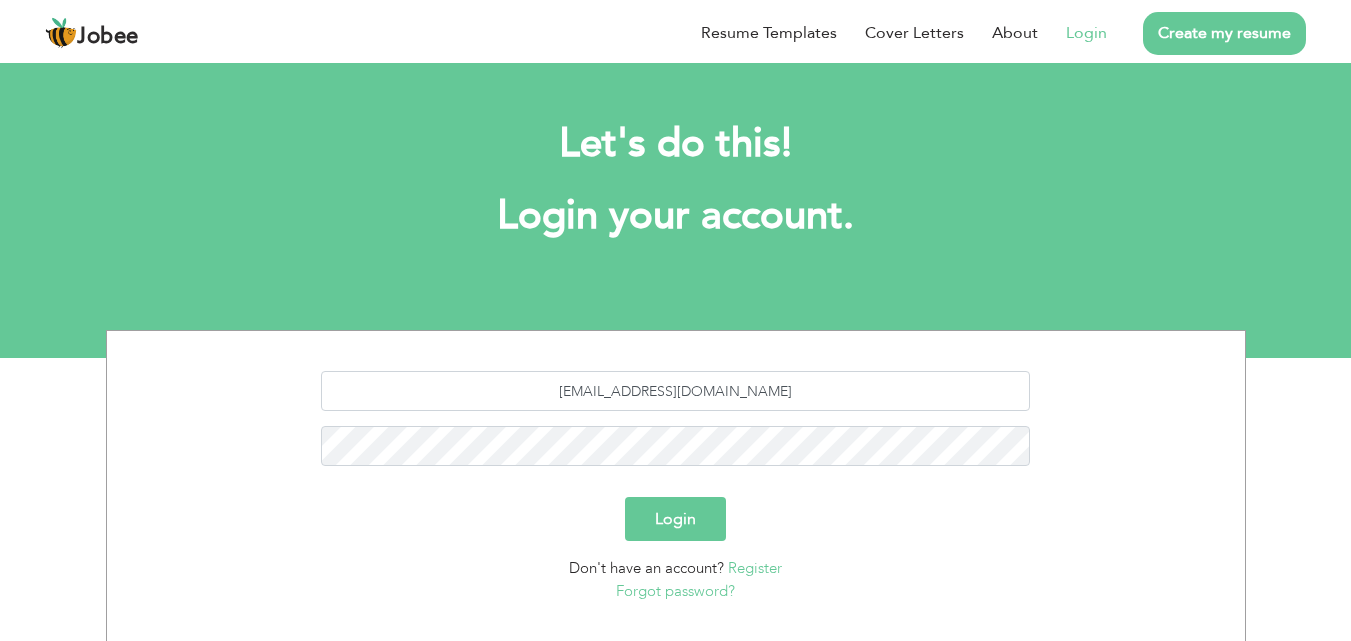 click on "Login" at bounding box center [675, 519] 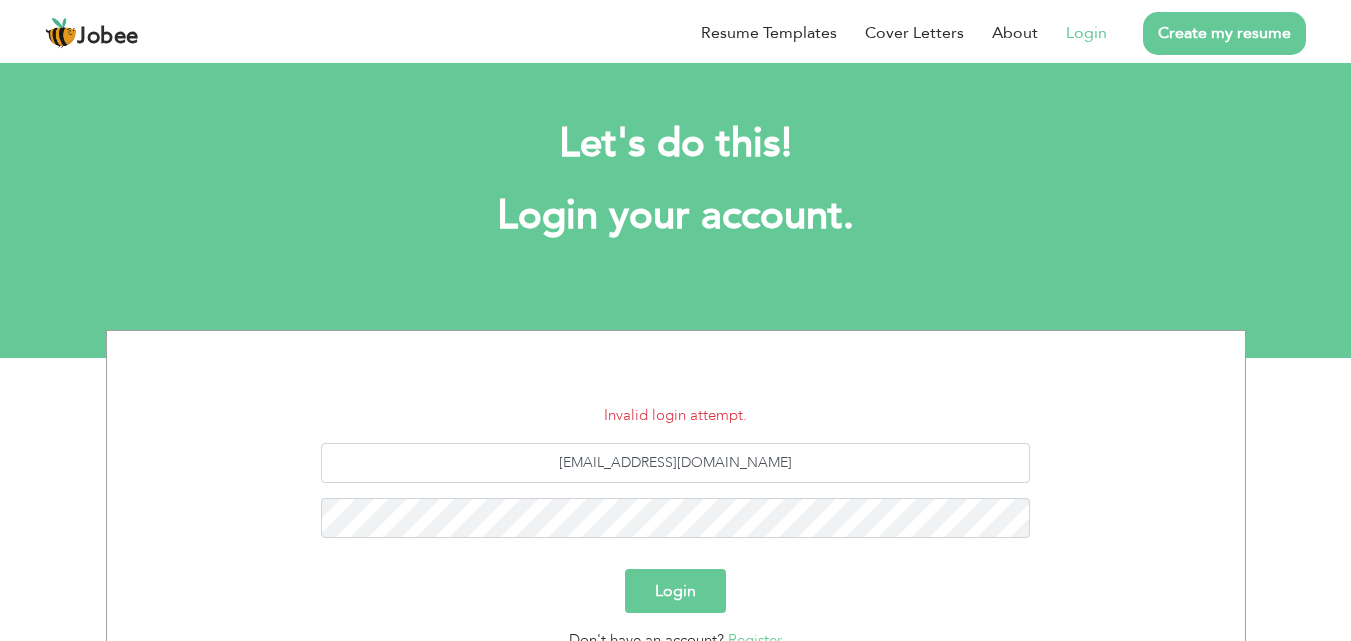 scroll, scrollTop: 0, scrollLeft: 0, axis: both 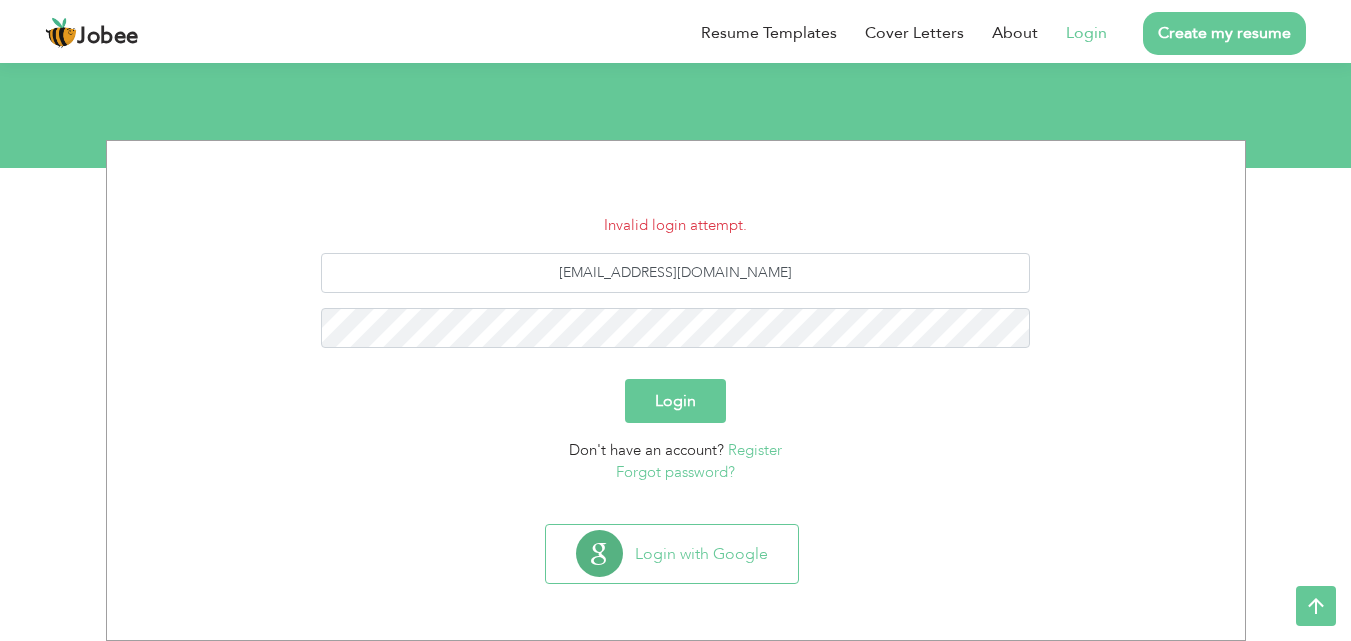 click on "Forgot password?" at bounding box center (675, 472) 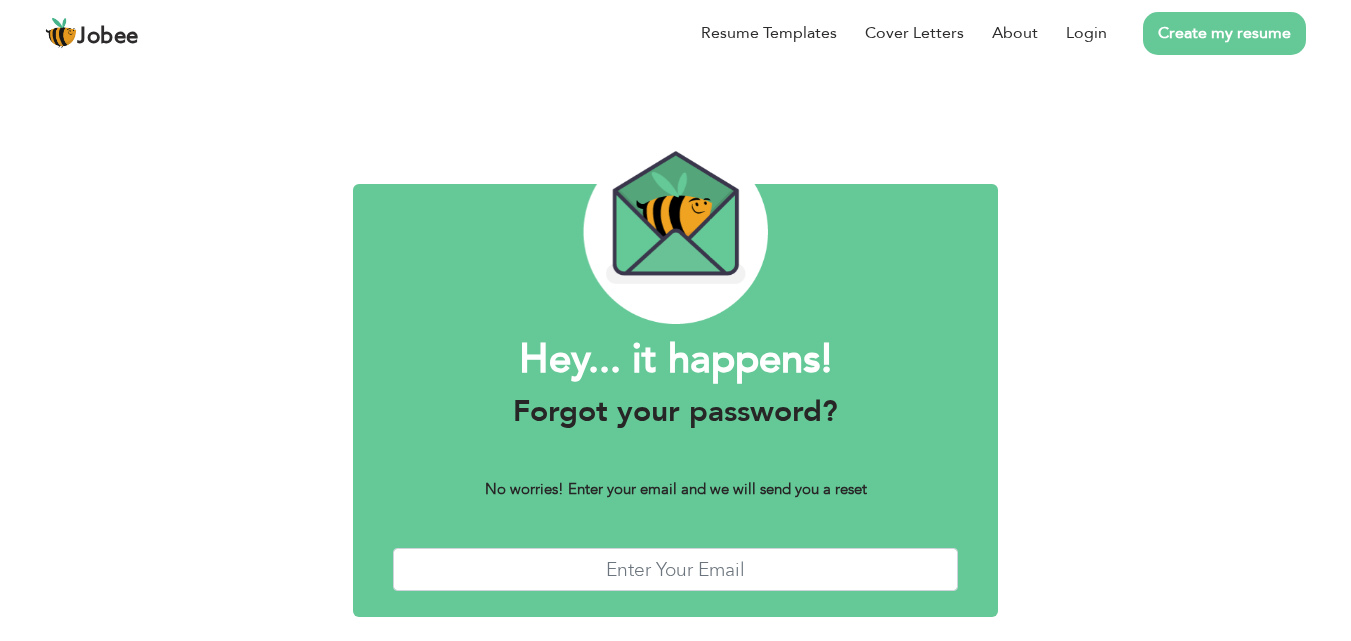 scroll, scrollTop: 0, scrollLeft: 0, axis: both 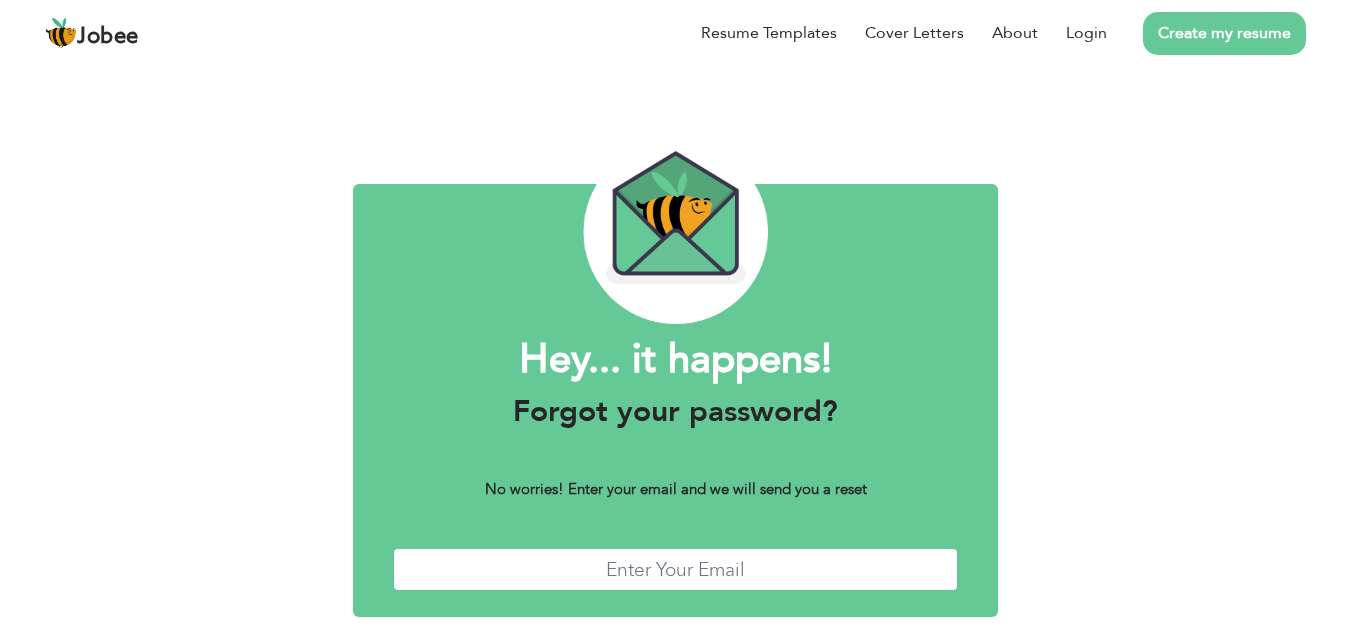 click at bounding box center [676, 569] 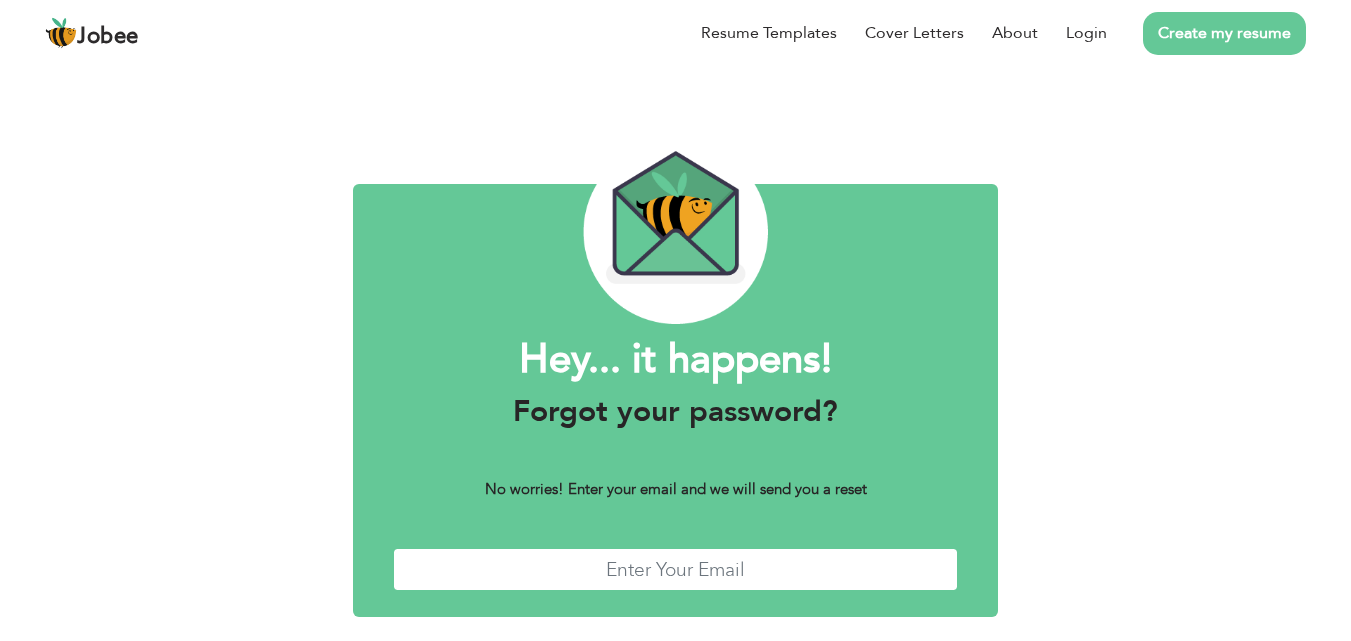 type on "[EMAIL_ADDRESS][DOMAIN_NAME]" 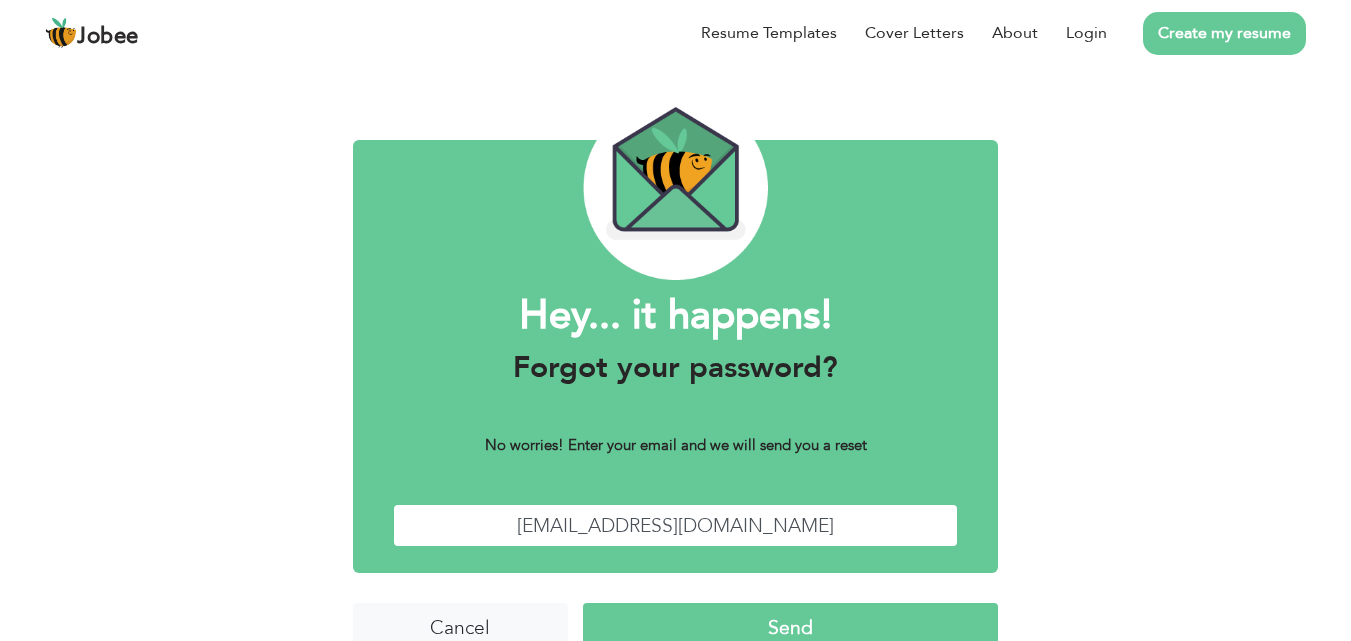 scroll, scrollTop: 79, scrollLeft: 0, axis: vertical 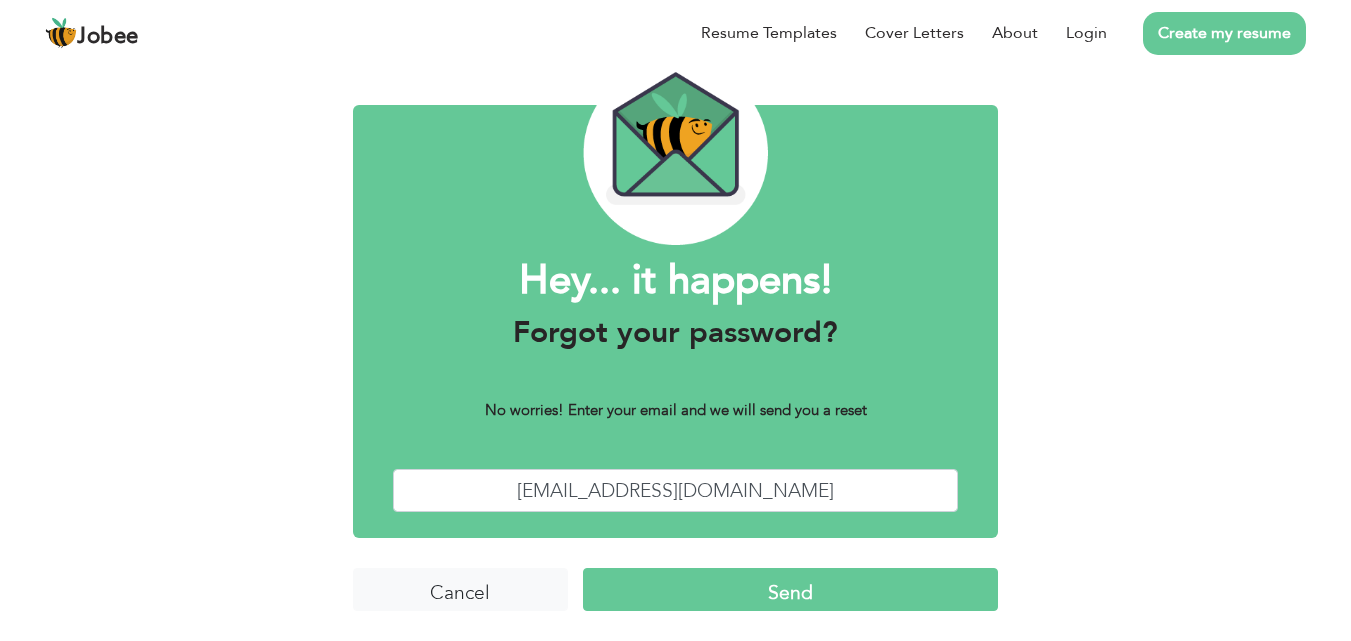 click on "Send" at bounding box center [790, 589] 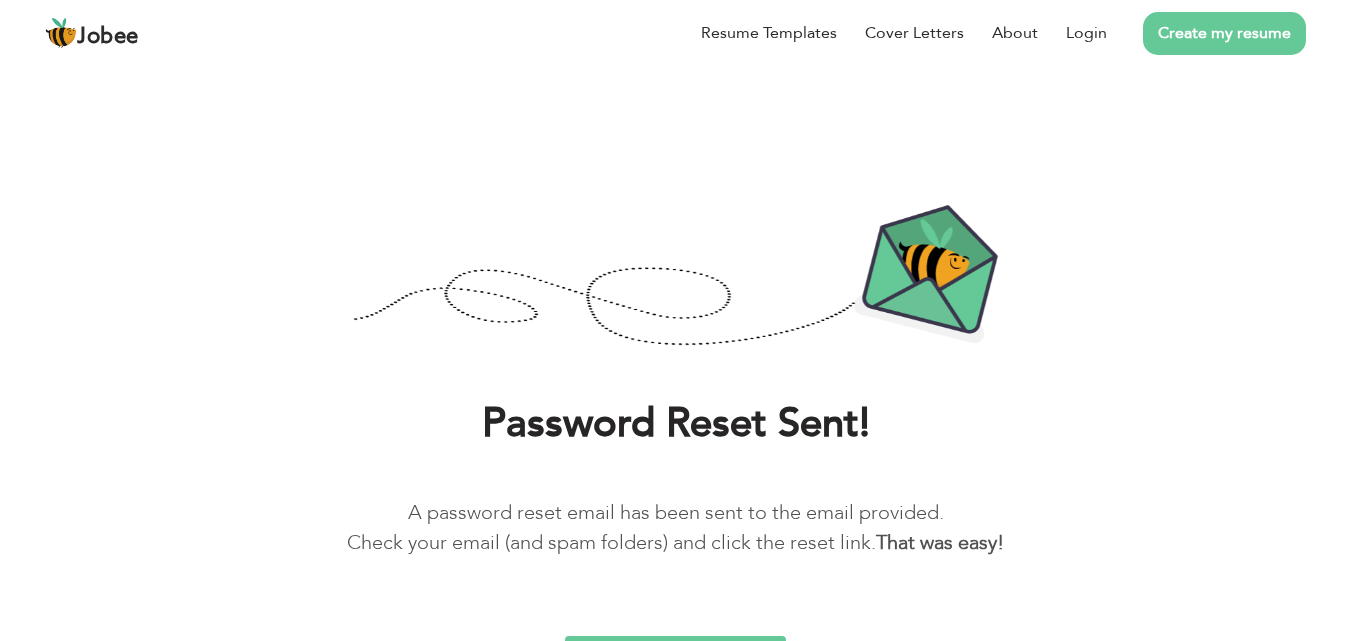 scroll, scrollTop: 0, scrollLeft: 0, axis: both 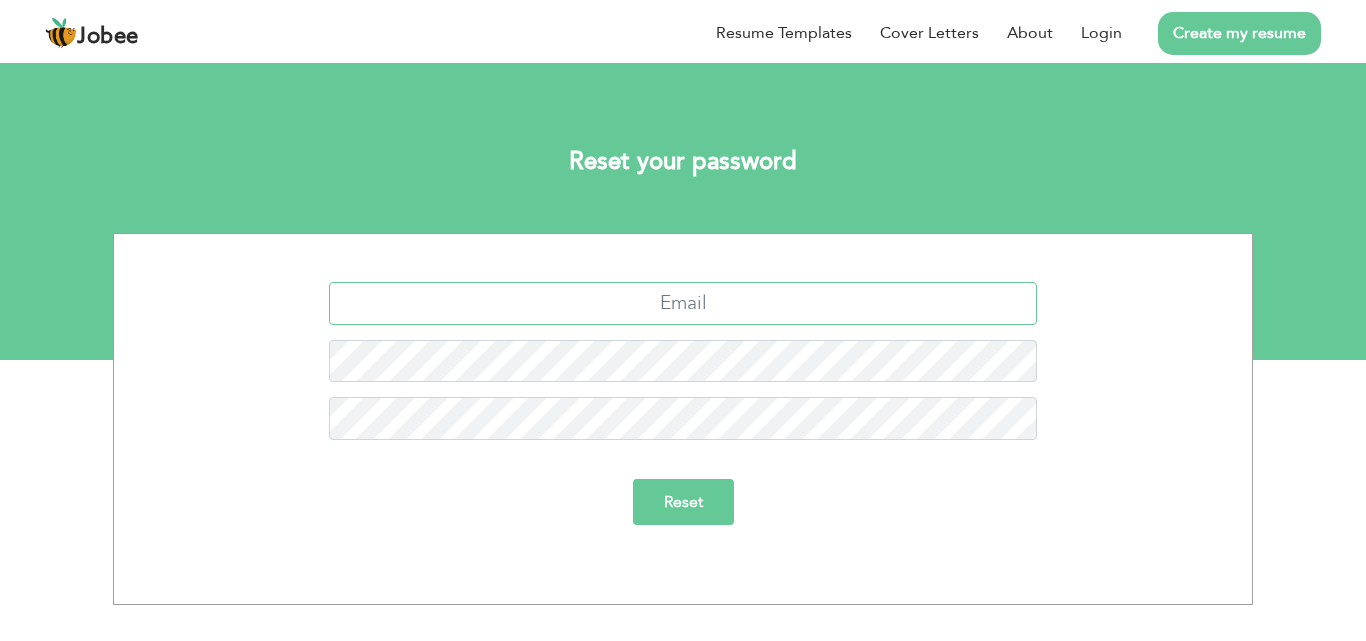 click at bounding box center (683, 303) 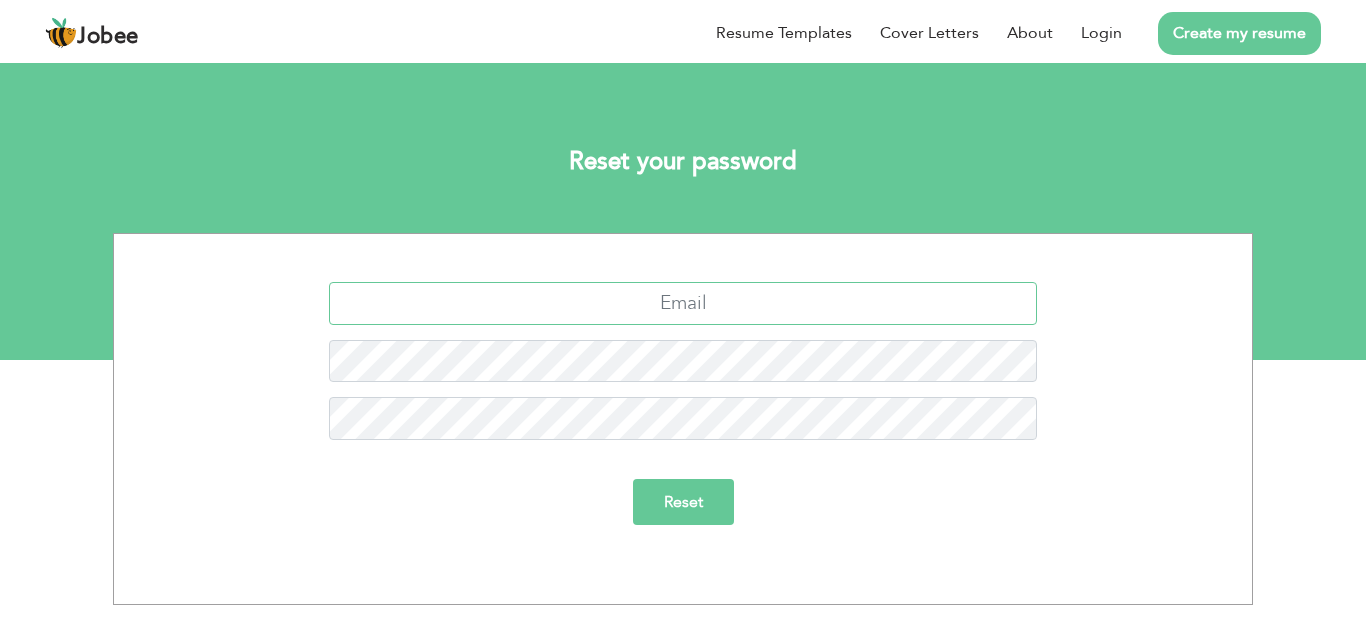type on "Abeershakeel1234@gmail.com" 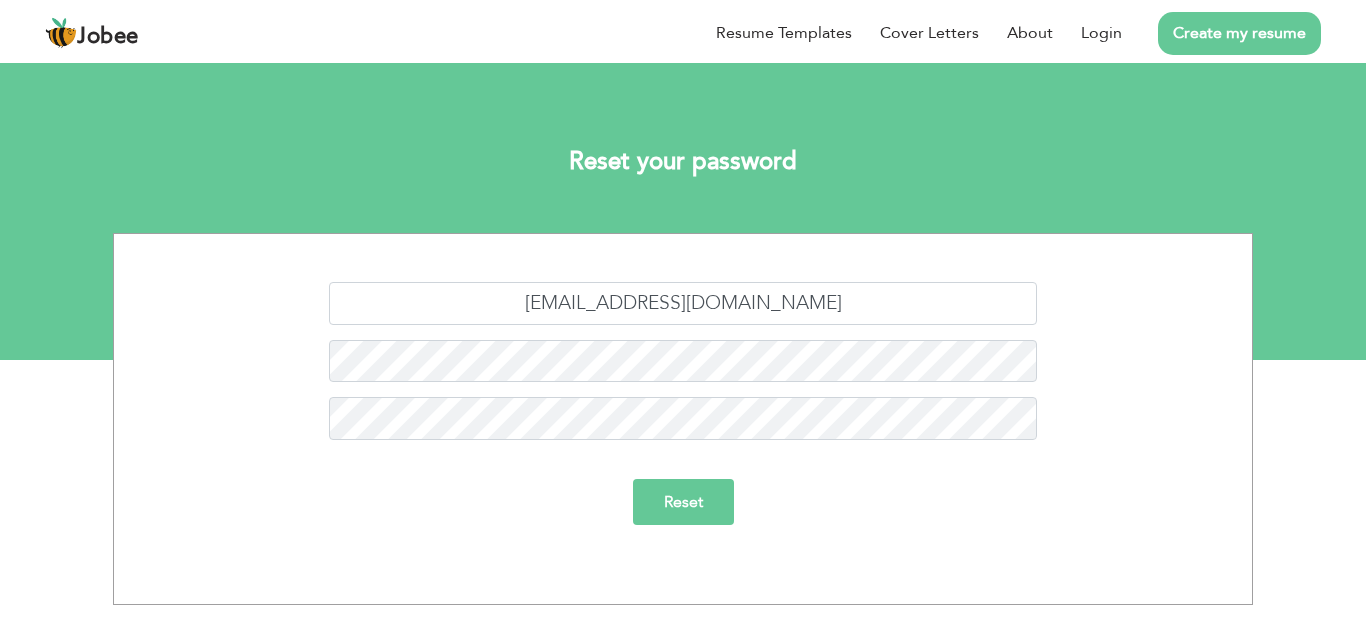click on "Reset" at bounding box center [683, 502] 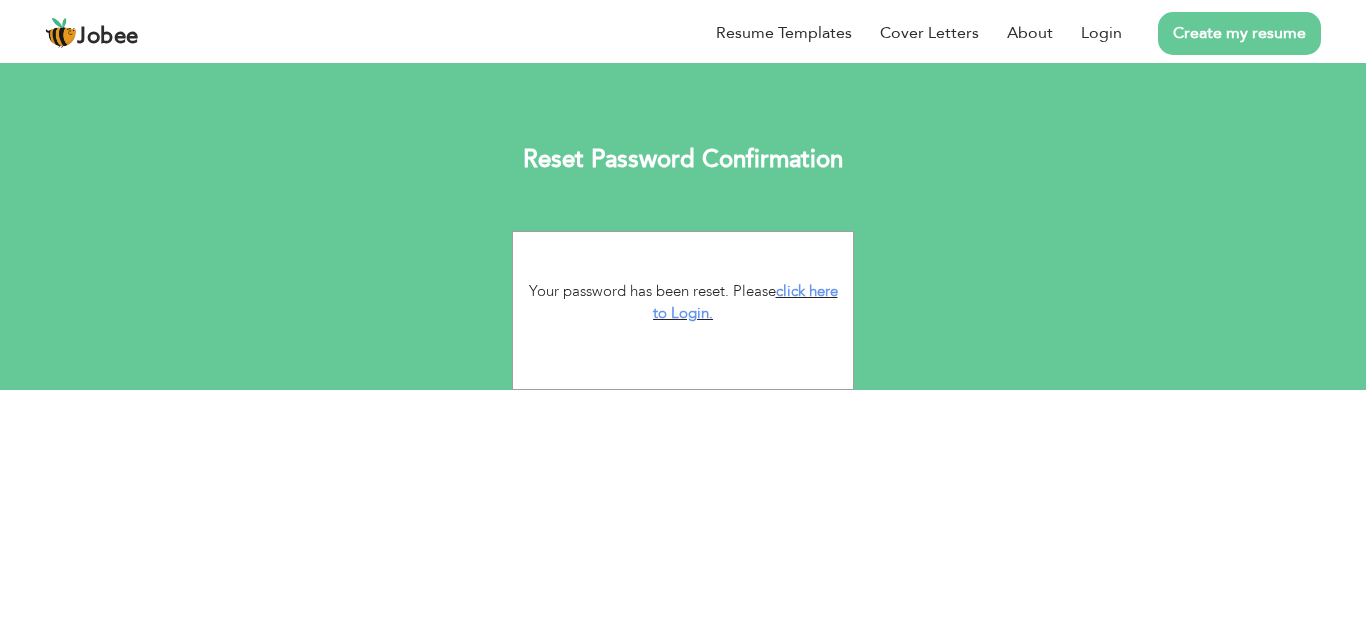 scroll, scrollTop: 0, scrollLeft: 0, axis: both 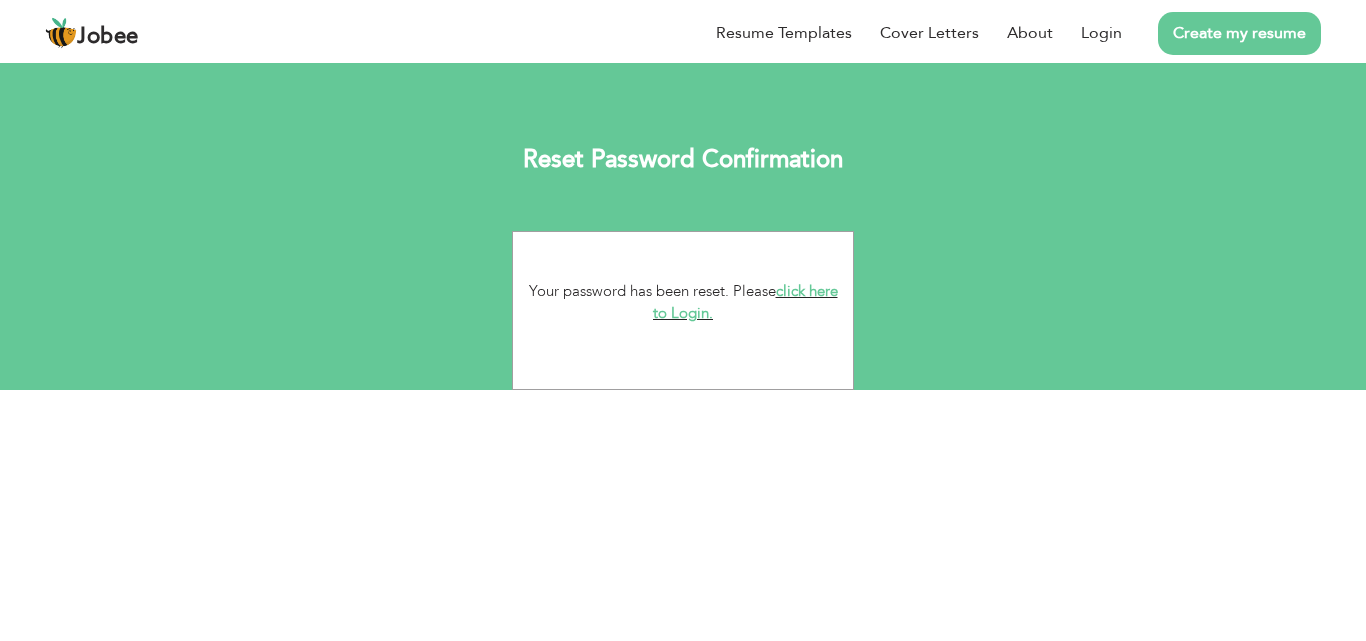 click on "click here to Login." at bounding box center [745, 302] 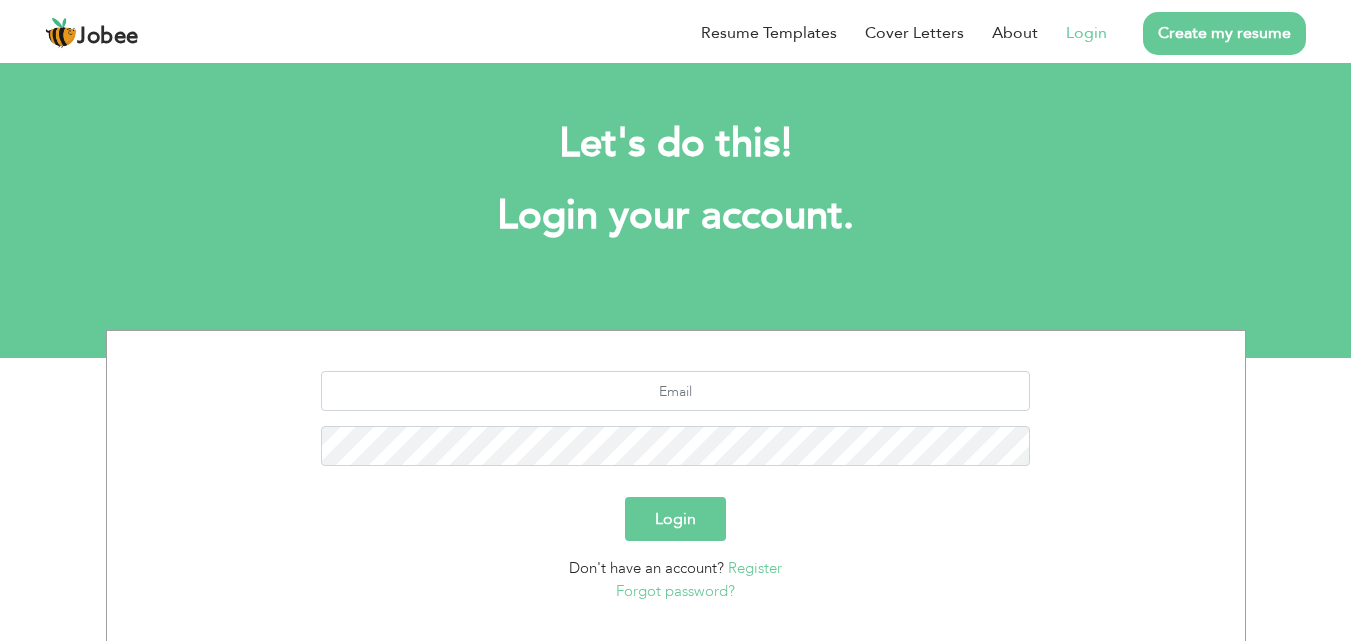 scroll, scrollTop: 0, scrollLeft: 0, axis: both 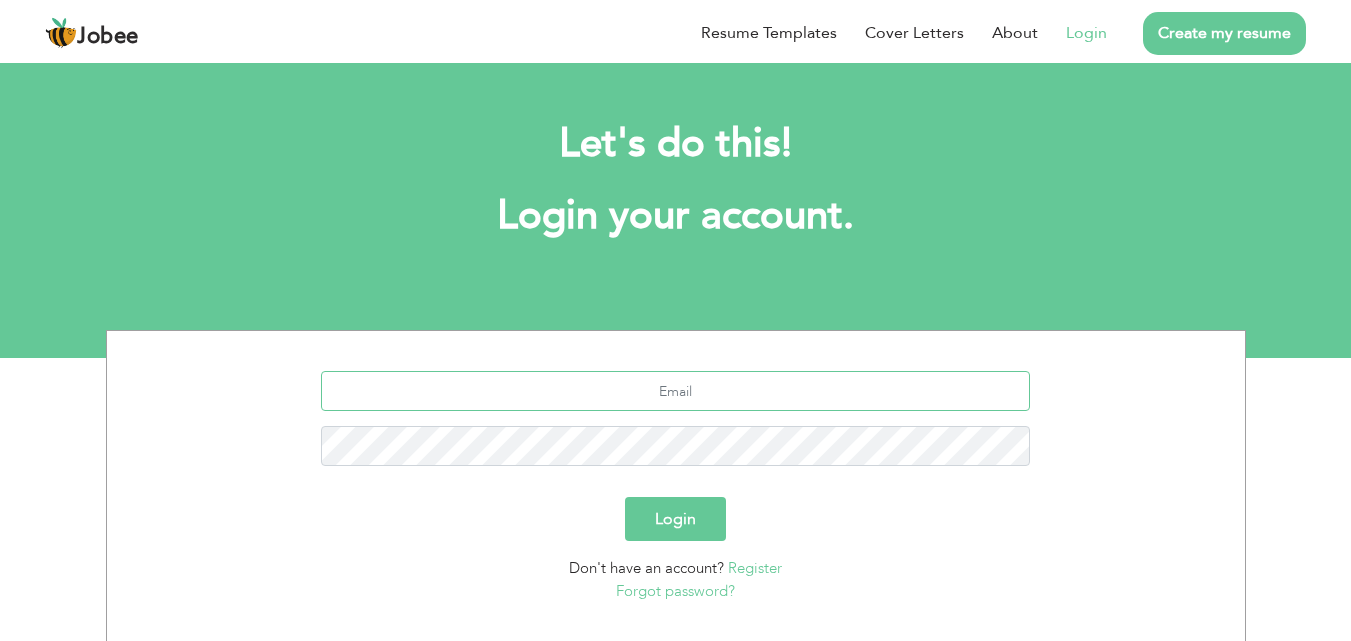 type on "[EMAIL_ADDRESS][DOMAIN_NAME]" 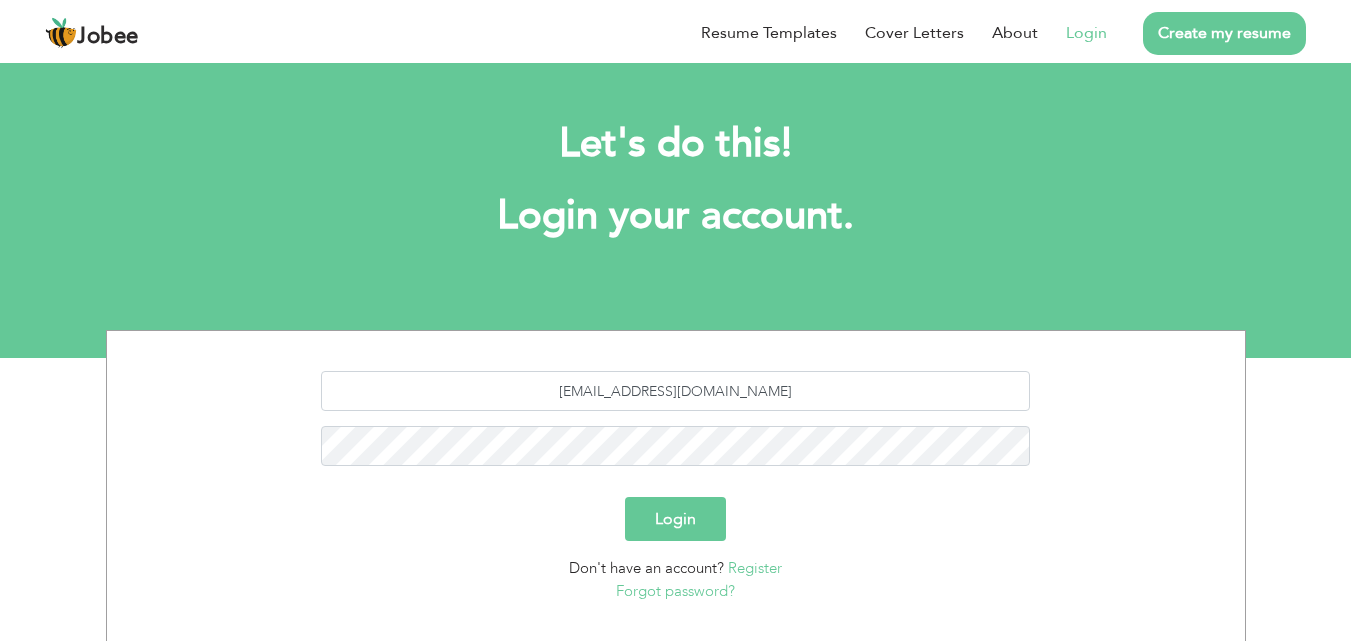 click on "Login" at bounding box center [675, 519] 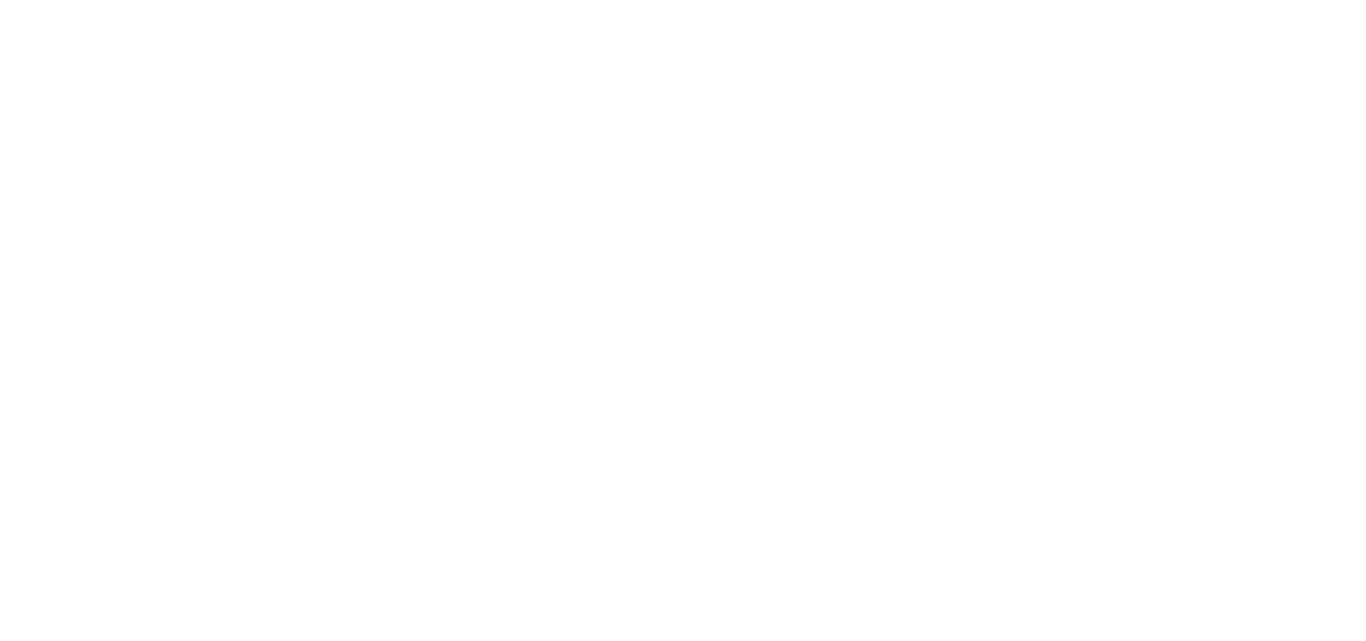 scroll, scrollTop: 0, scrollLeft: 0, axis: both 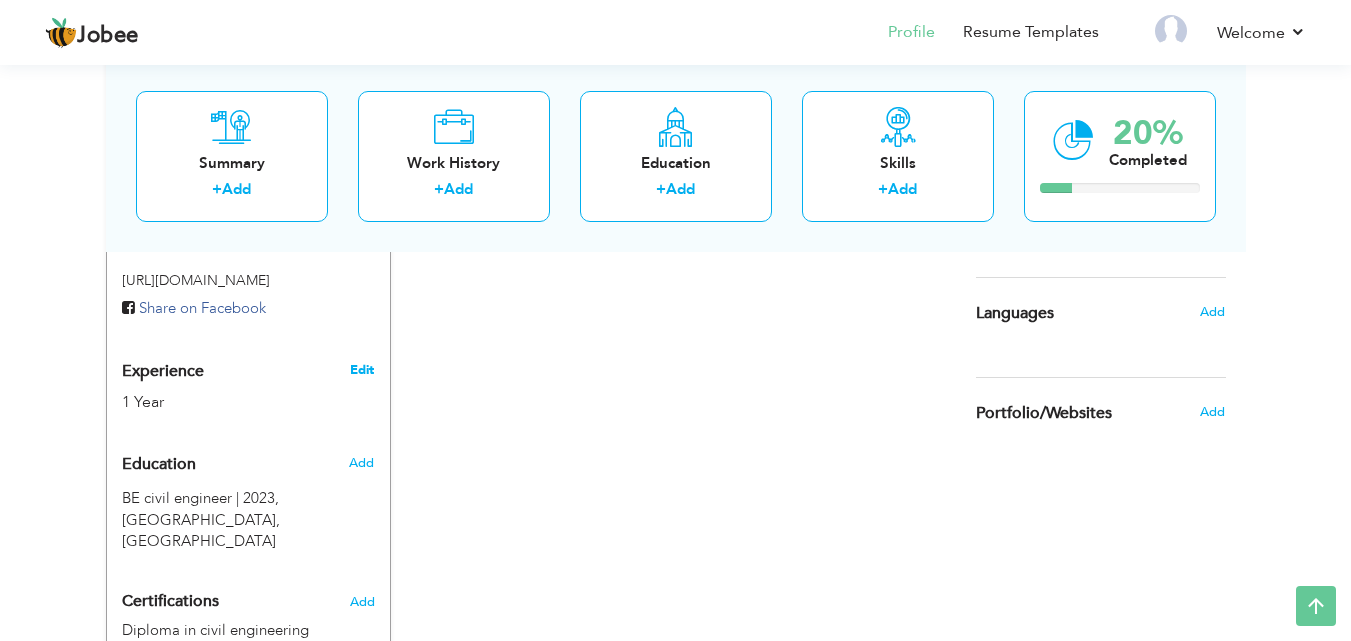 click on "Edit" at bounding box center (362, 370) 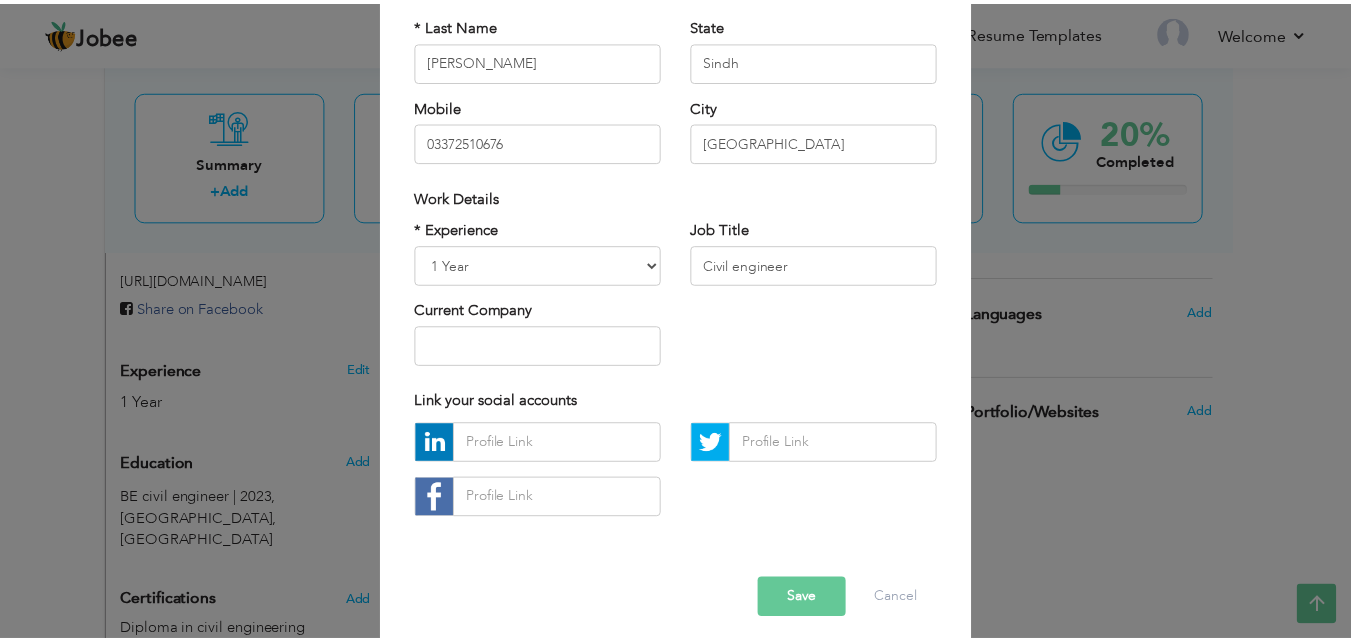 scroll, scrollTop: 261, scrollLeft: 0, axis: vertical 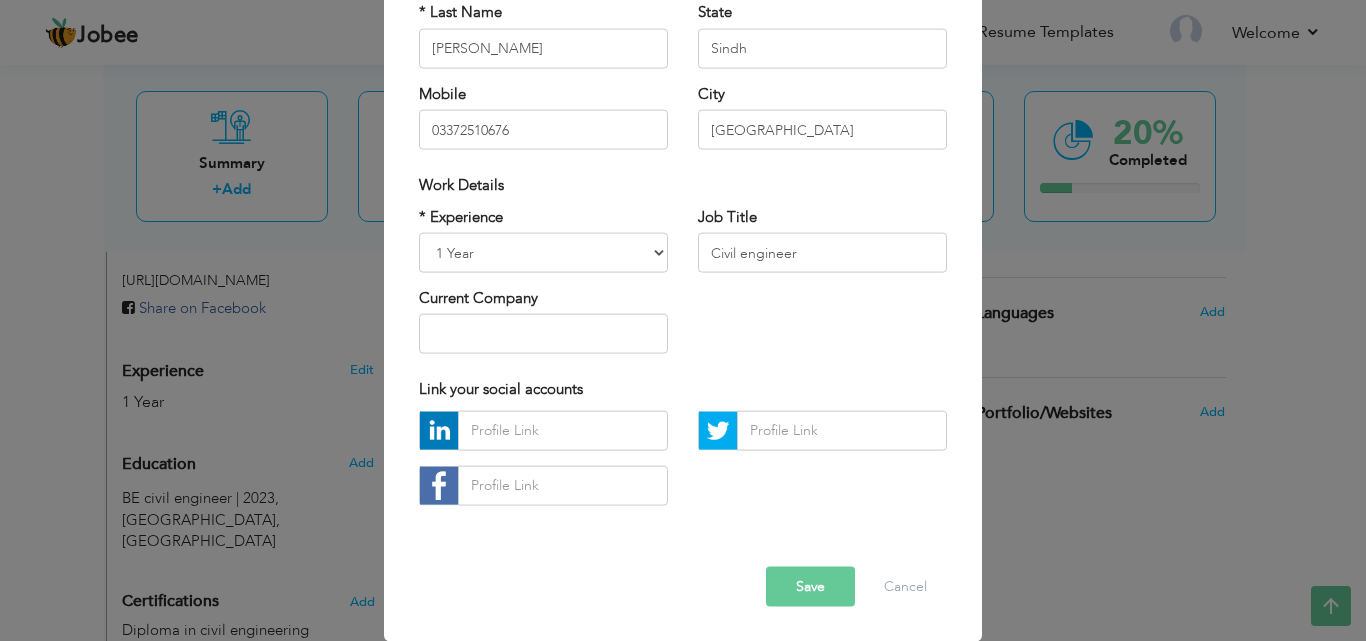 click on "Save" at bounding box center [810, 586] 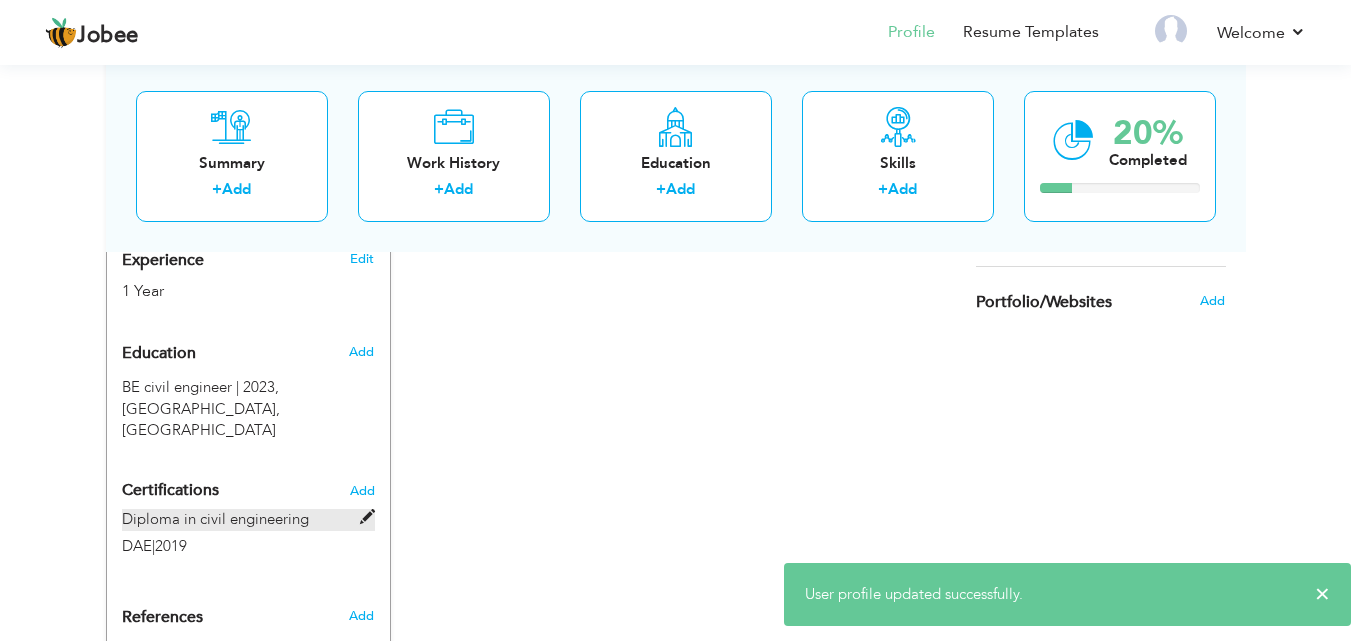 scroll, scrollTop: 699, scrollLeft: 0, axis: vertical 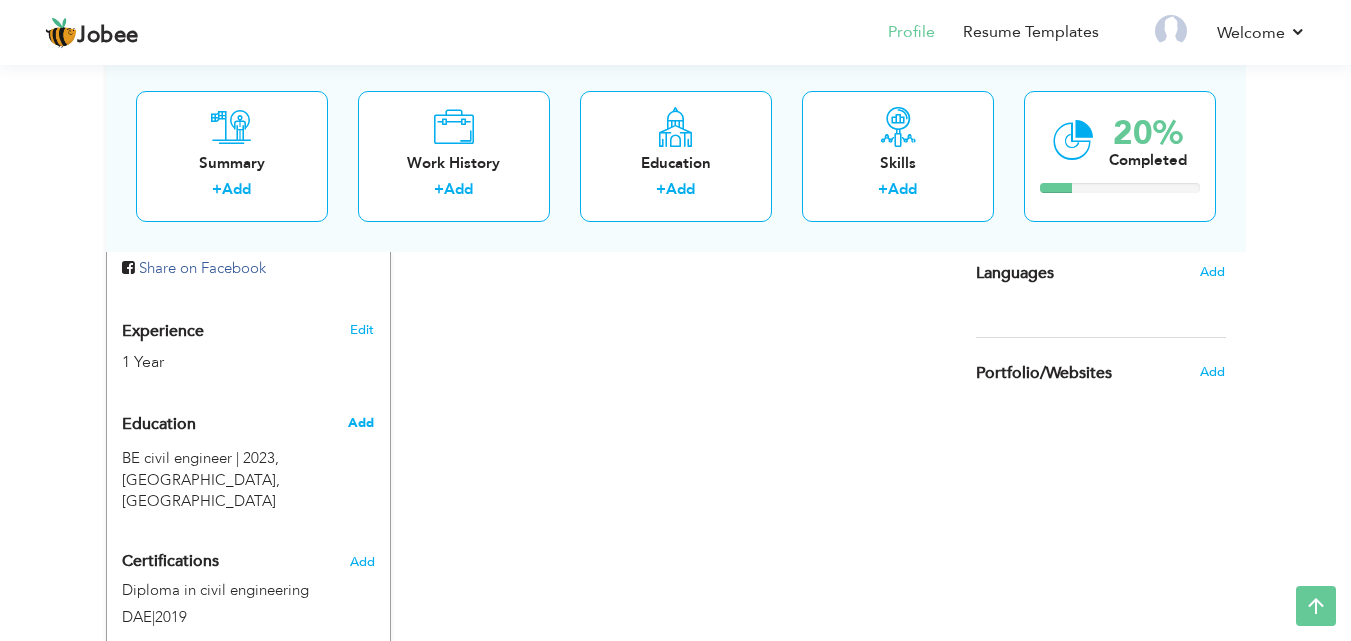click on "Add" at bounding box center [361, 423] 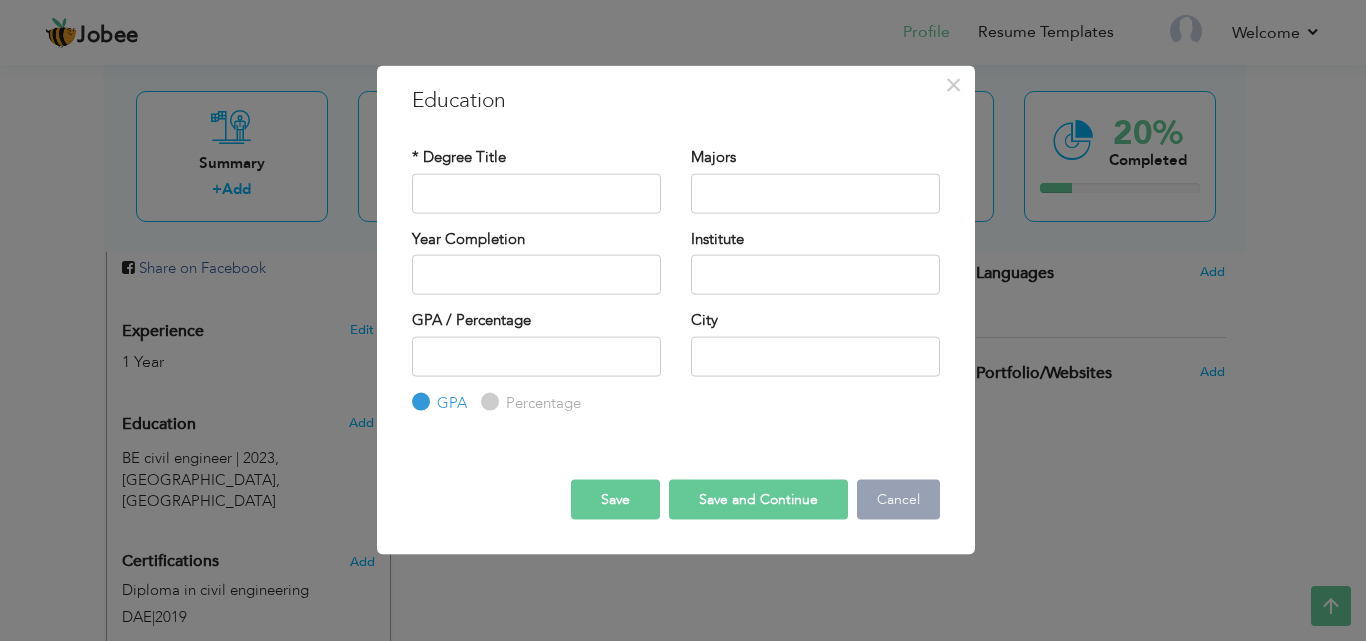 click on "Cancel" at bounding box center (898, 500) 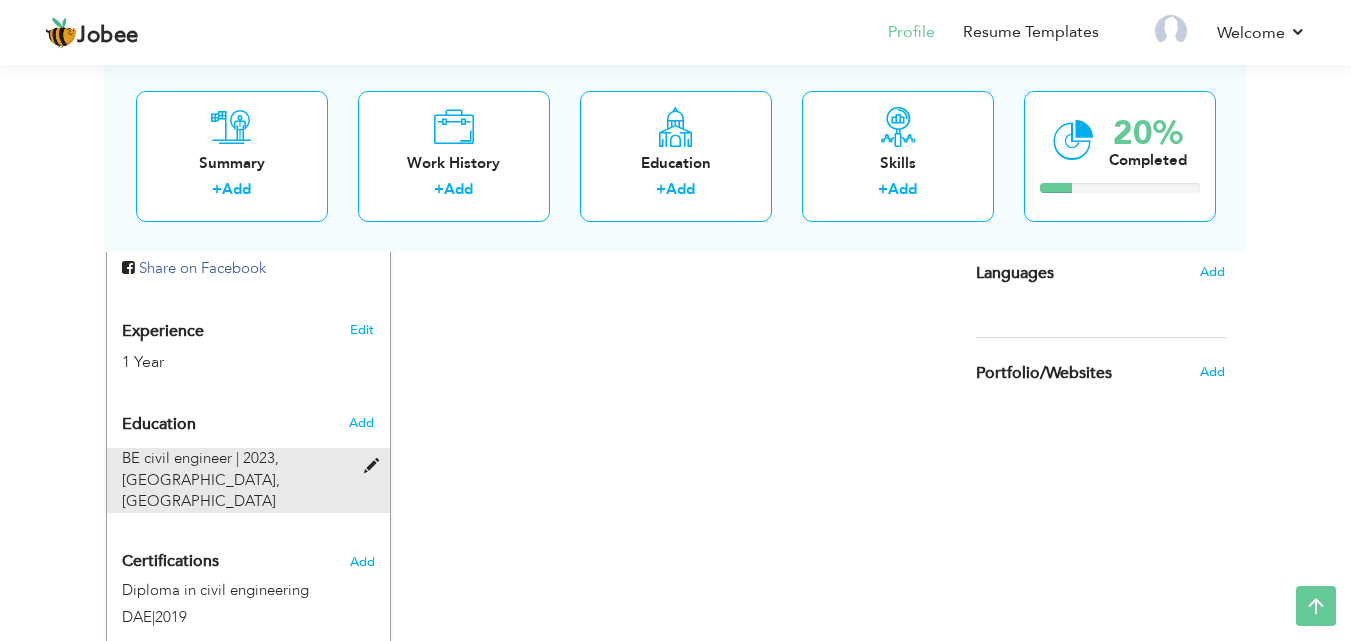 click at bounding box center (376, 466) 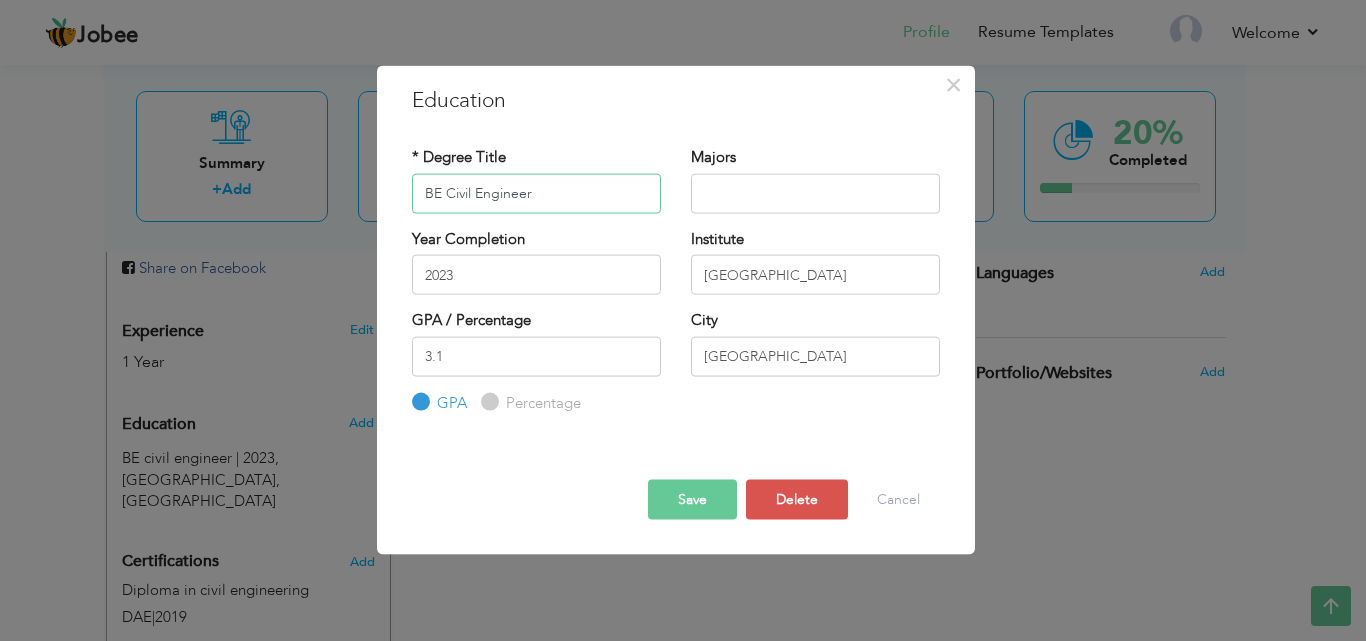 type on "BE Civil Engineer" 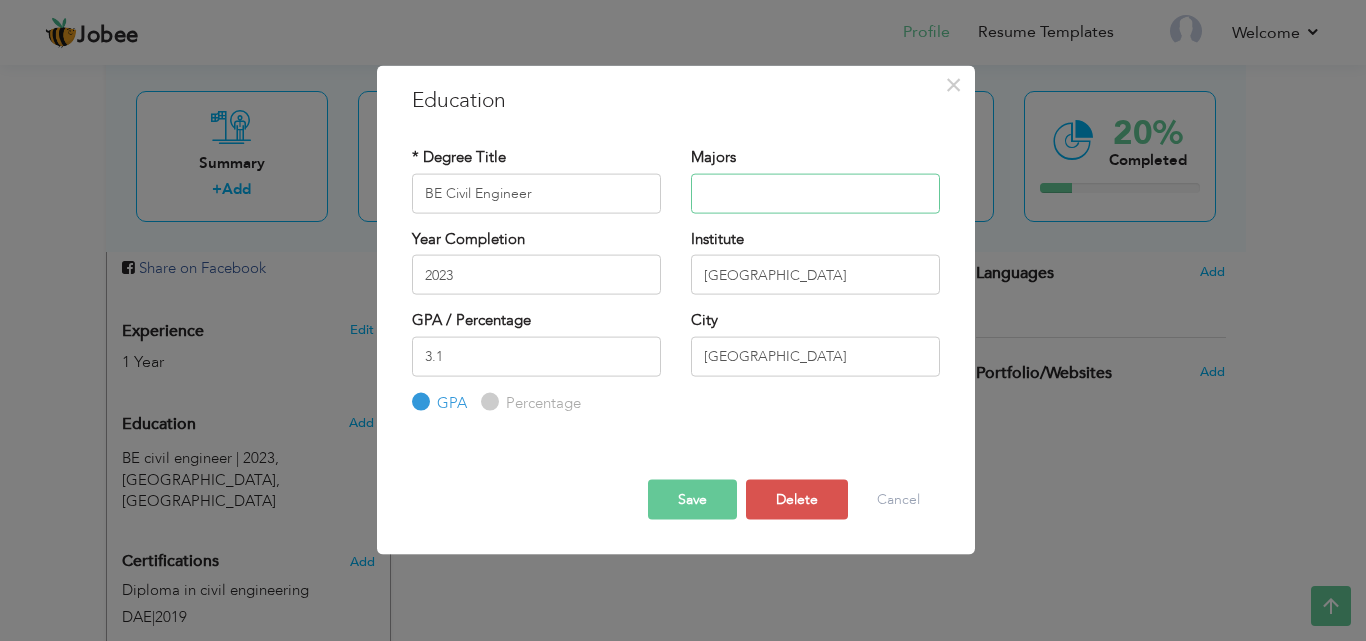 click at bounding box center (815, 193) 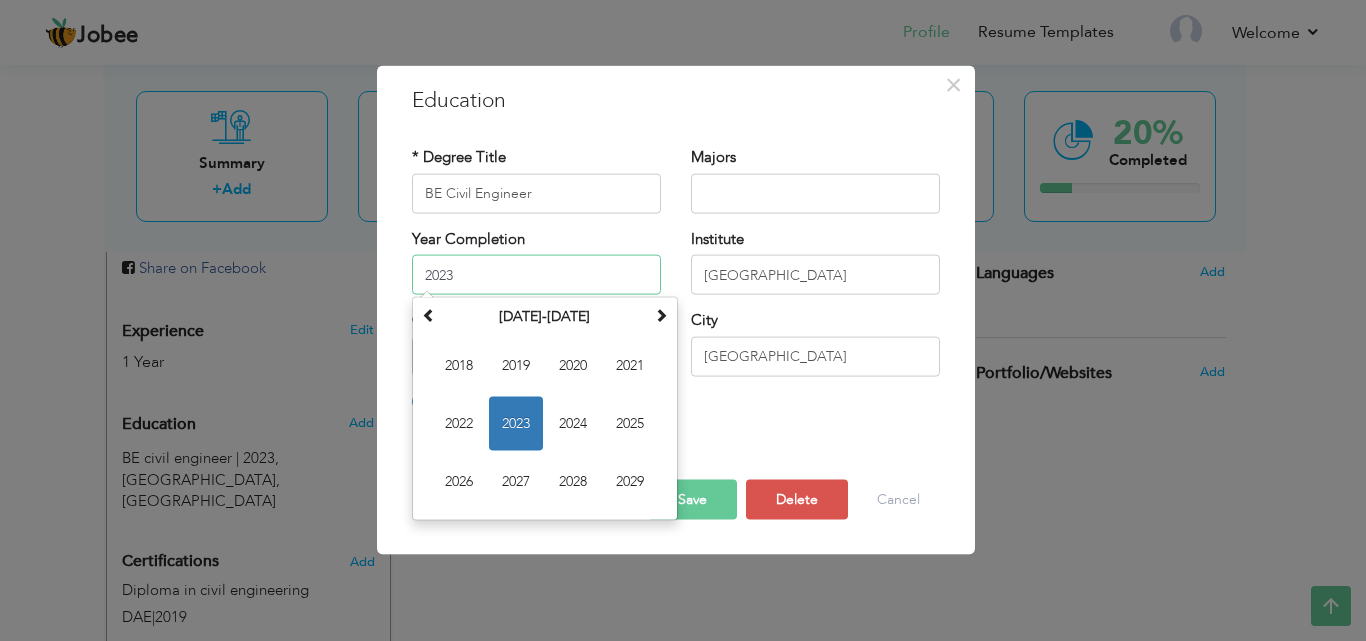 click on "2023" at bounding box center (536, 275) 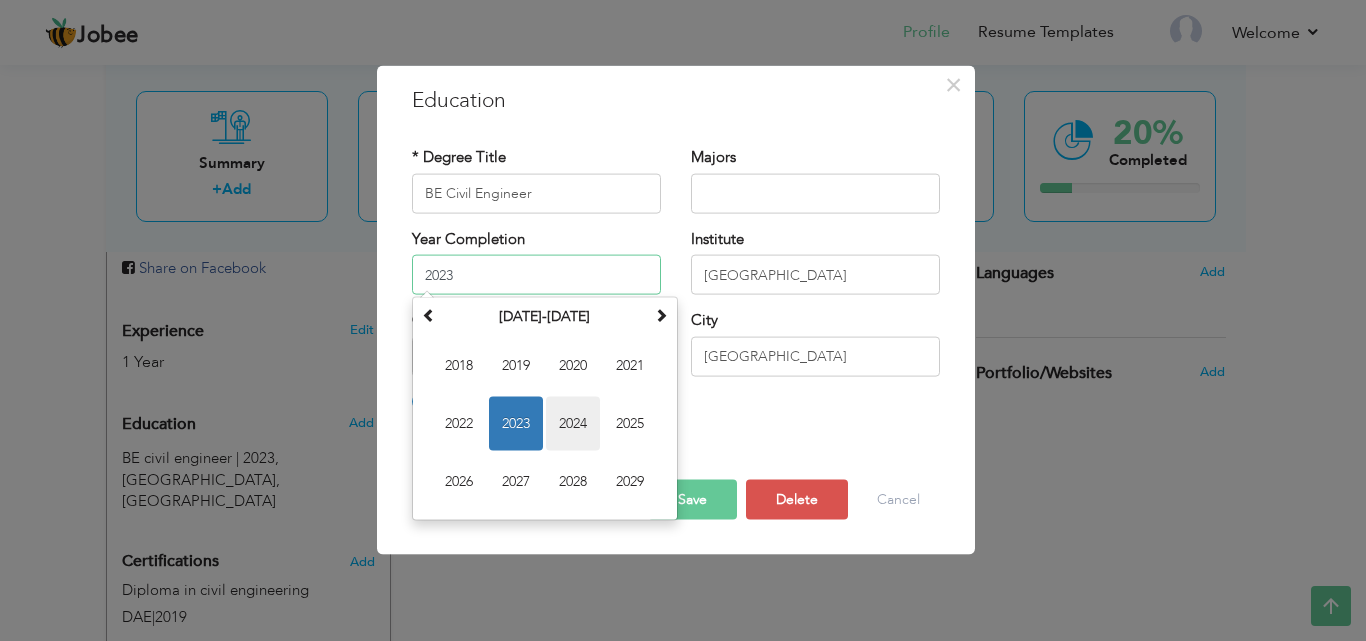 click on "2024" at bounding box center (573, 424) 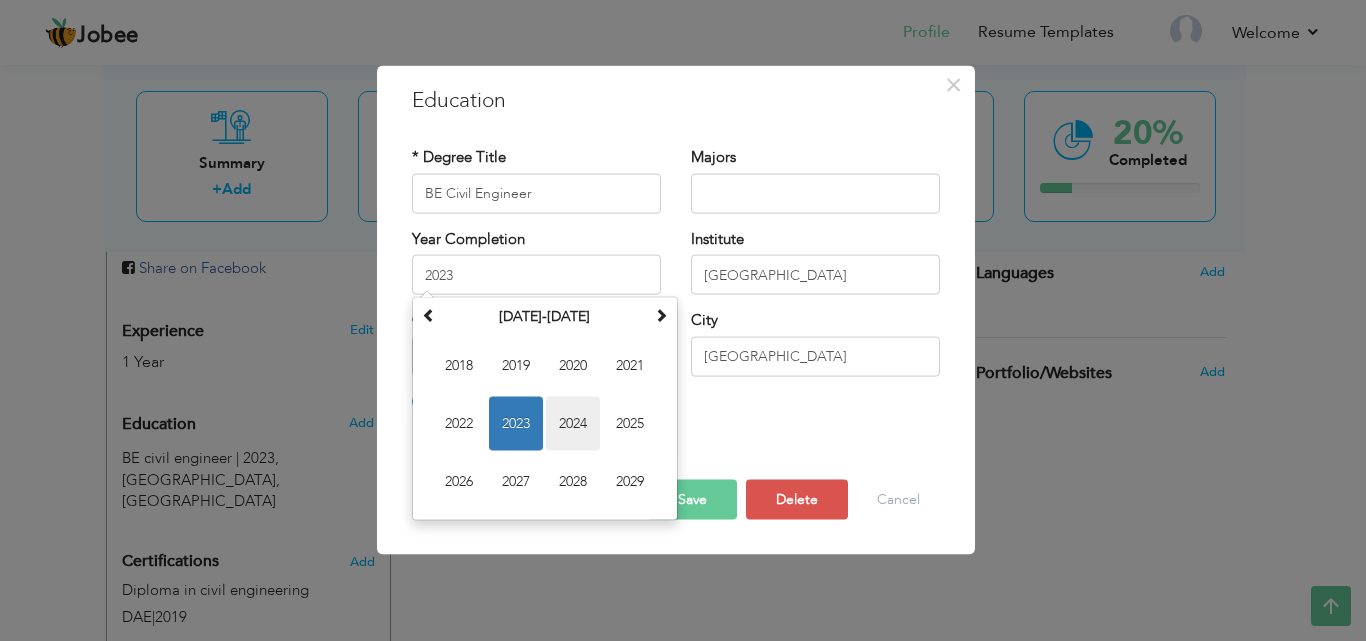 type on "2024" 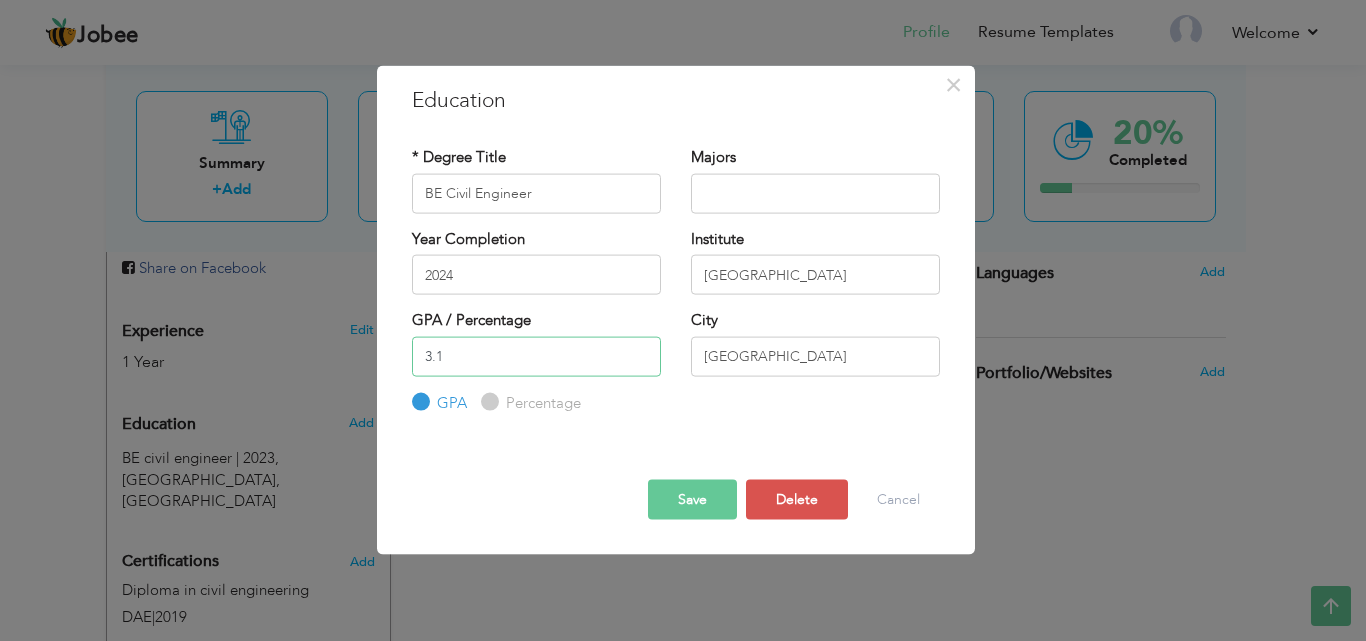 click on "3.1" at bounding box center (536, 356) 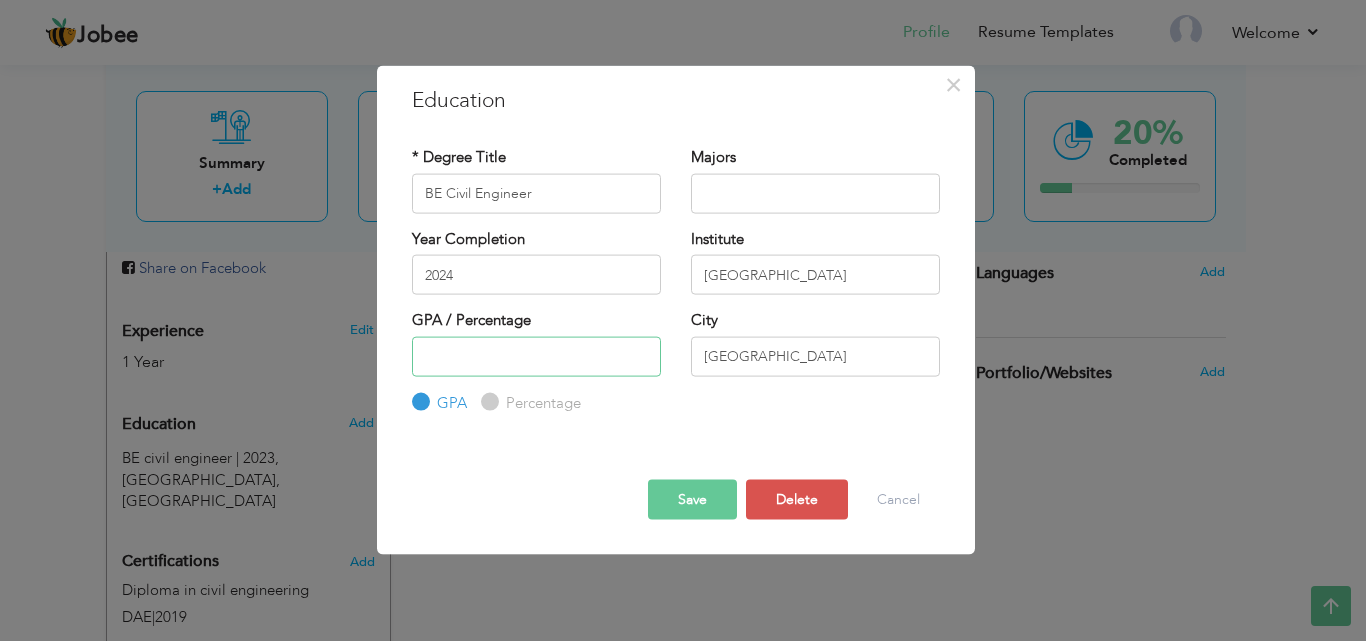 type 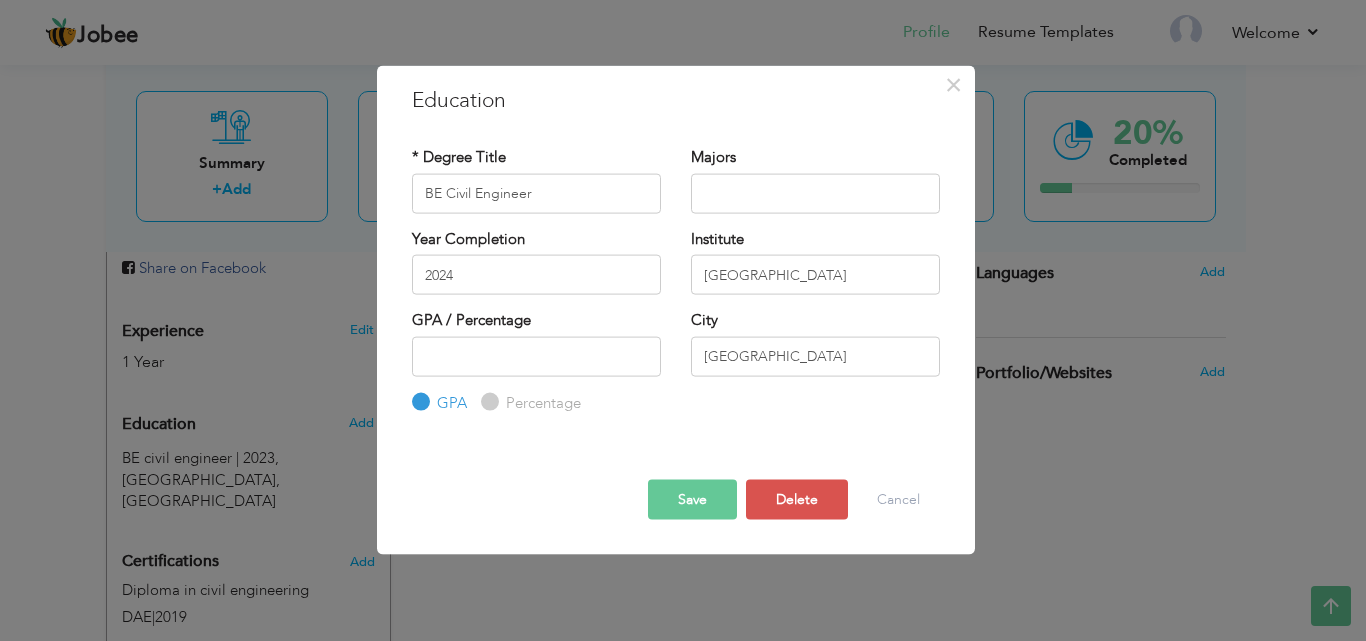 click on "Save" at bounding box center (692, 500) 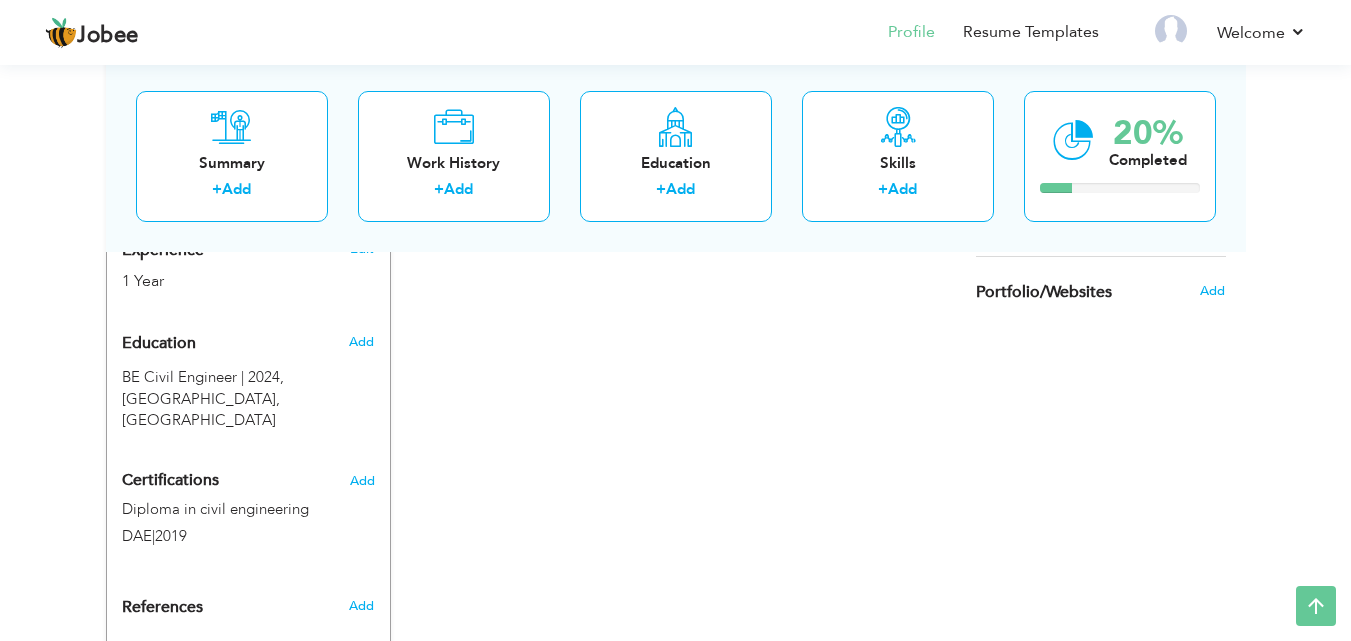 scroll, scrollTop: 773, scrollLeft: 0, axis: vertical 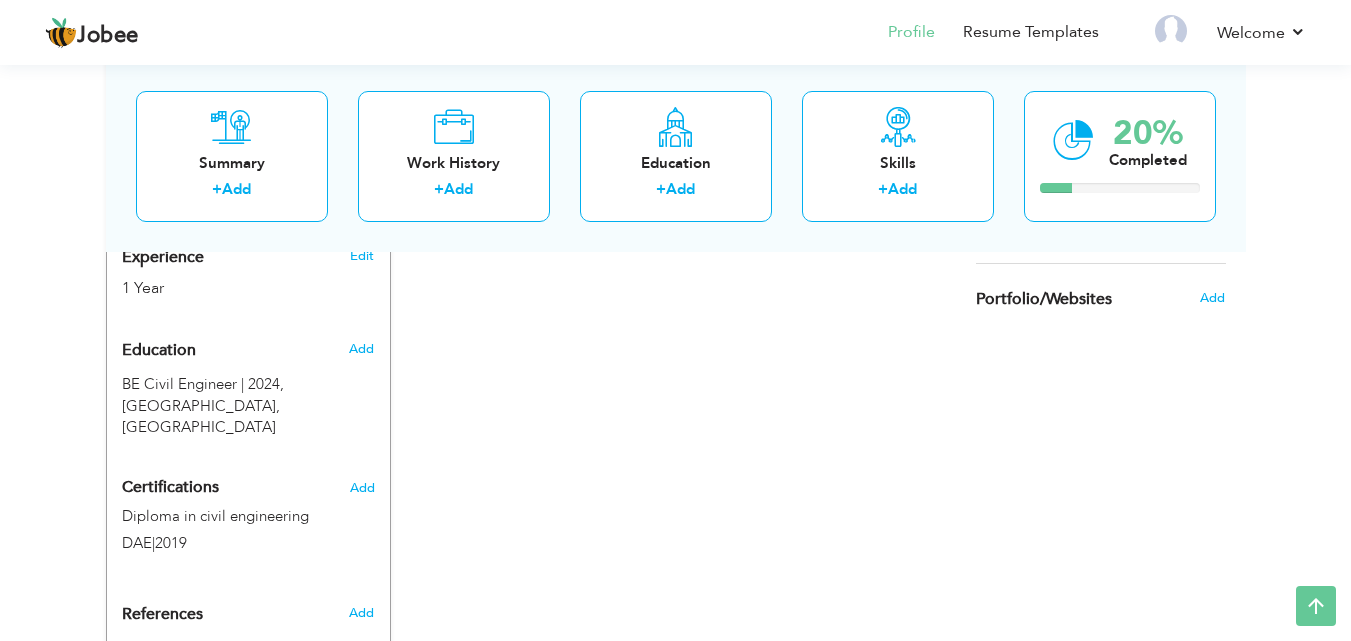 click on "Add" at bounding box center (365, 349) 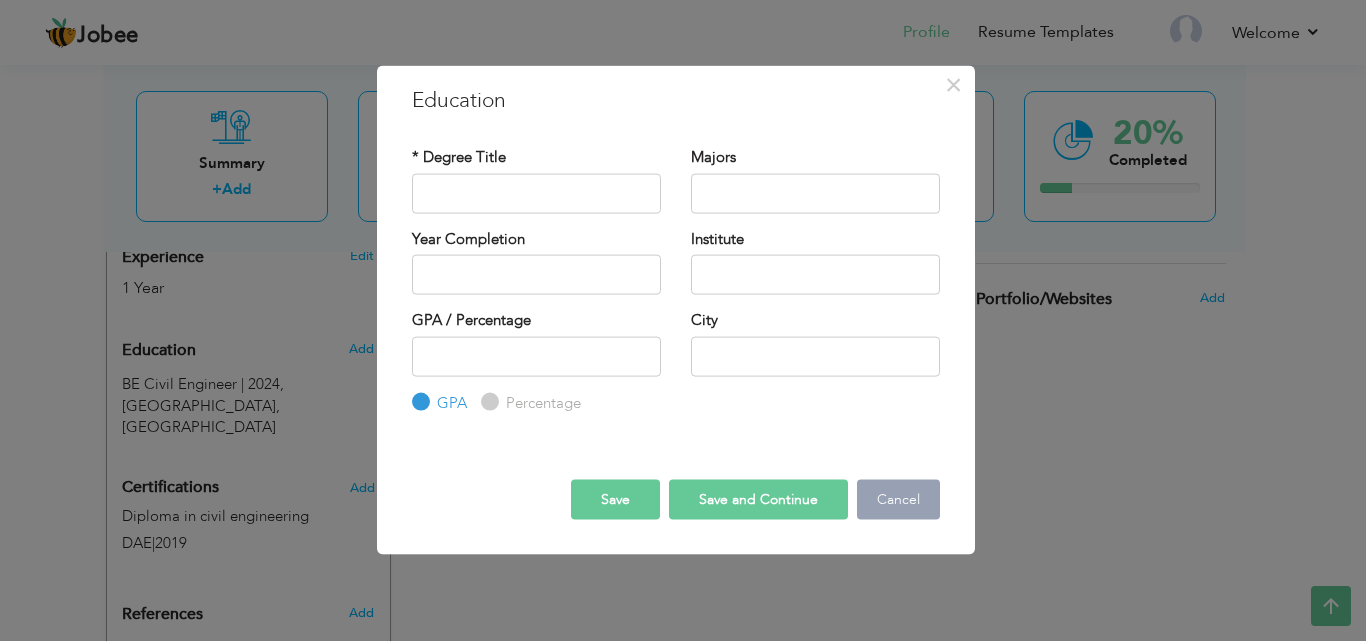 click on "Cancel" at bounding box center (898, 500) 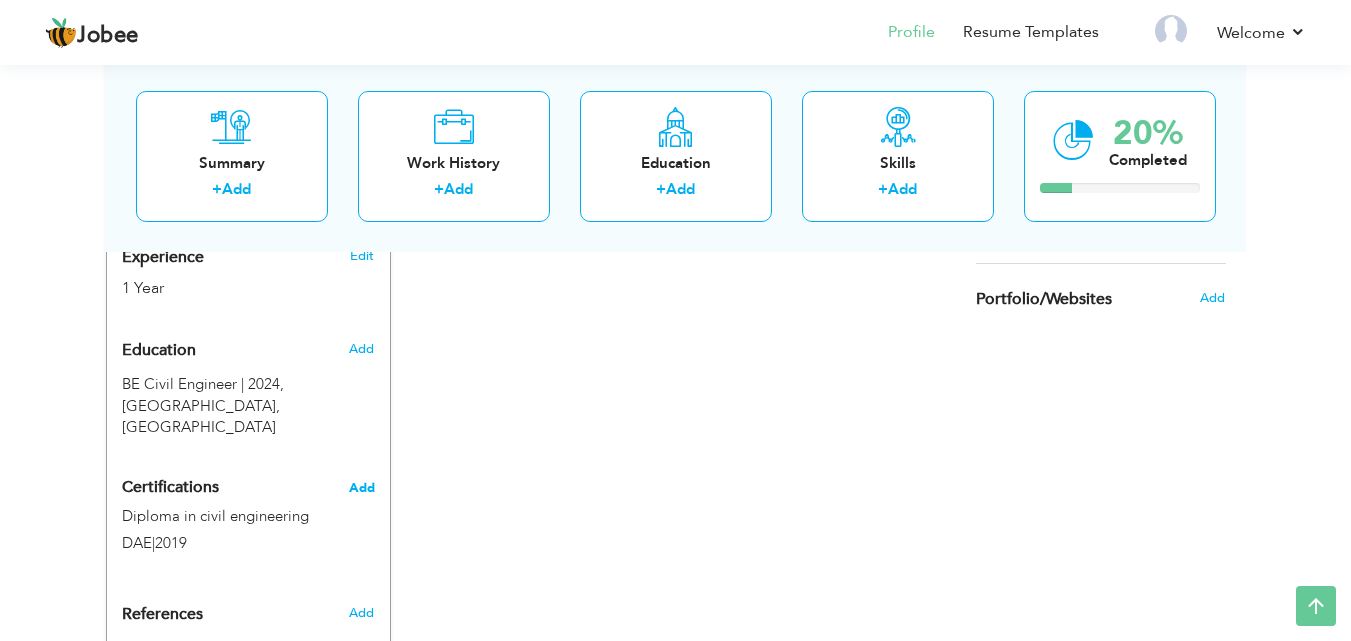 click on "Add" at bounding box center [362, 488] 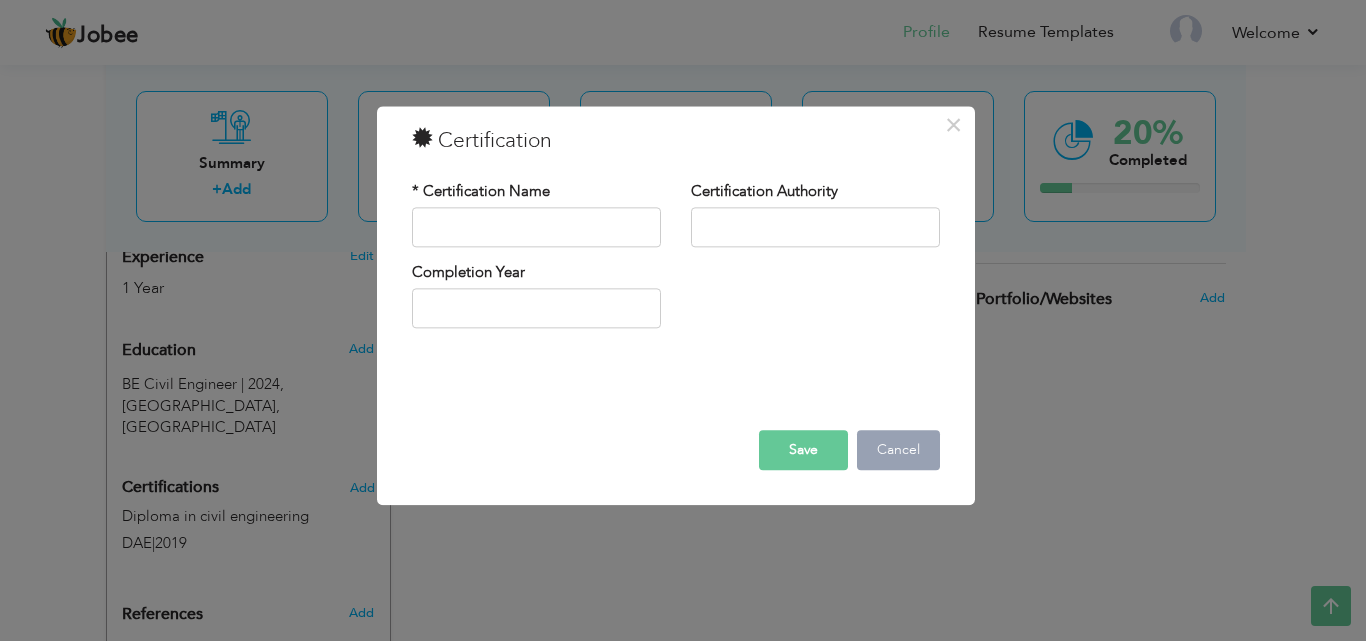 click on "Cancel" at bounding box center [898, 450] 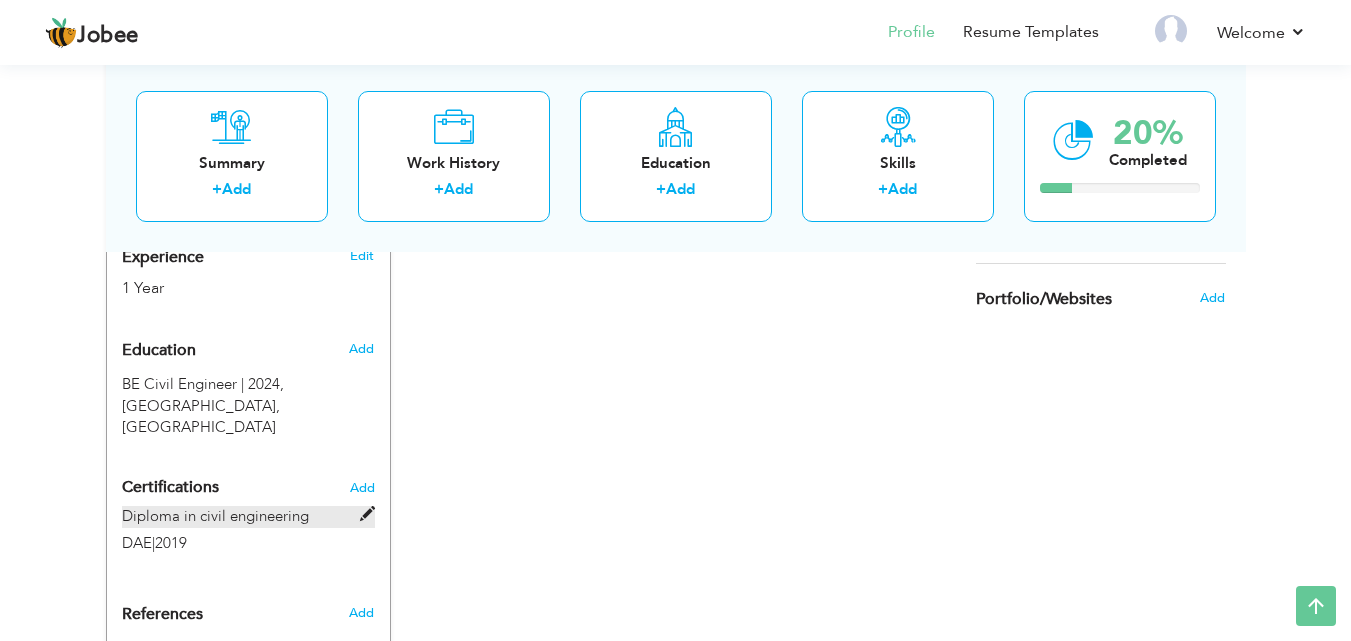 click at bounding box center (367, 514) 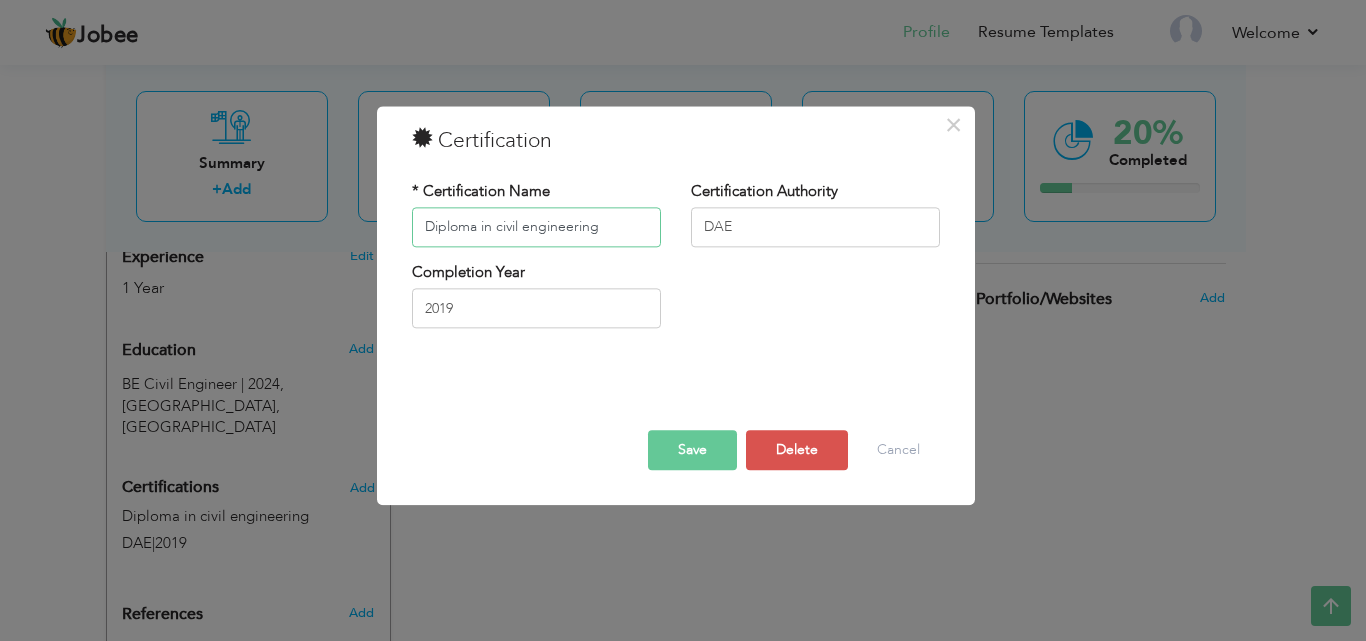 click on "Diploma in civil engineering" at bounding box center (536, 227) 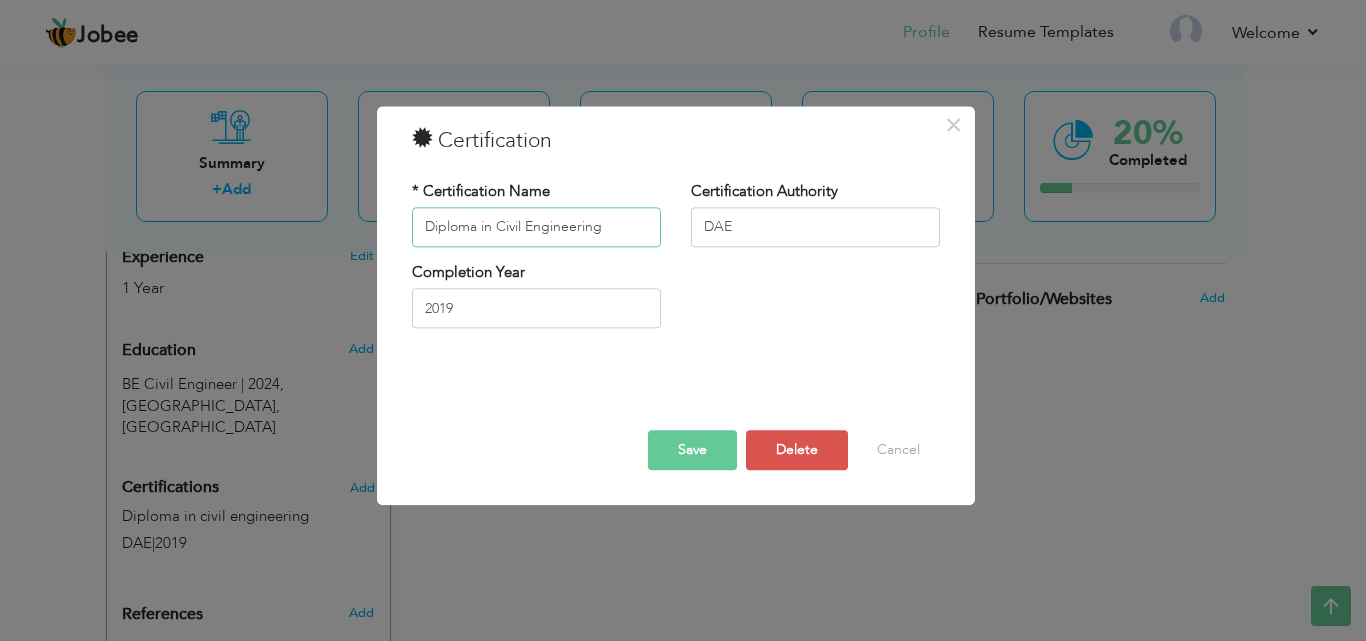 type on "Diploma in Civil Engineering" 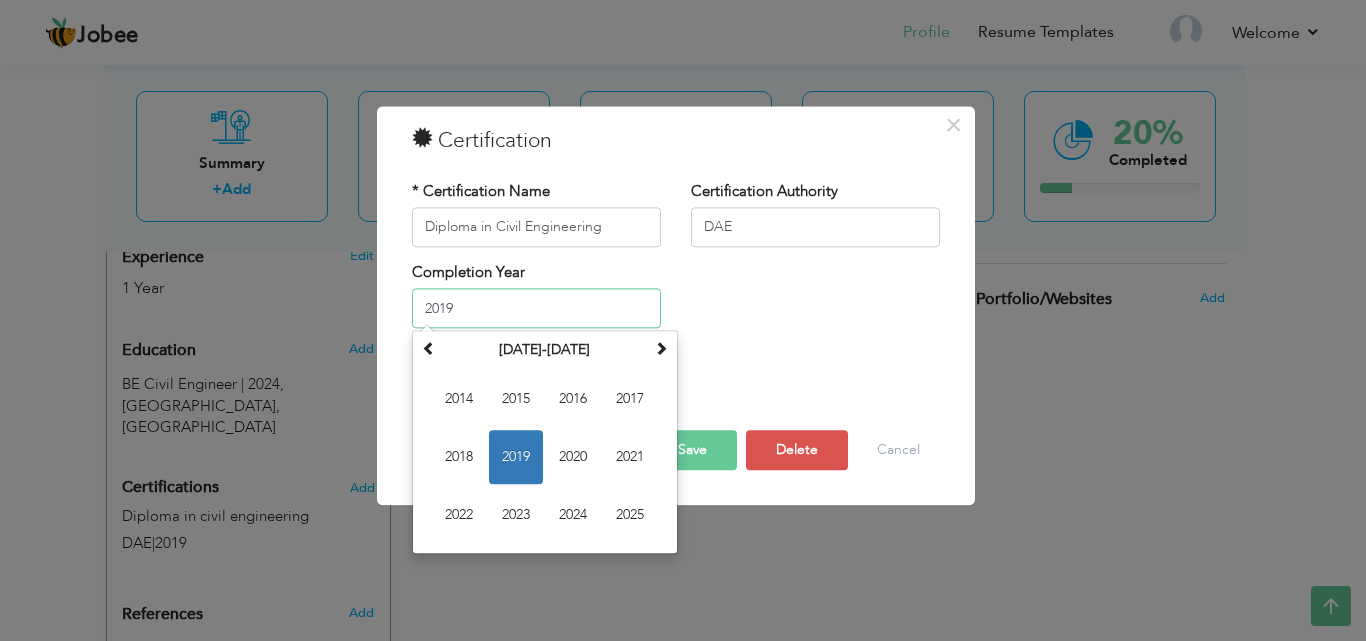 click on "2019" at bounding box center (536, 309) 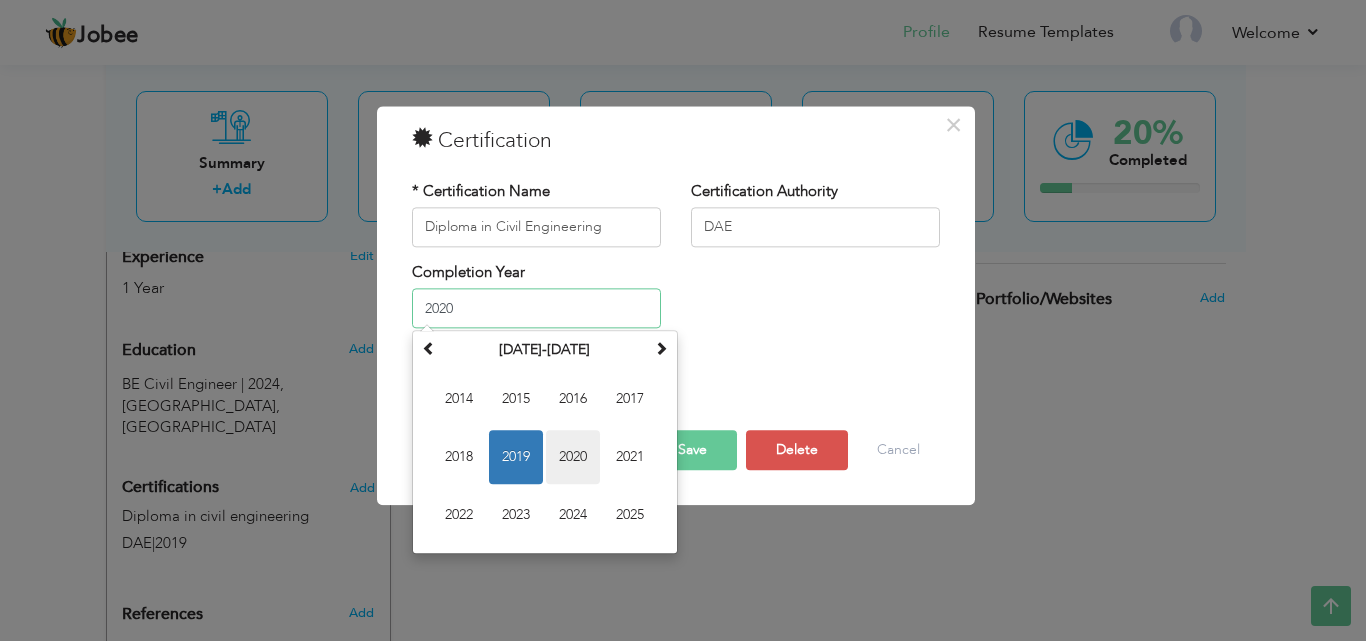 click on "2020" at bounding box center [573, 458] 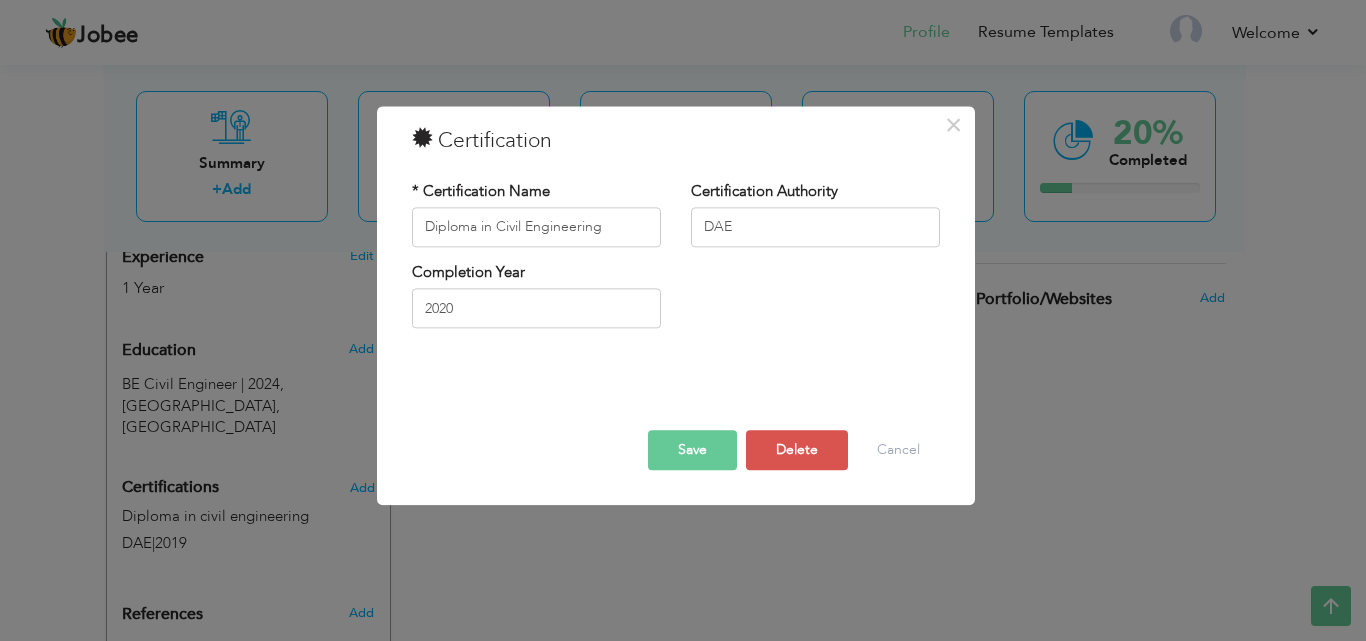 click on "Save" at bounding box center [692, 450] 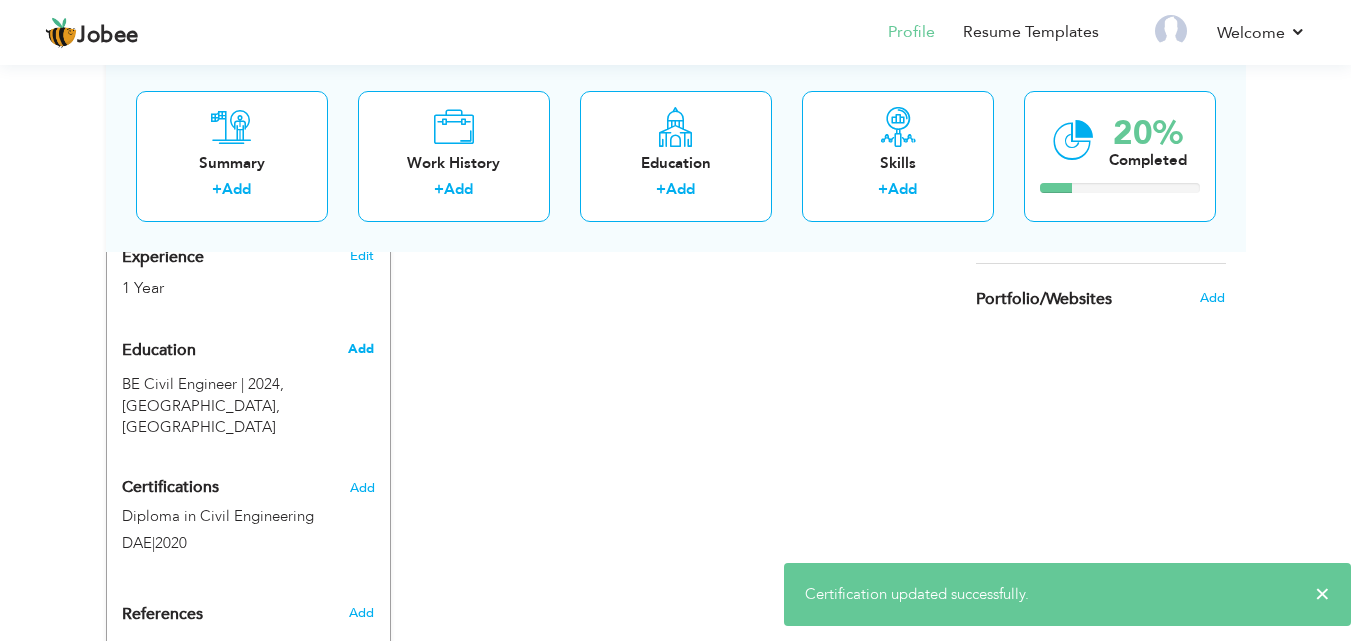 click on "Add" at bounding box center (361, 349) 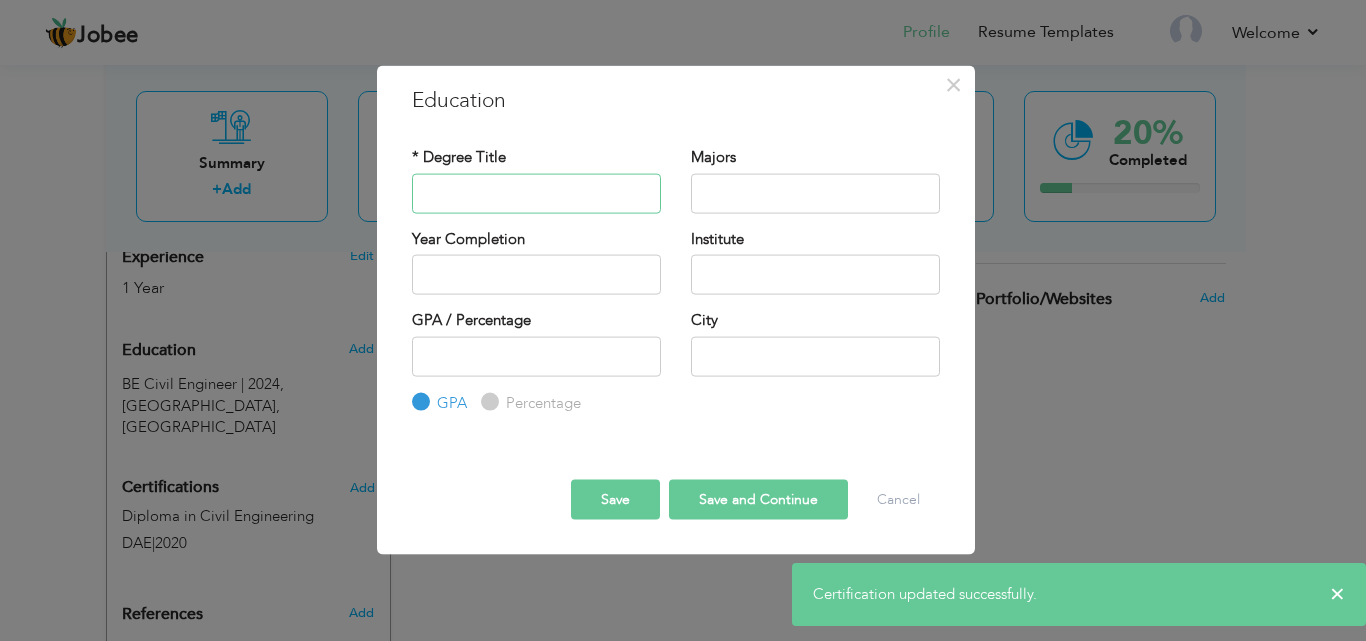 click at bounding box center (536, 193) 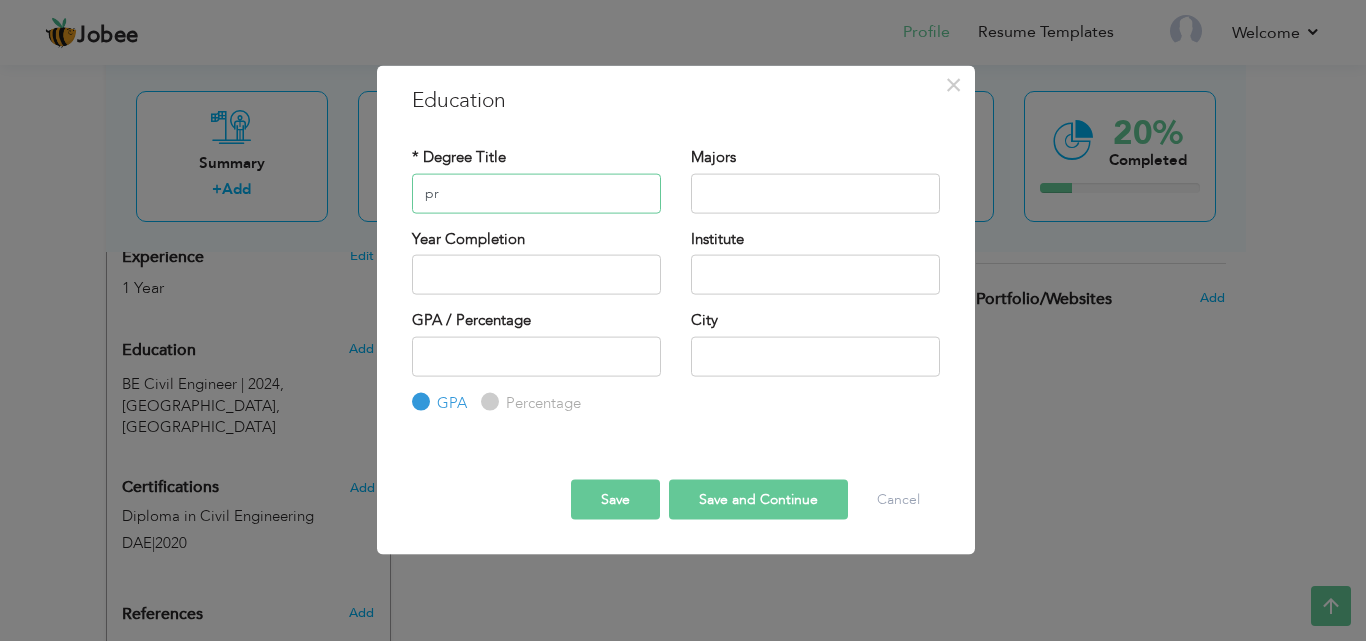 type on "p" 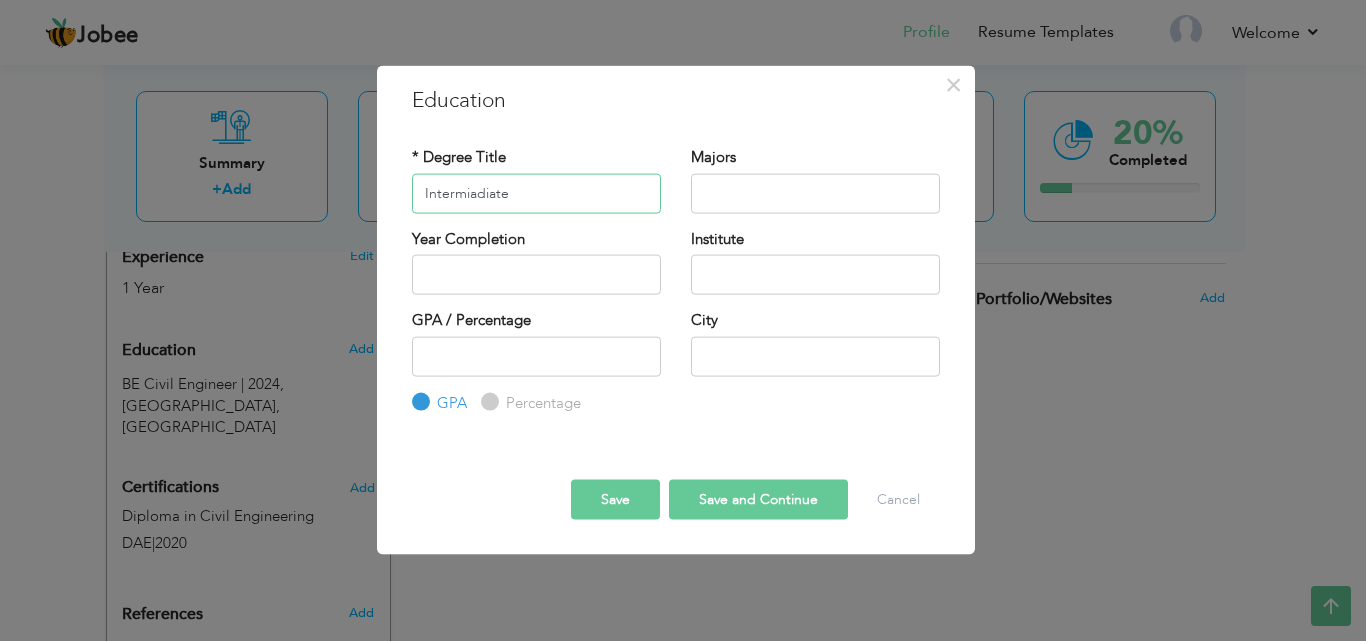 click on "Intermiadiate" at bounding box center [536, 193] 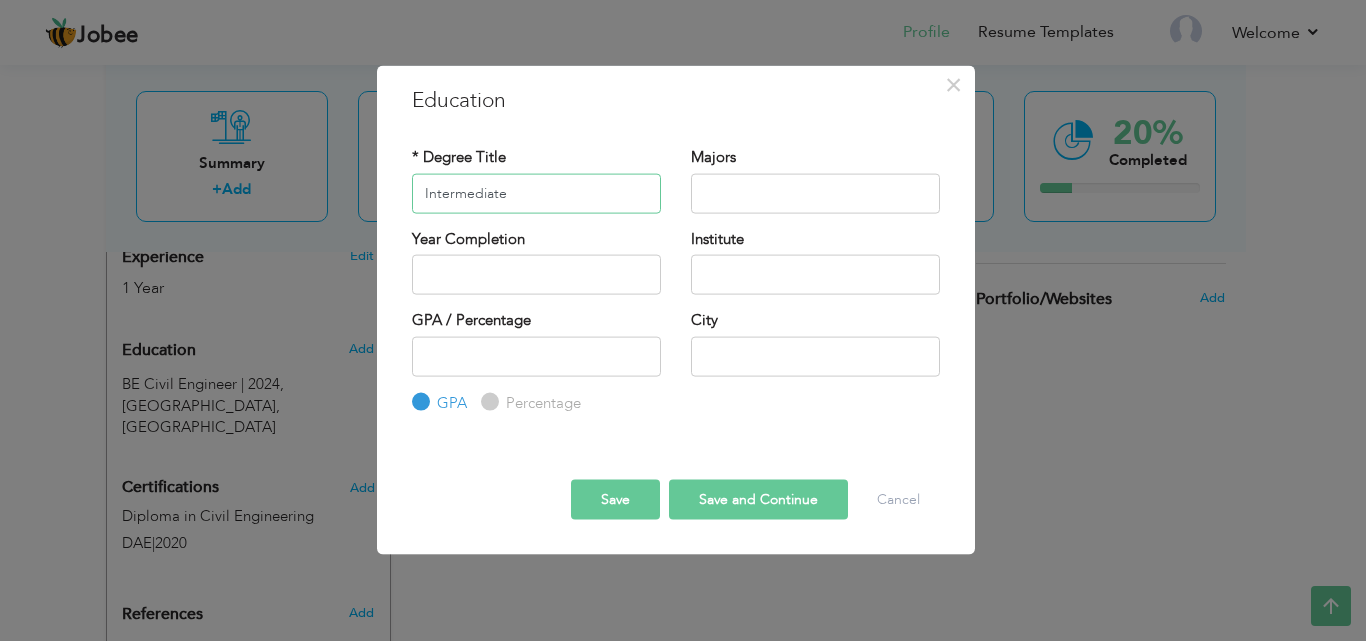 click on "Intermediate" at bounding box center [536, 193] 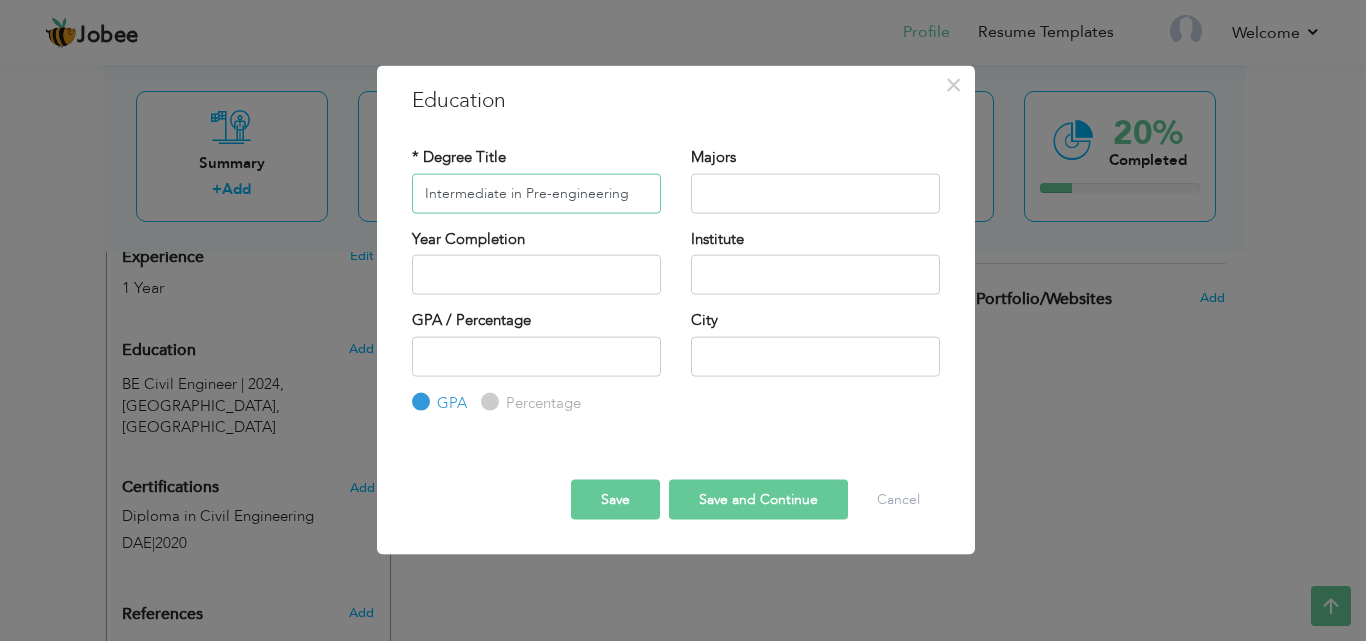 type on "Intermediate in Pre-engineering" 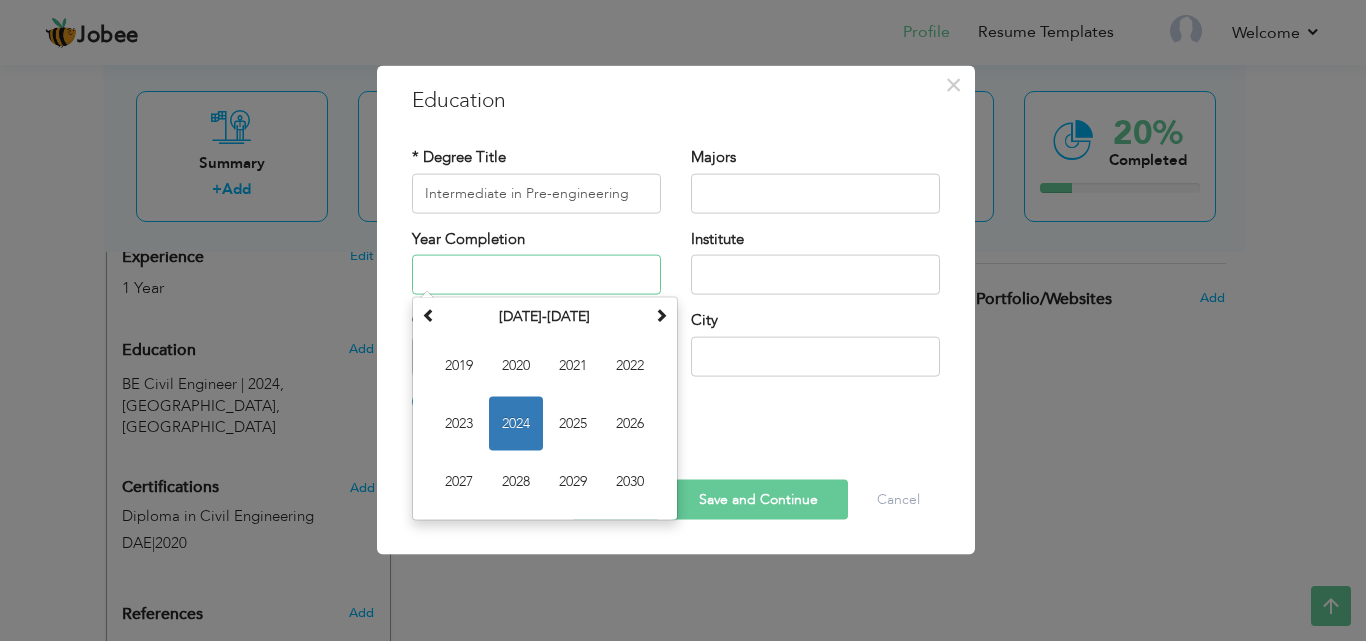 click at bounding box center [536, 275] 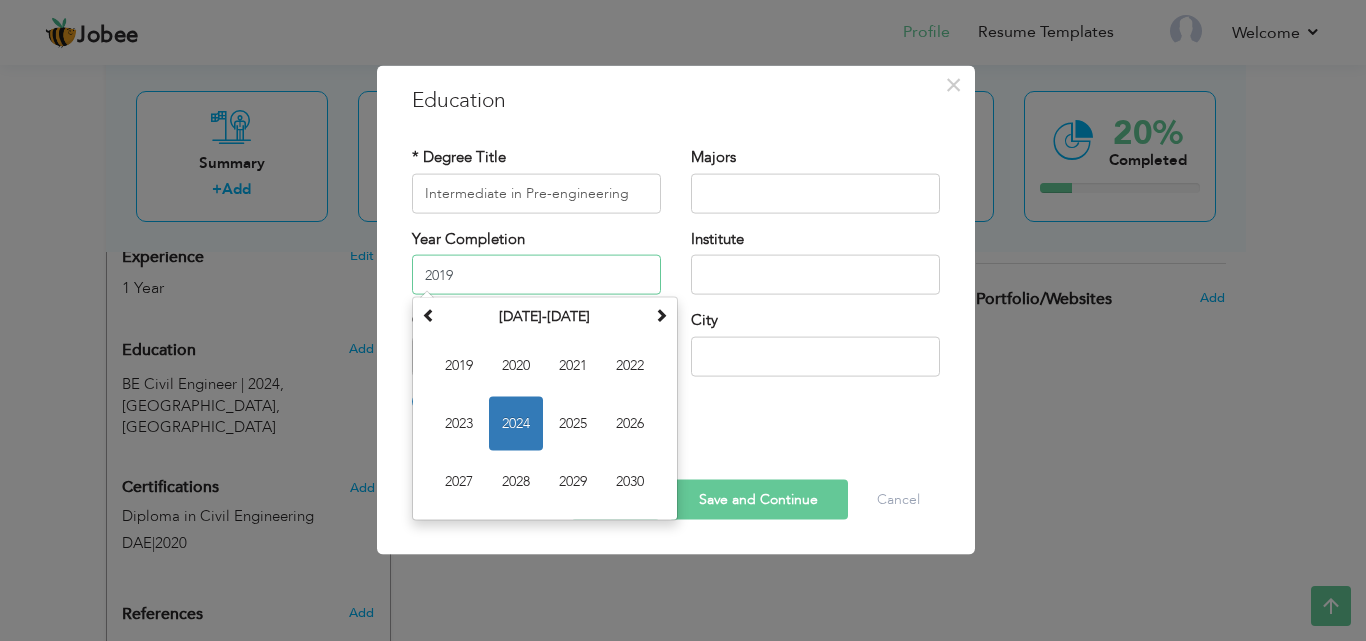 type on "2019" 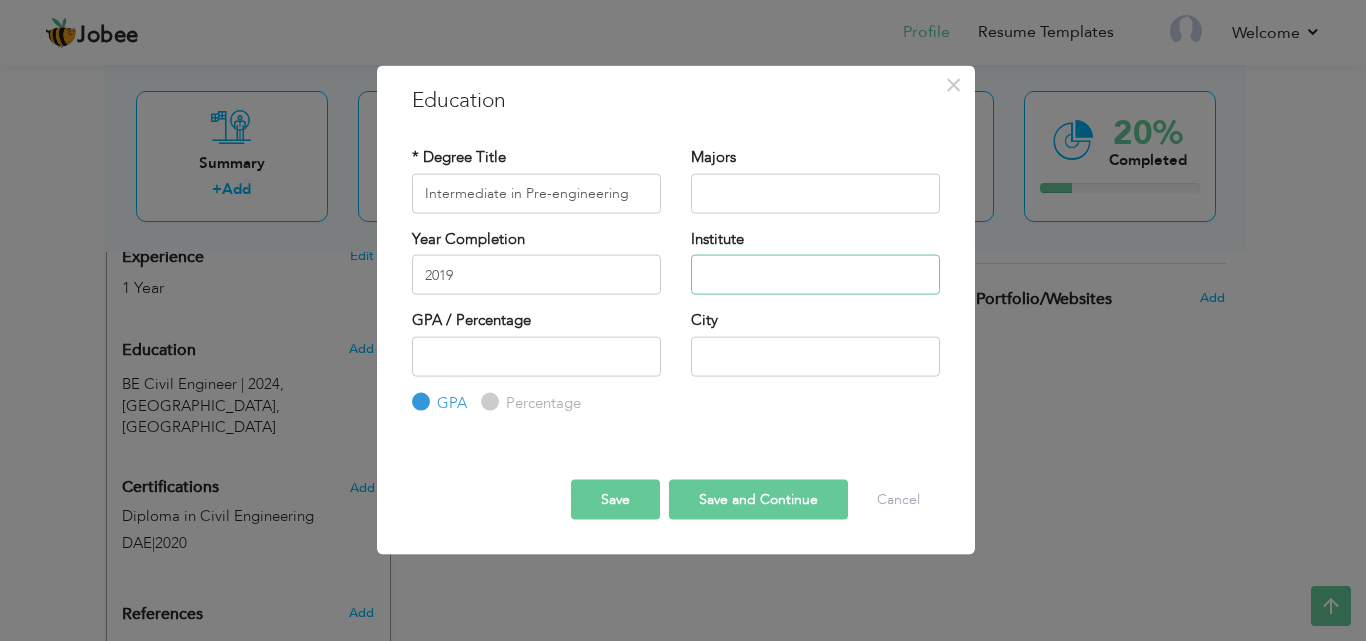 click at bounding box center [815, 275] 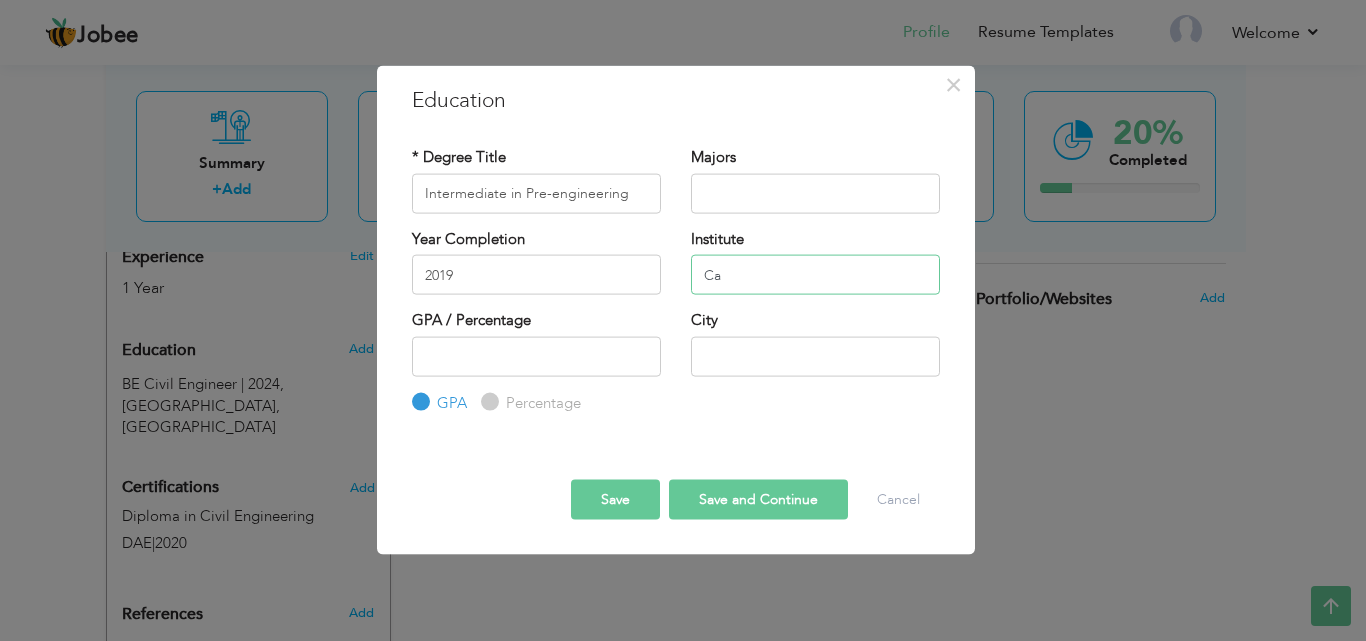 type on "C" 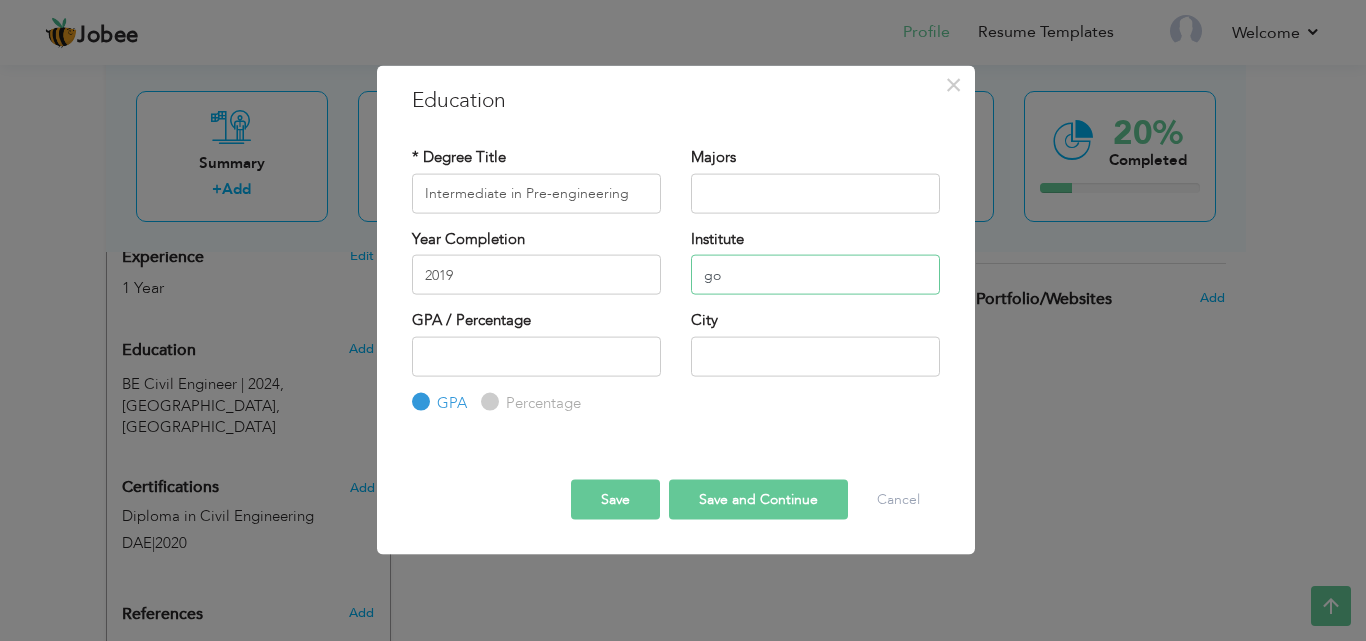 type on "g" 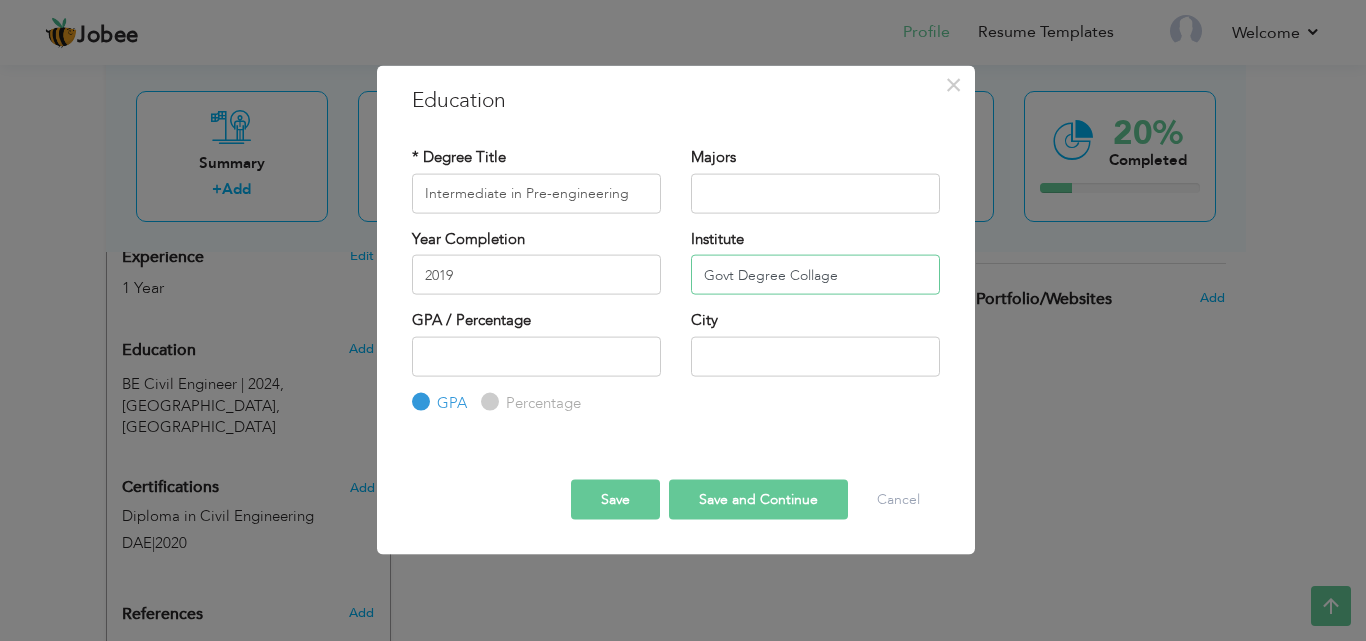 type on "Govt Degree Collage" 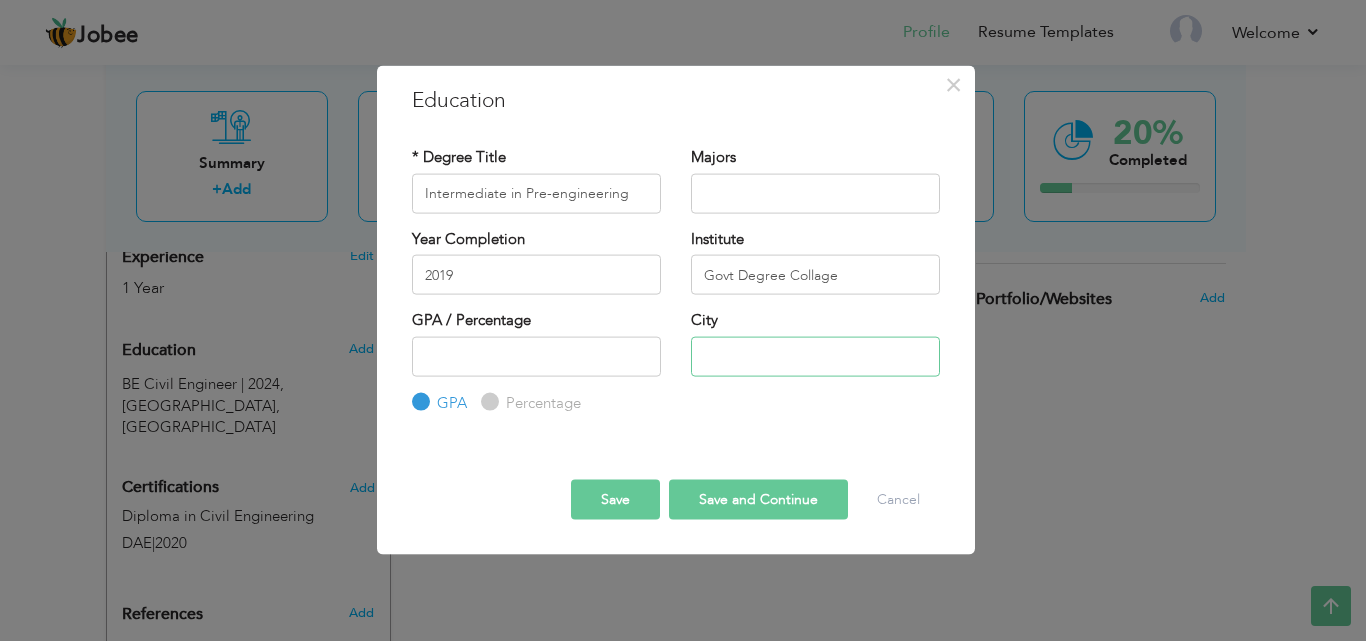 click at bounding box center [815, 356] 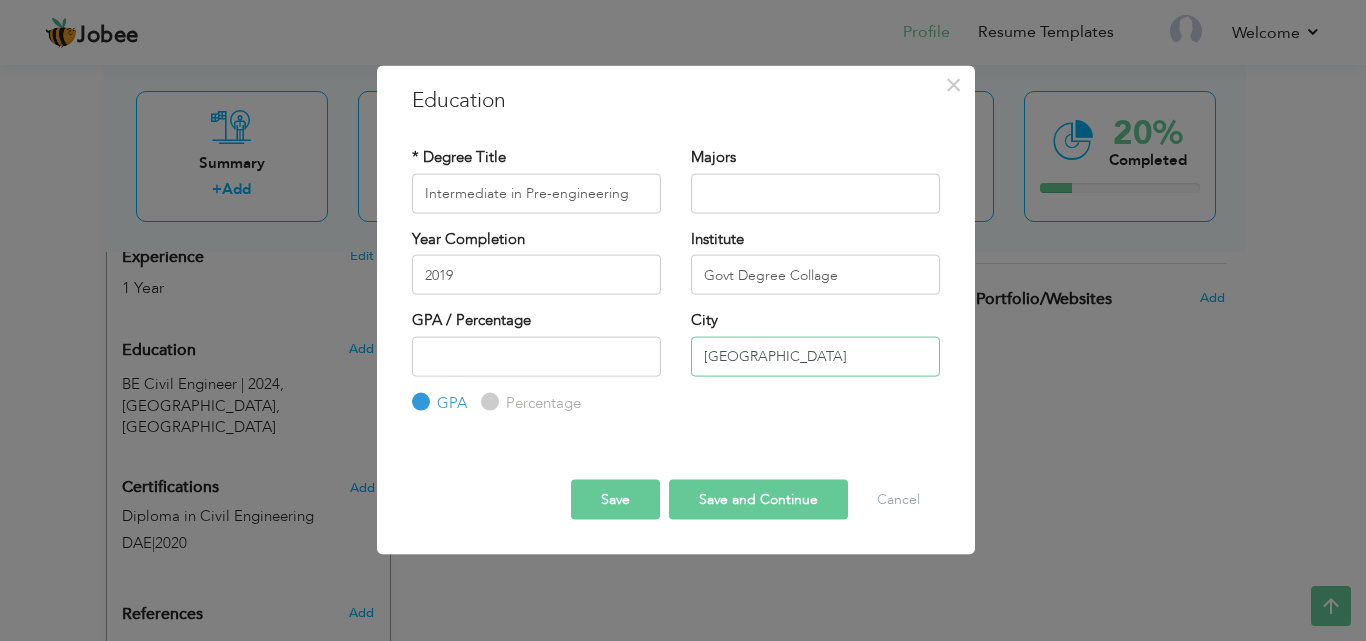 type on "Karachi" 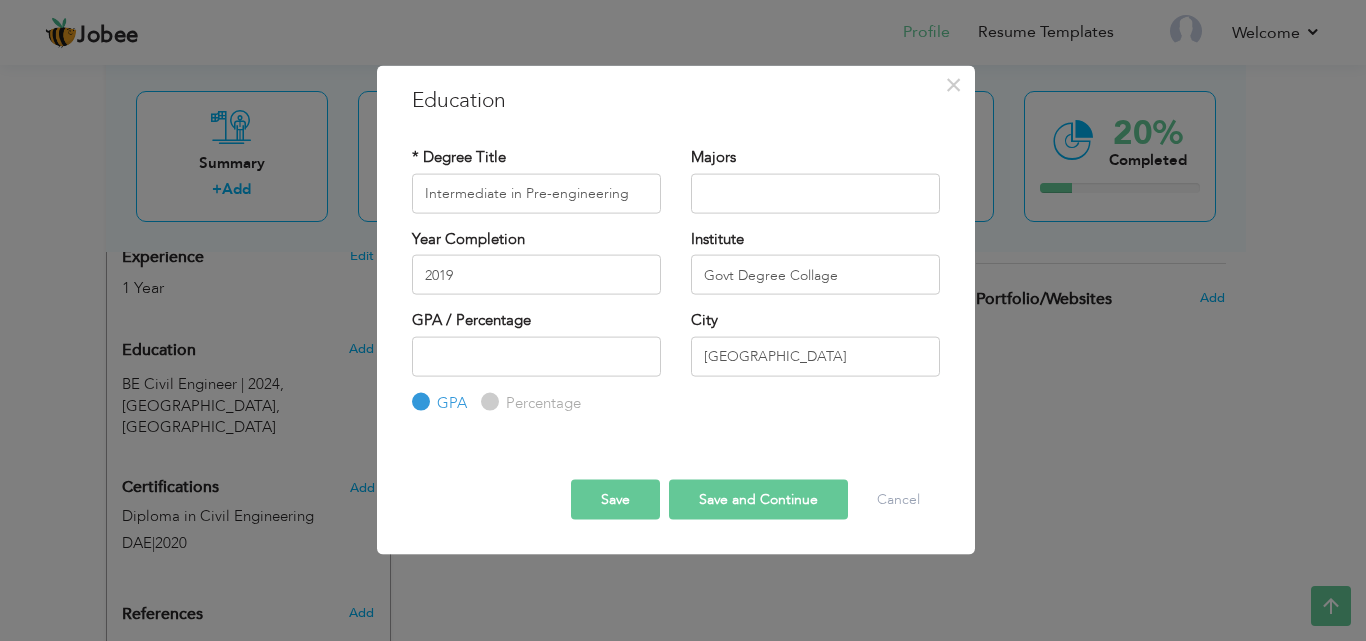 click on "Save" at bounding box center [615, 500] 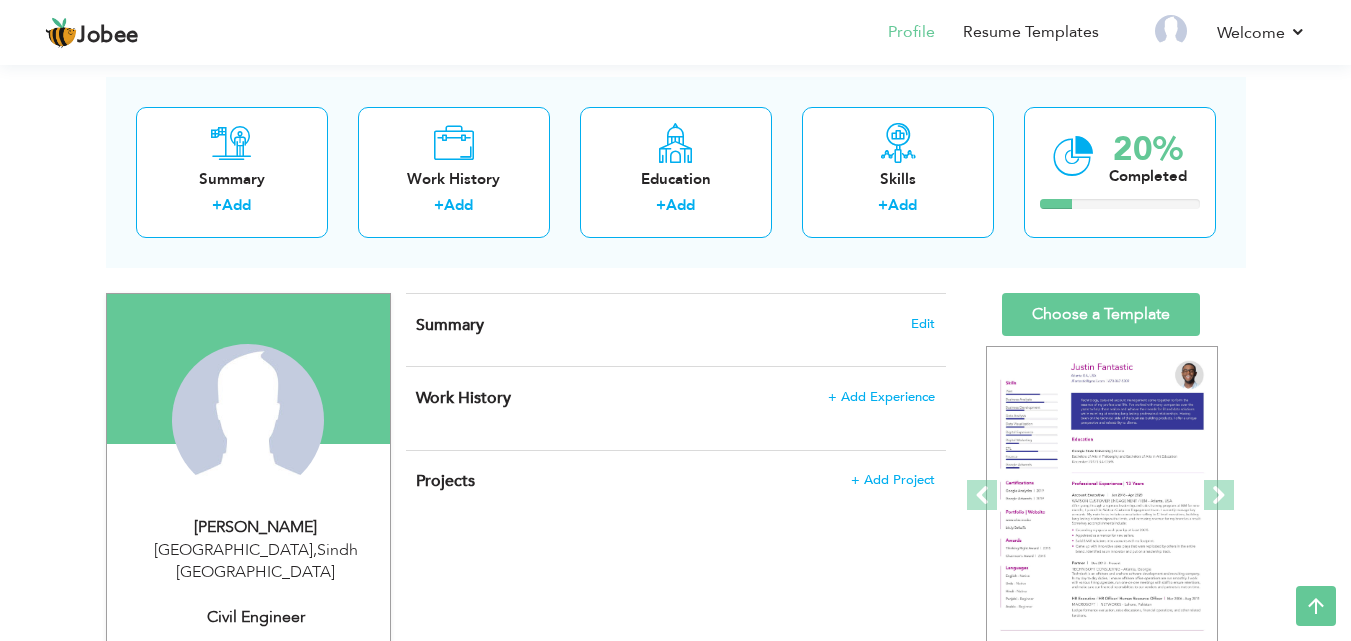 scroll, scrollTop: 69, scrollLeft: 0, axis: vertical 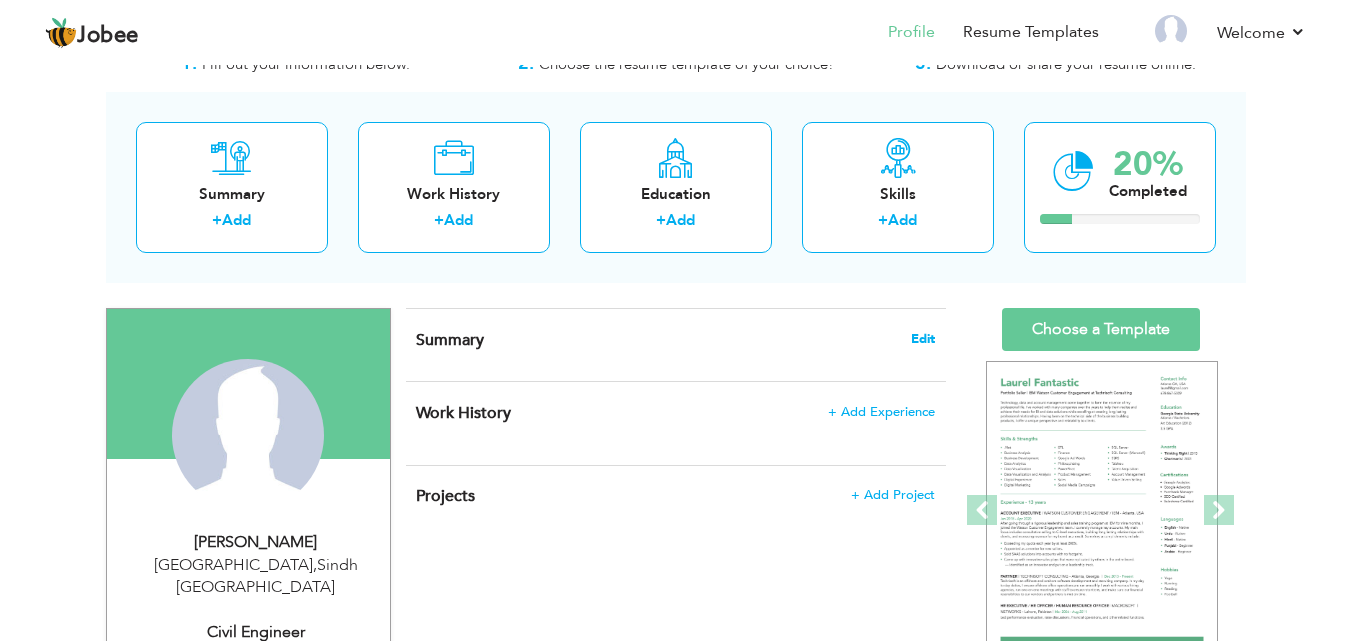click on "Edit" at bounding box center (923, 339) 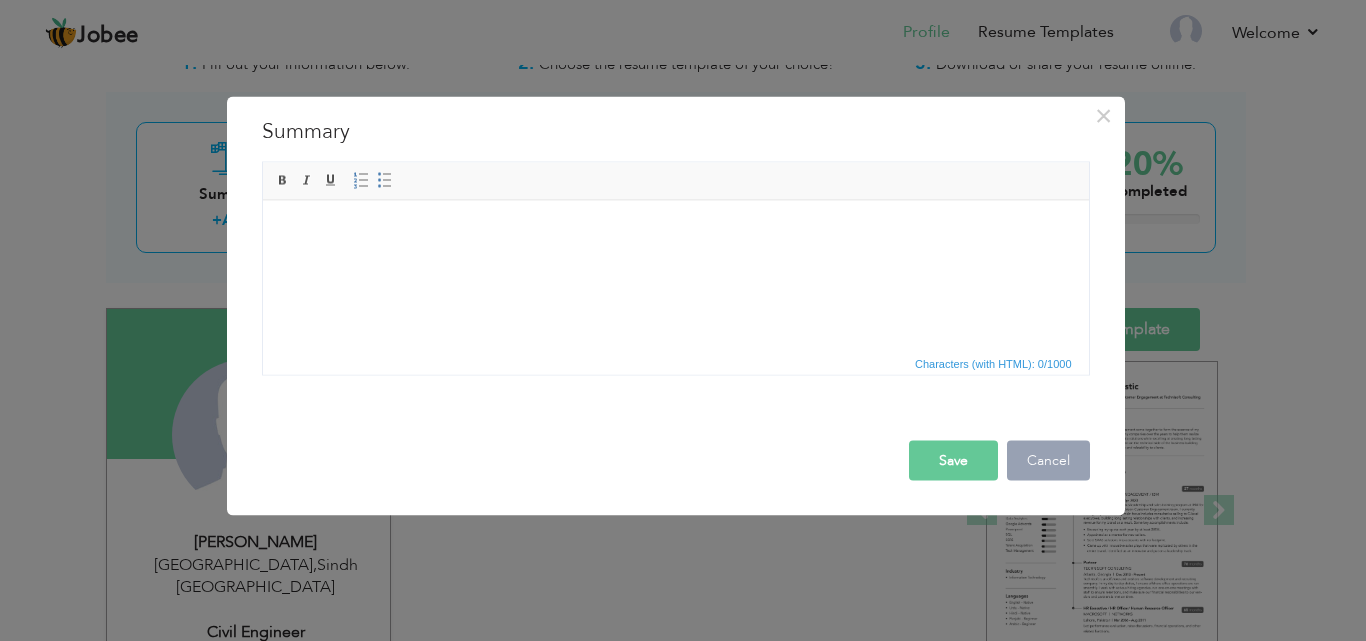 click on "Cancel" at bounding box center (1048, 460) 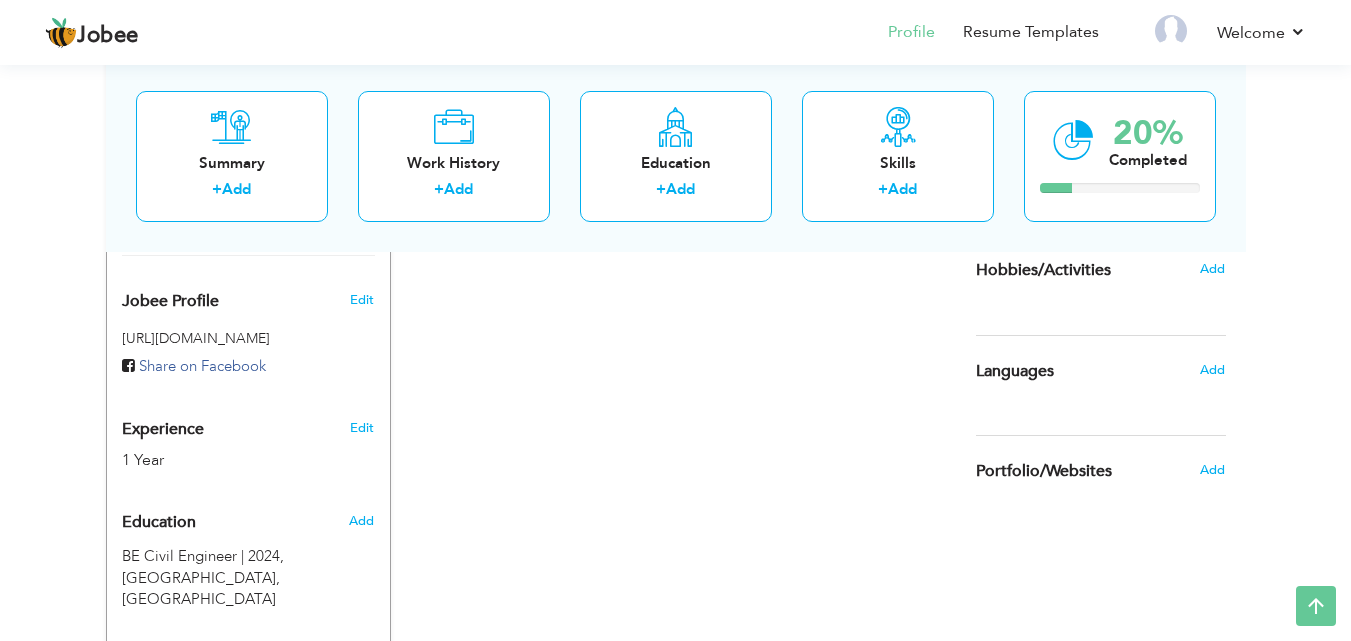 scroll, scrollTop: 515, scrollLeft: 0, axis: vertical 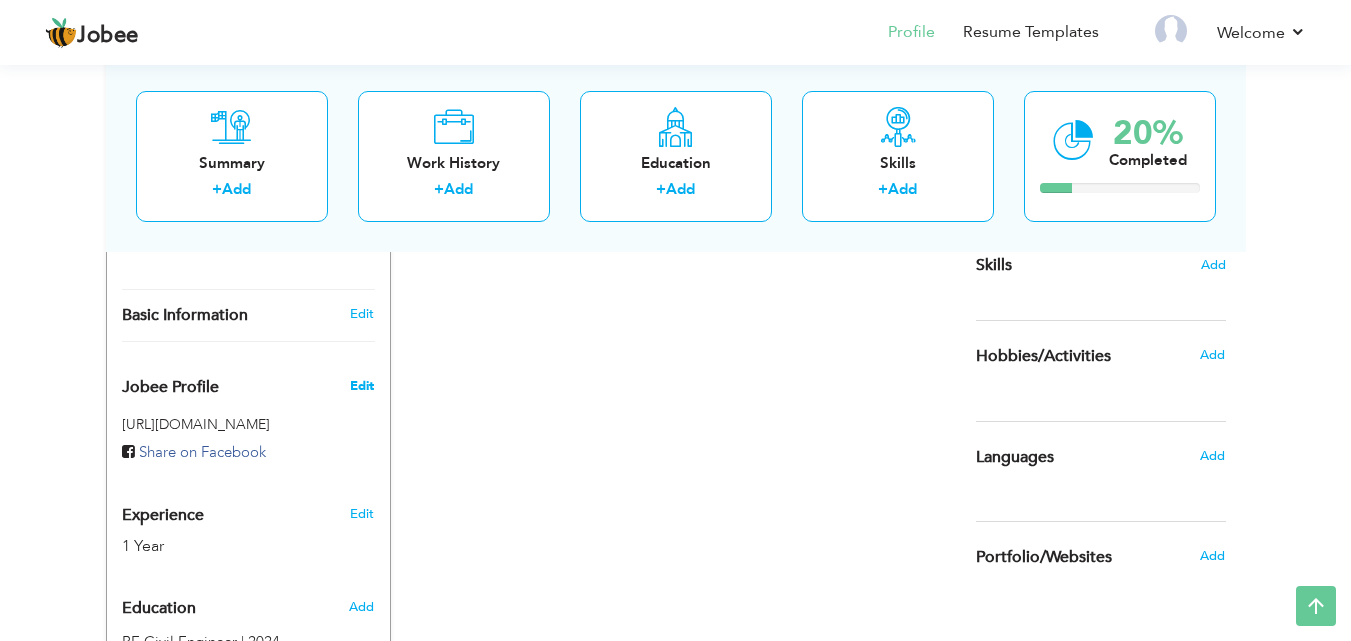click on "Edit" at bounding box center [362, 386] 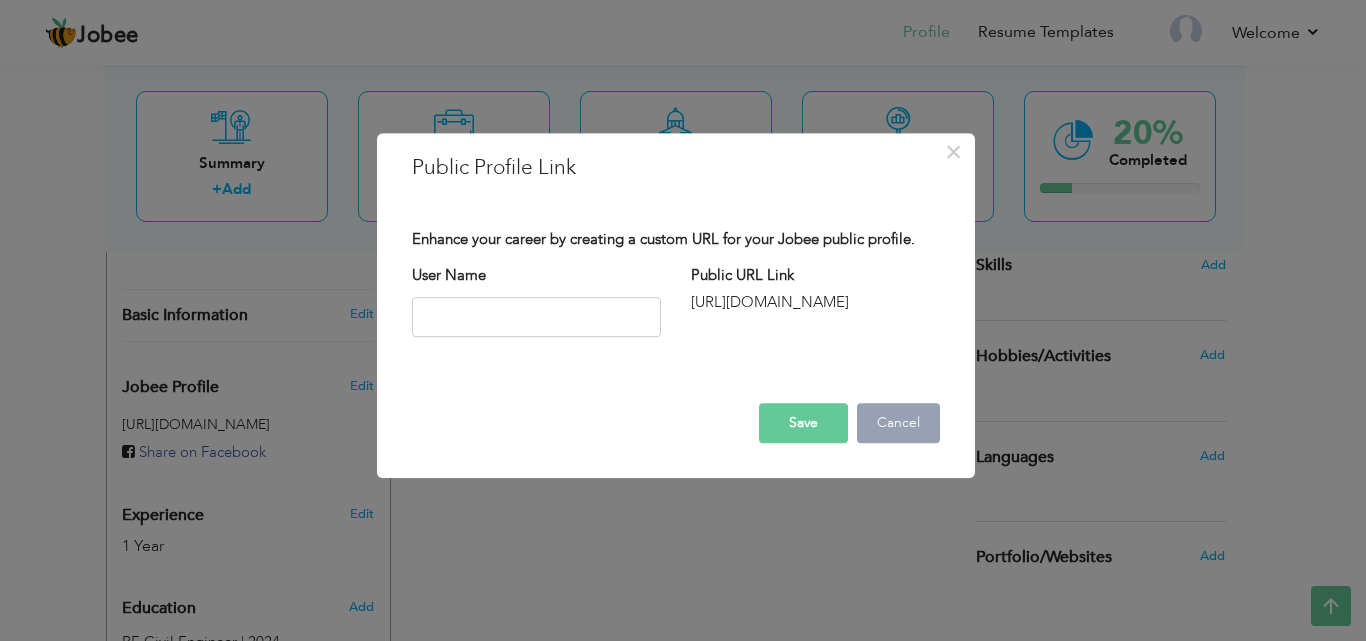 click on "Cancel" at bounding box center (898, 423) 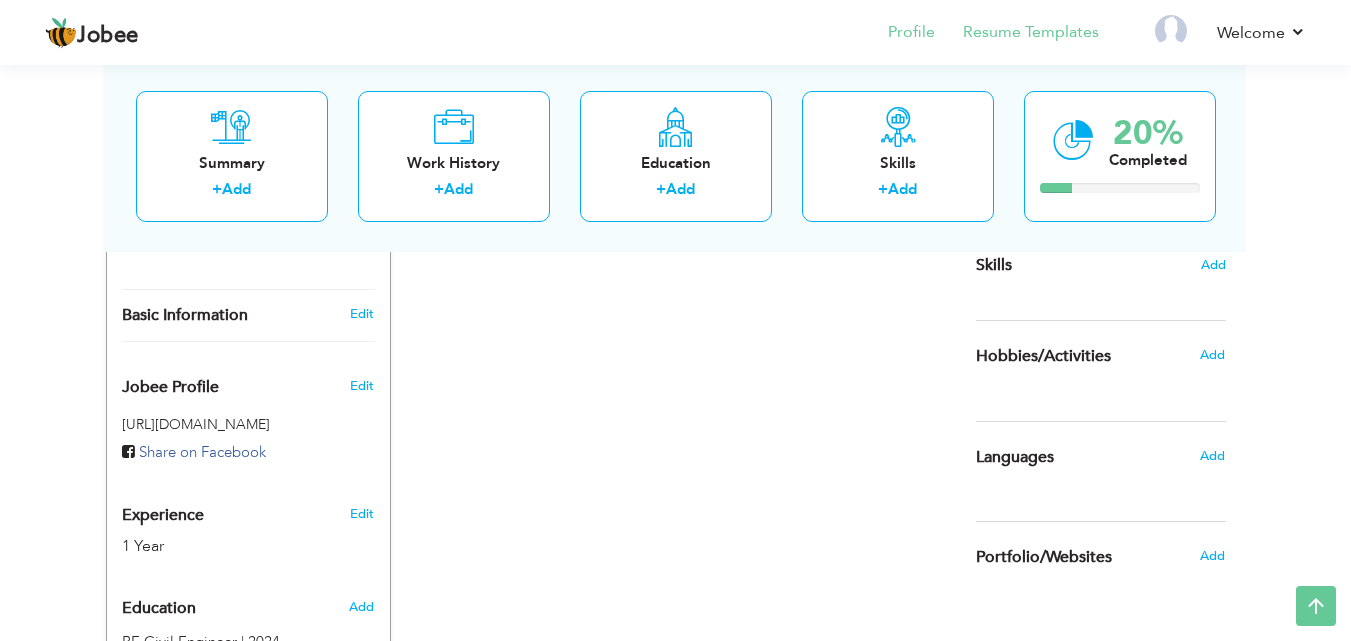 click on "Resume Templates" at bounding box center (1017, 34) 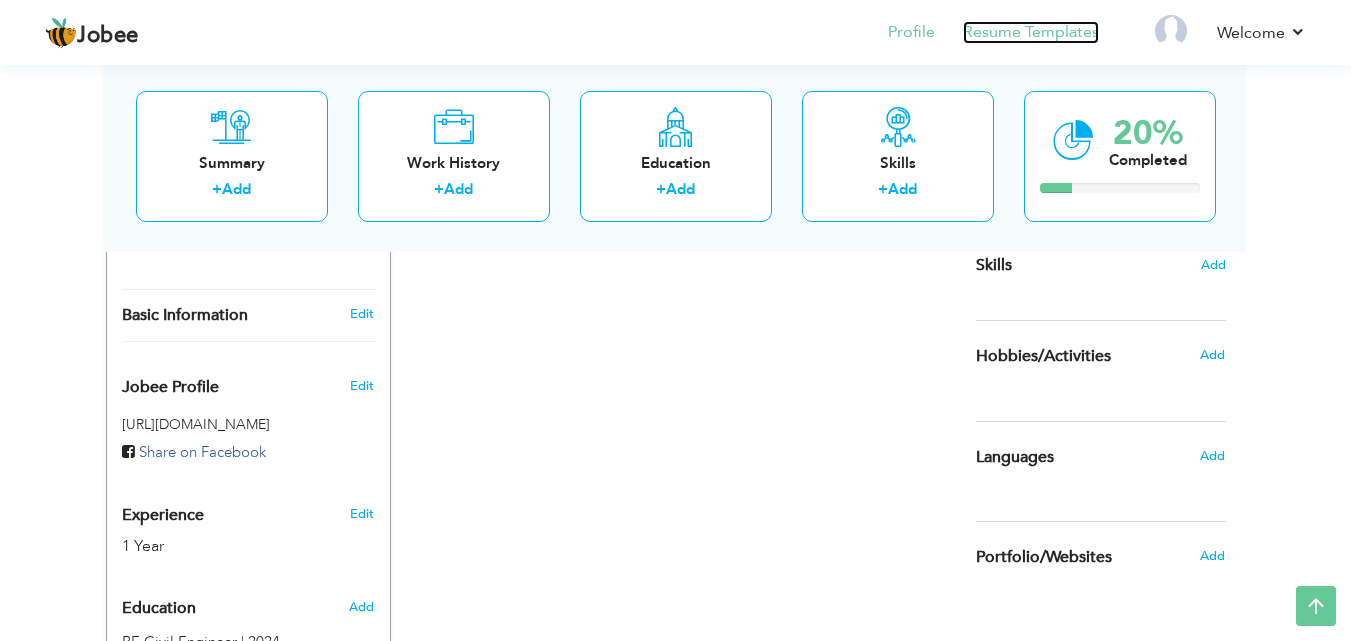 click on "Resume Templates" at bounding box center [1031, 32] 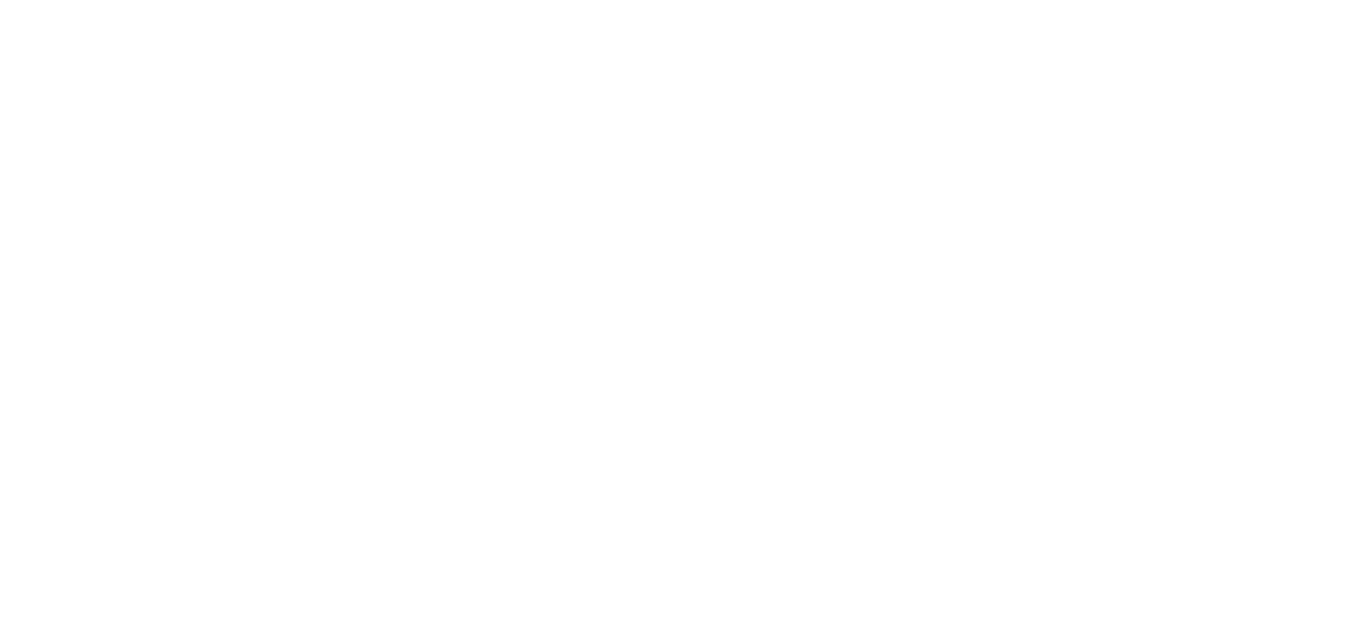 scroll, scrollTop: 0, scrollLeft: 0, axis: both 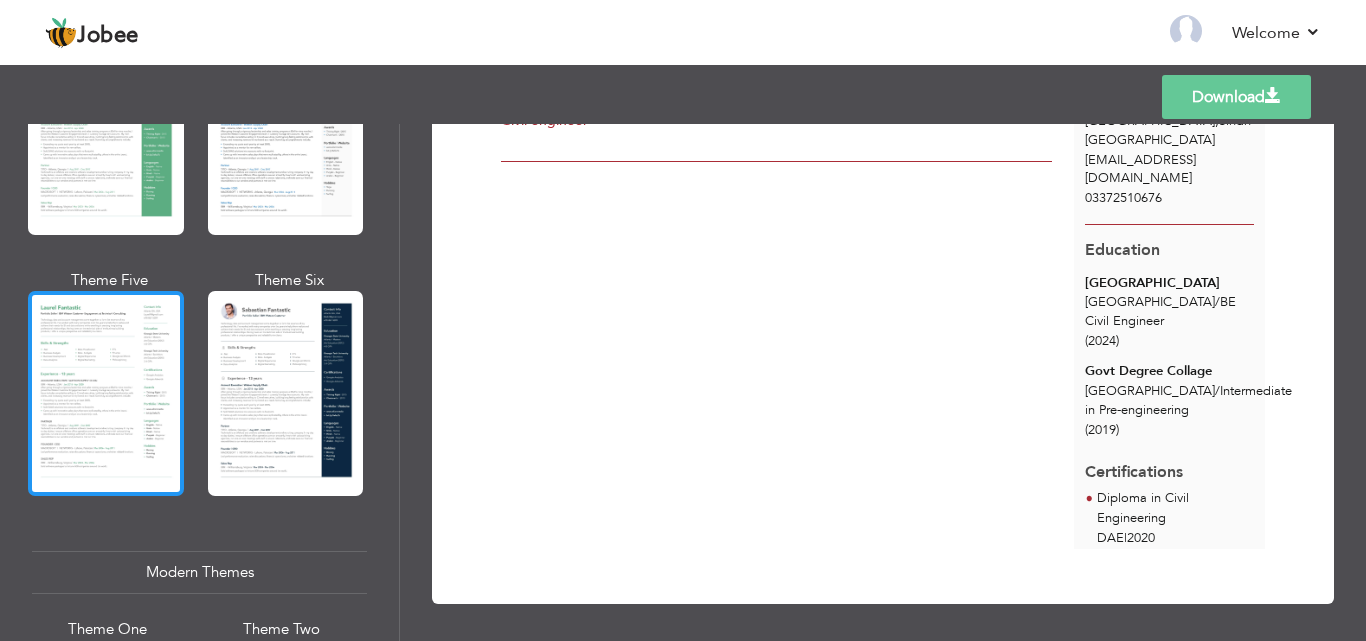 click at bounding box center (106, 393) 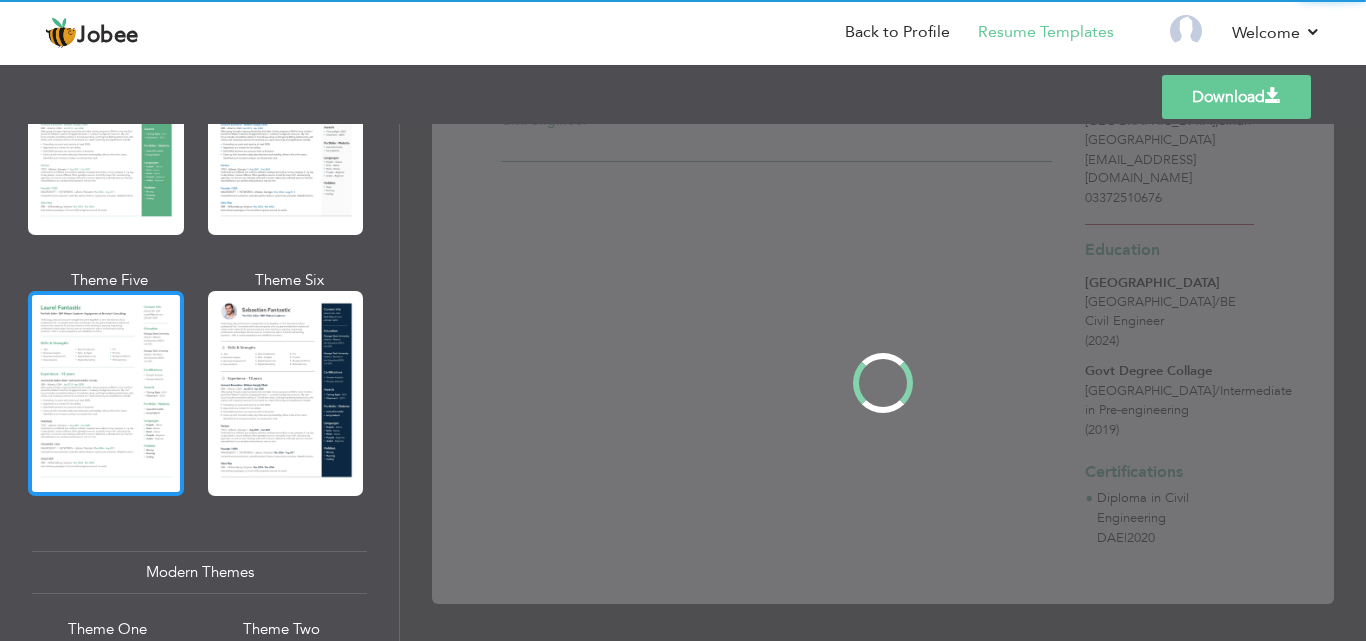 scroll, scrollTop: 0, scrollLeft: 0, axis: both 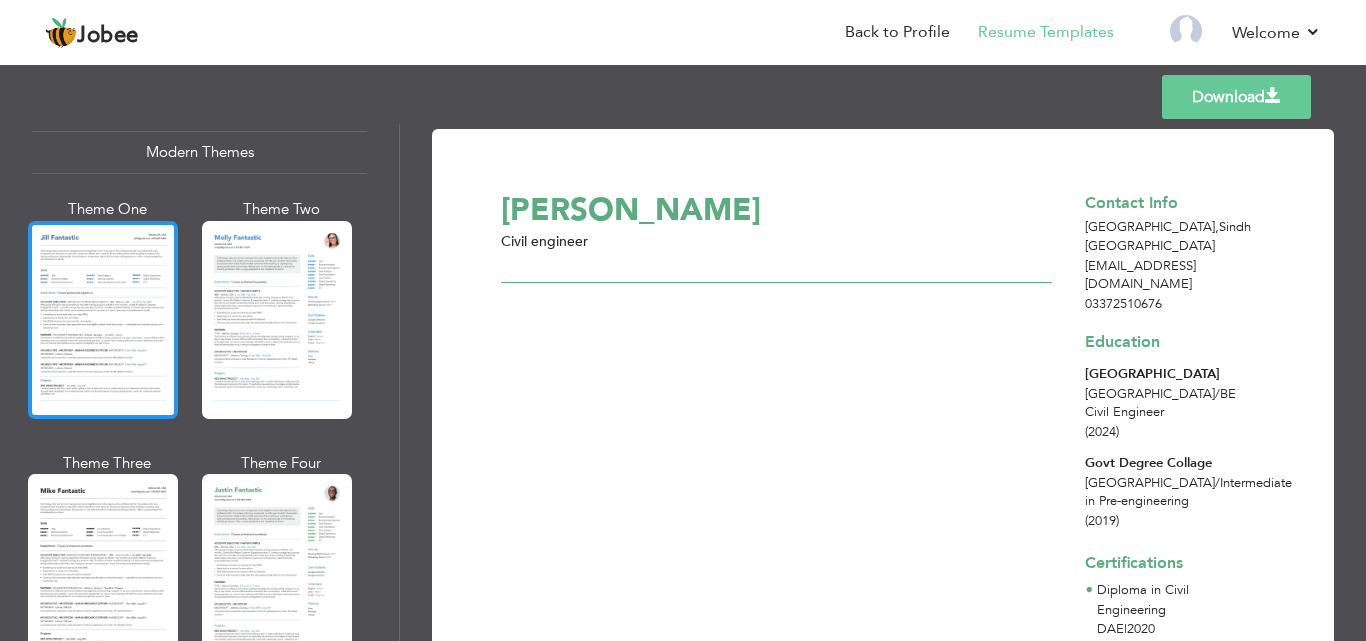 click at bounding box center (103, 320) 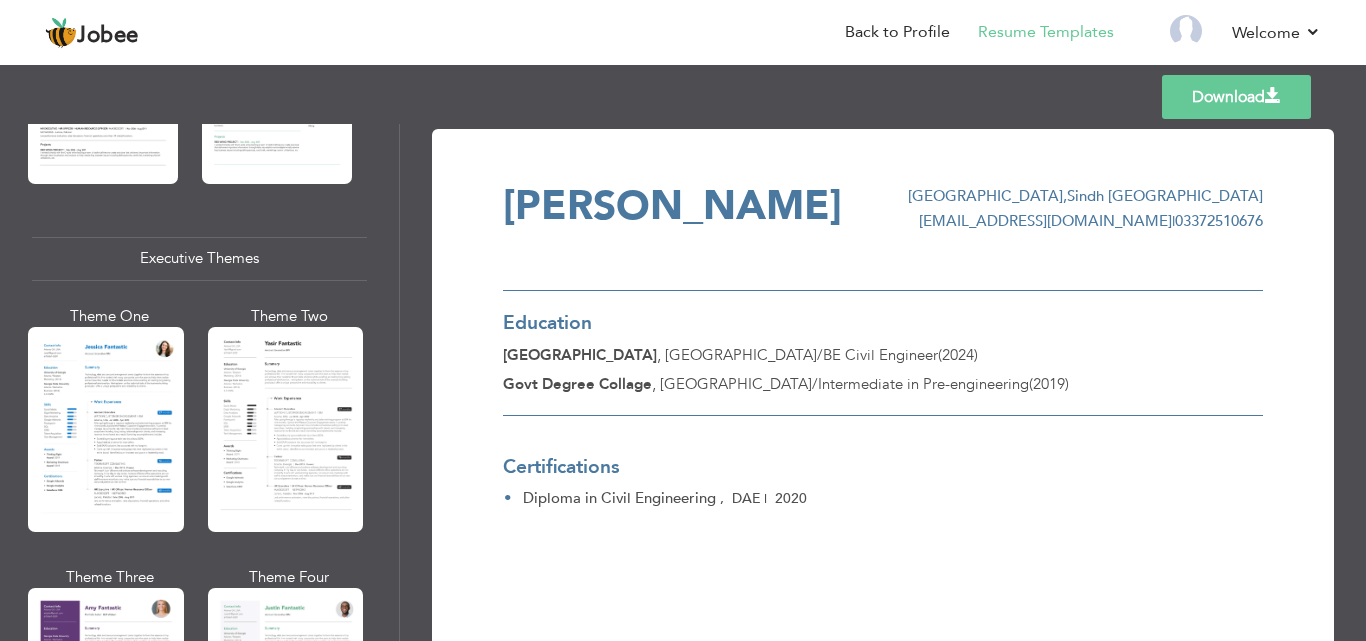 scroll, scrollTop: 1411, scrollLeft: 0, axis: vertical 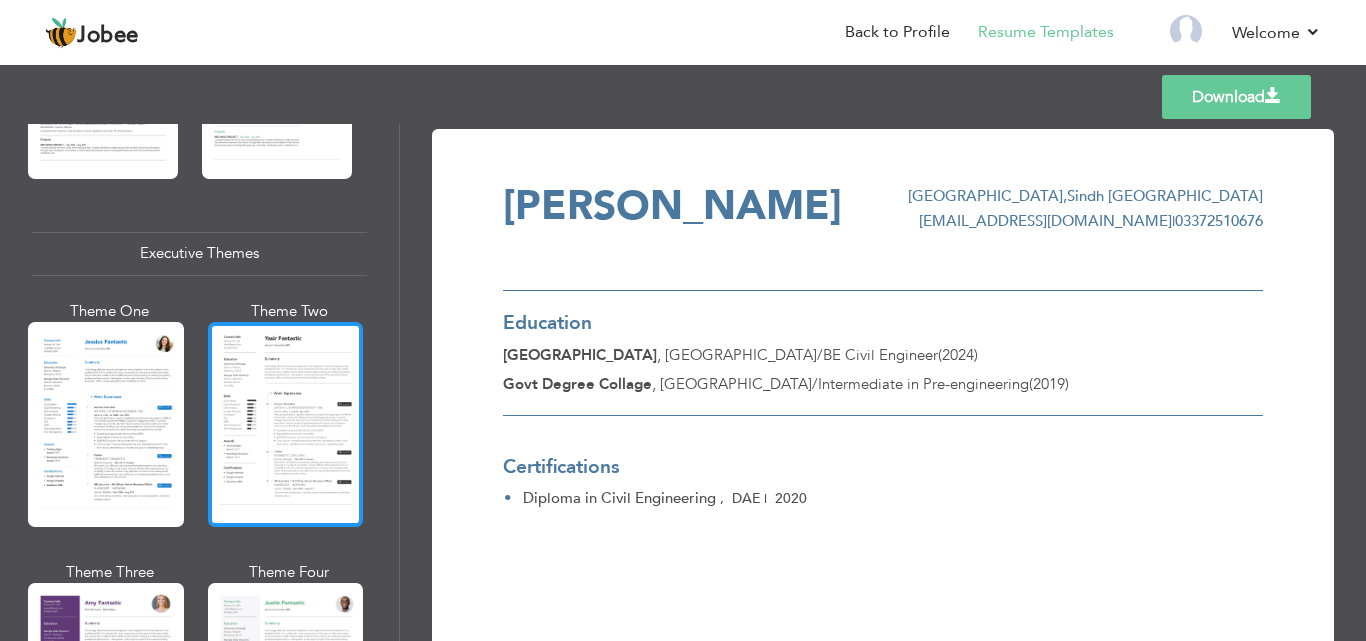 click at bounding box center [286, 424] 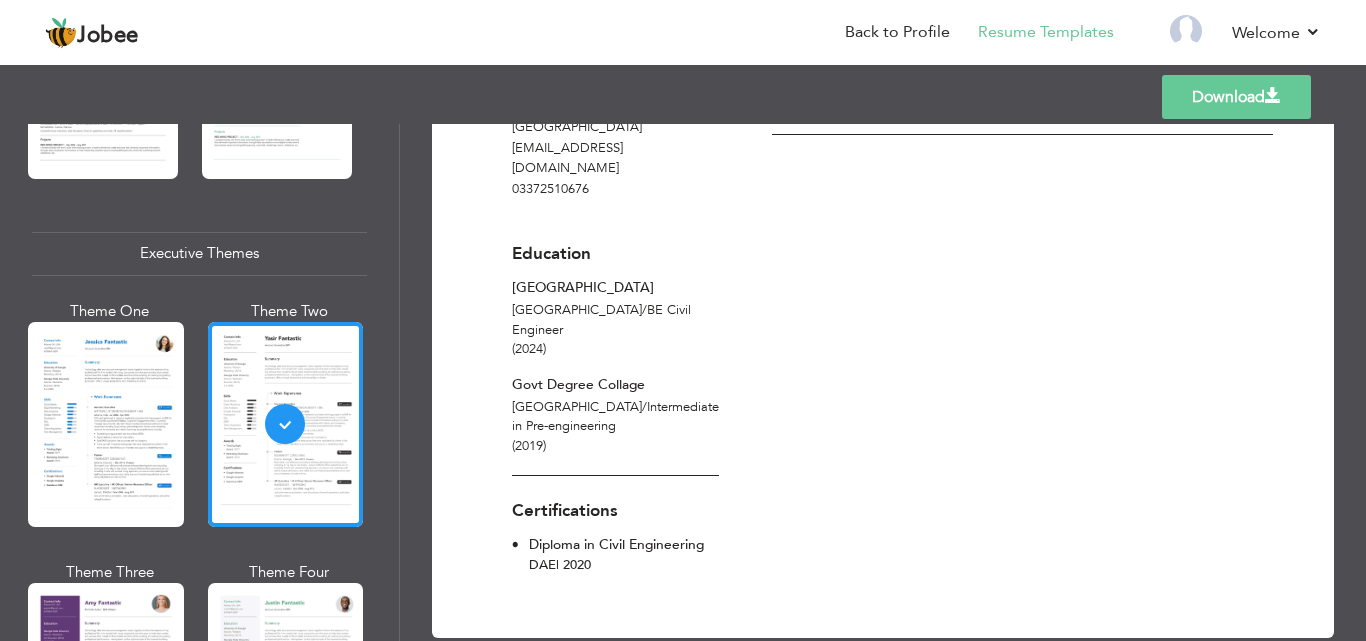 scroll, scrollTop: 0, scrollLeft: 0, axis: both 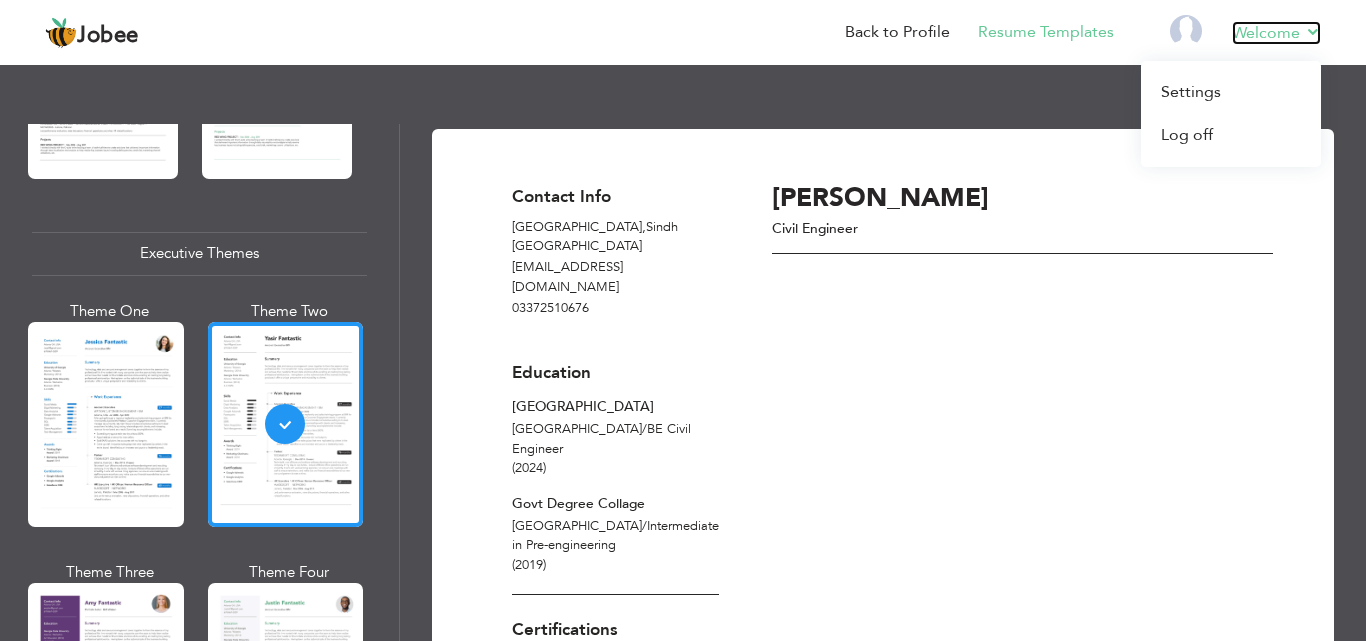 click on "Welcome" at bounding box center [1276, 33] 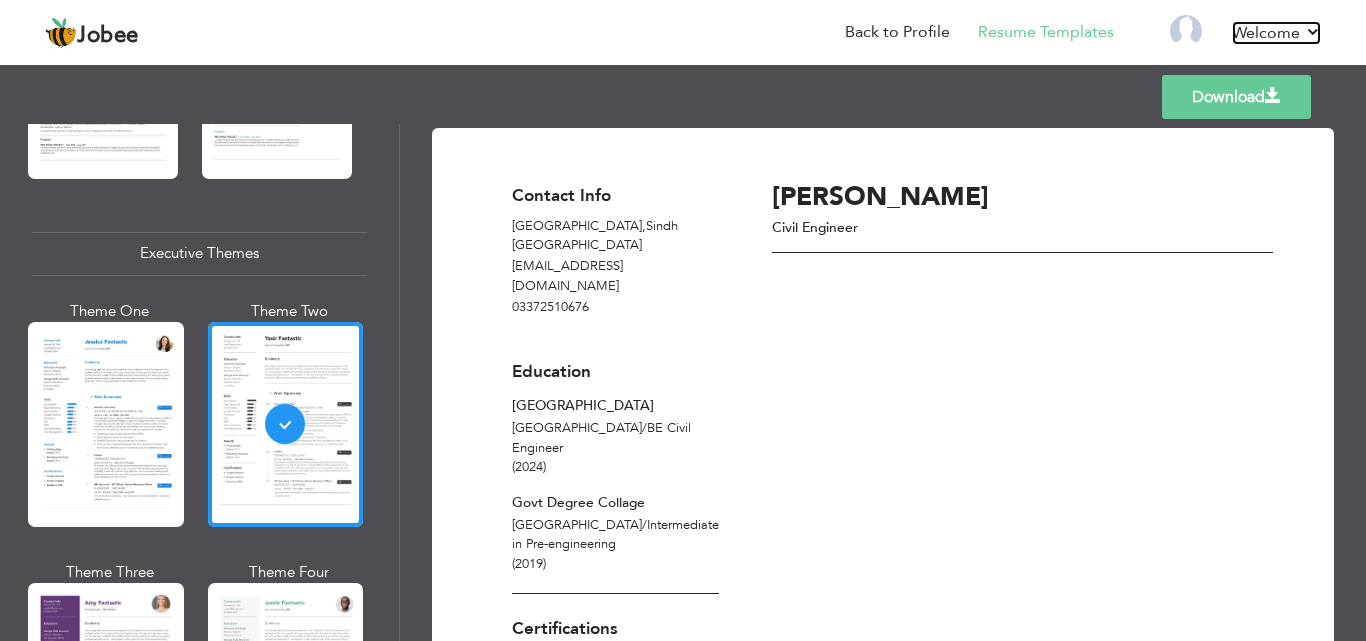 scroll, scrollTop: 0, scrollLeft: 0, axis: both 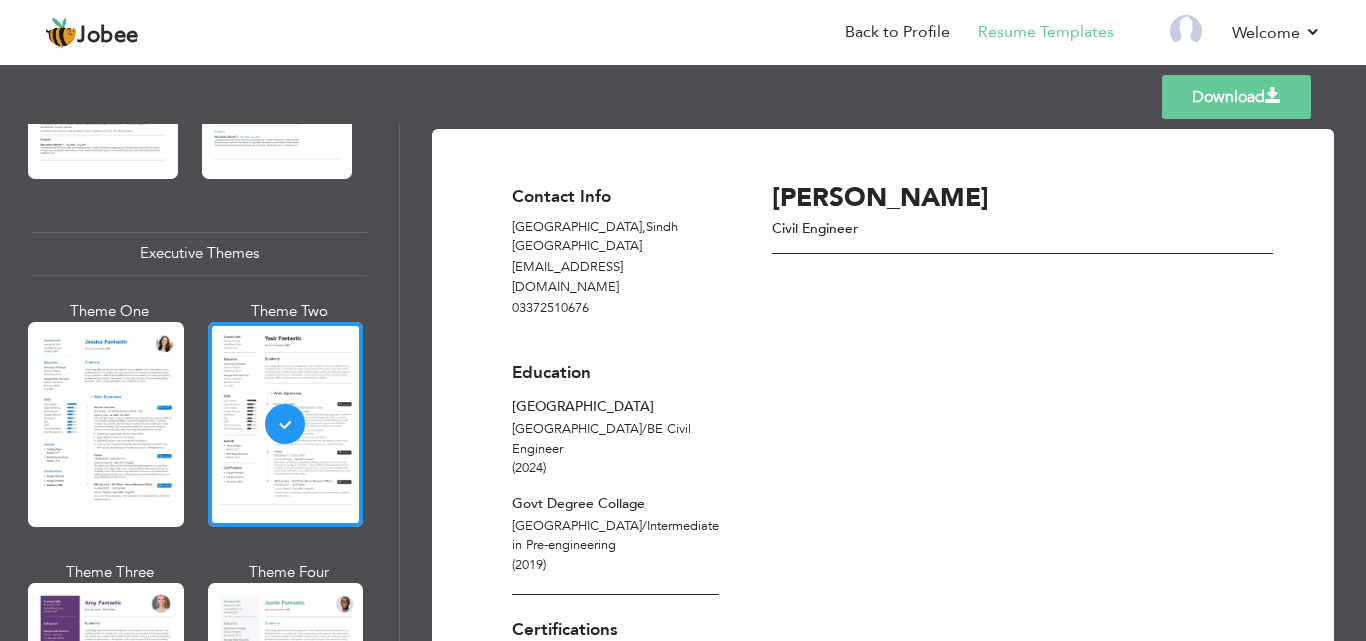 click on "Download" at bounding box center (1236, 97) 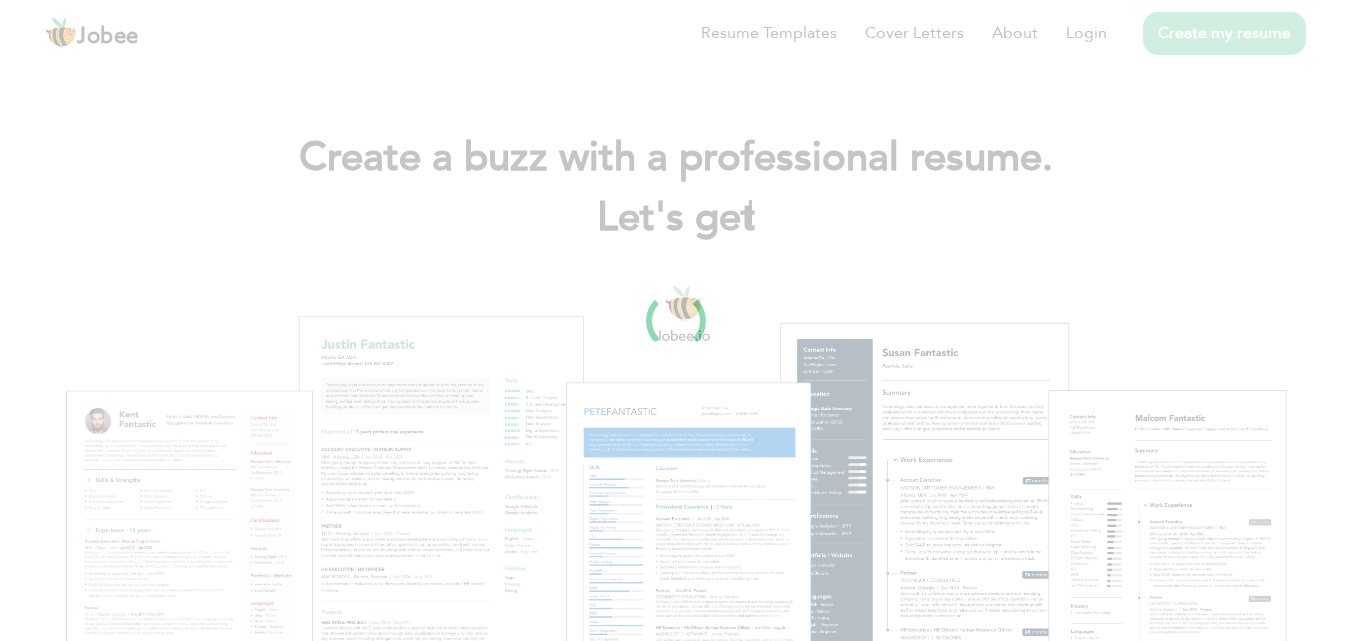 scroll, scrollTop: 0, scrollLeft: 0, axis: both 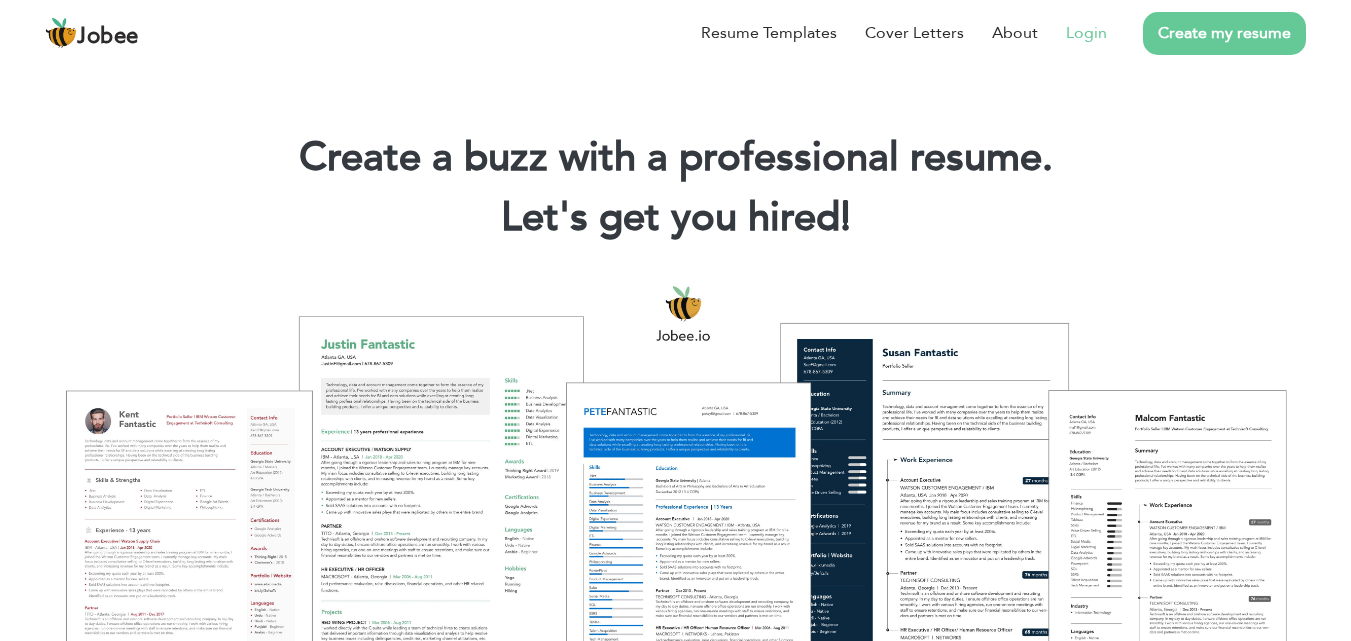 click on "Login" at bounding box center (1086, 33) 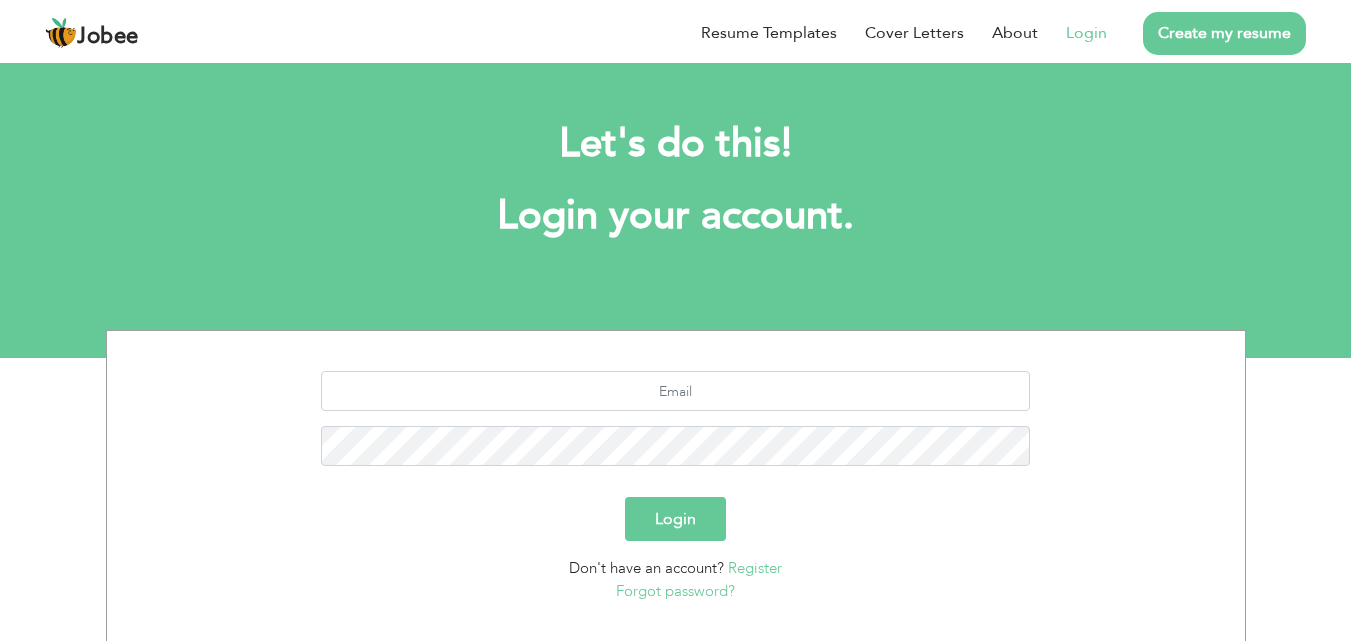 scroll, scrollTop: 0, scrollLeft: 0, axis: both 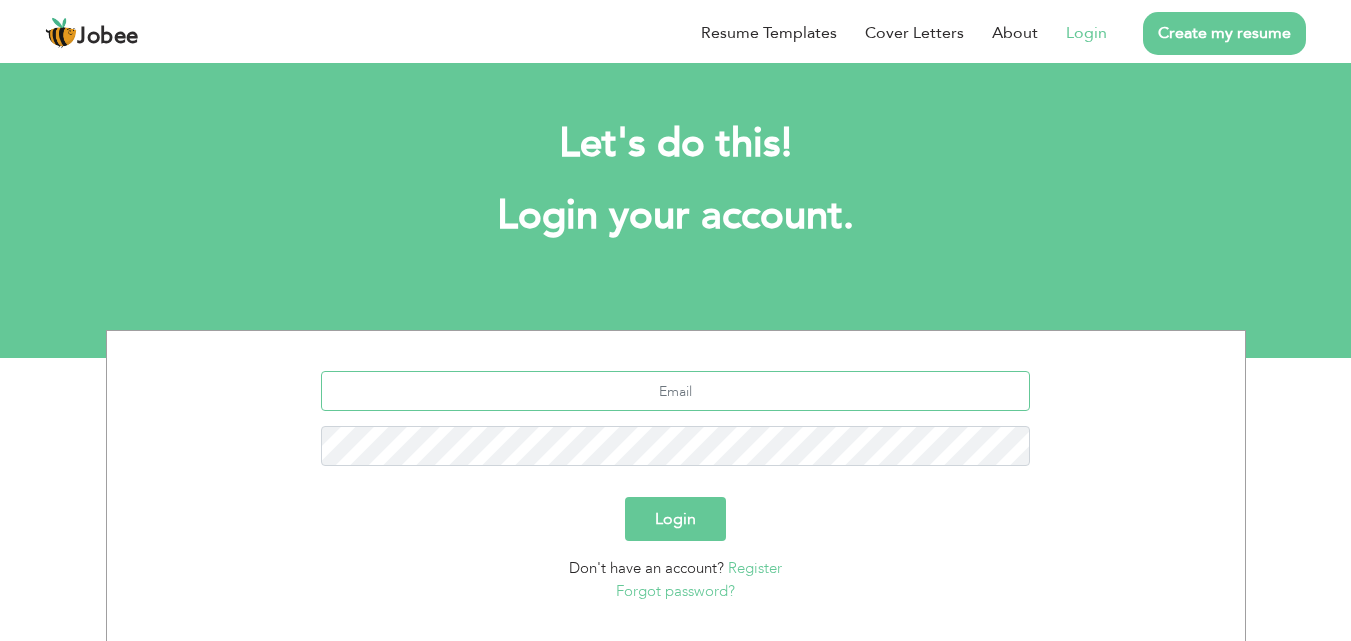 click at bounding box center (675, 391) 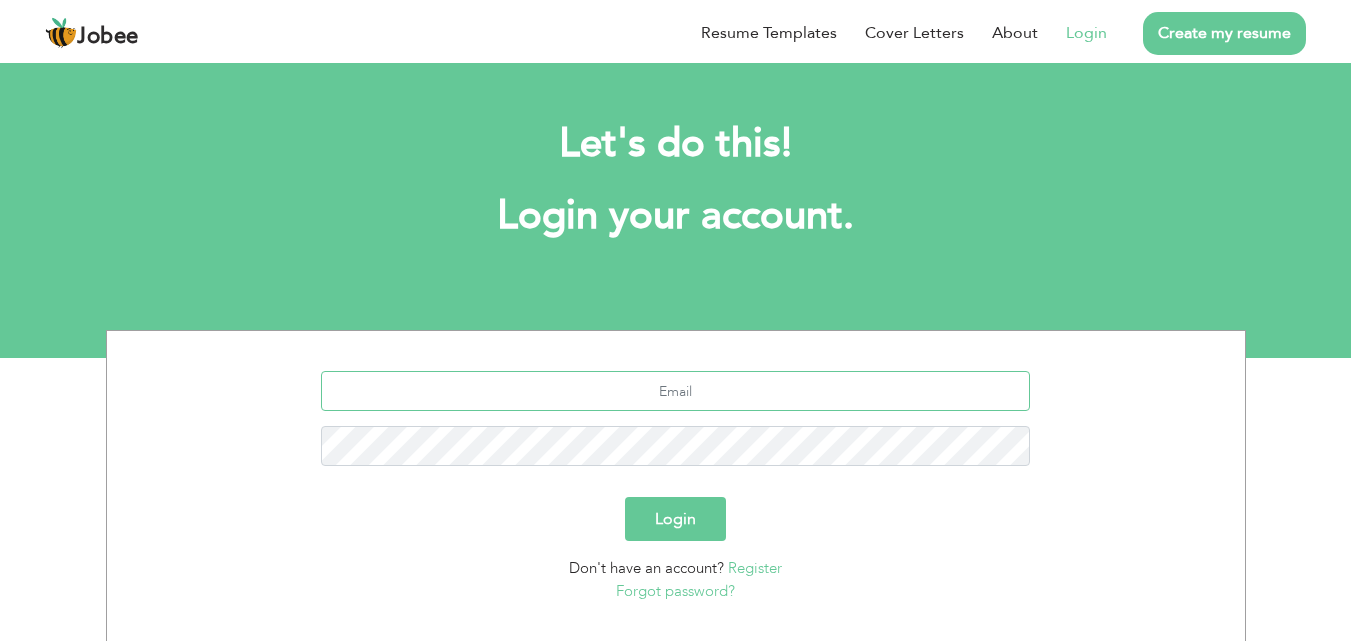 type on "[EMAIL_ADDRESS][DOMAIN_NAME]" 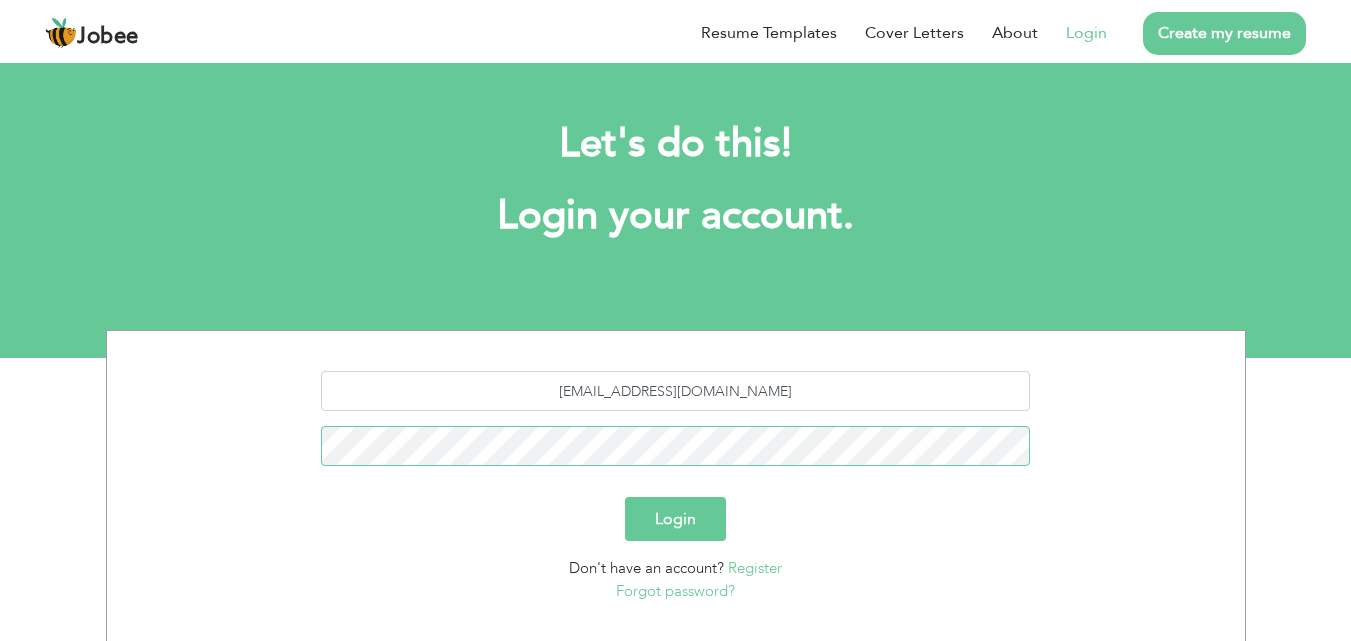 click on "Login" at bounding box center [675, 519] 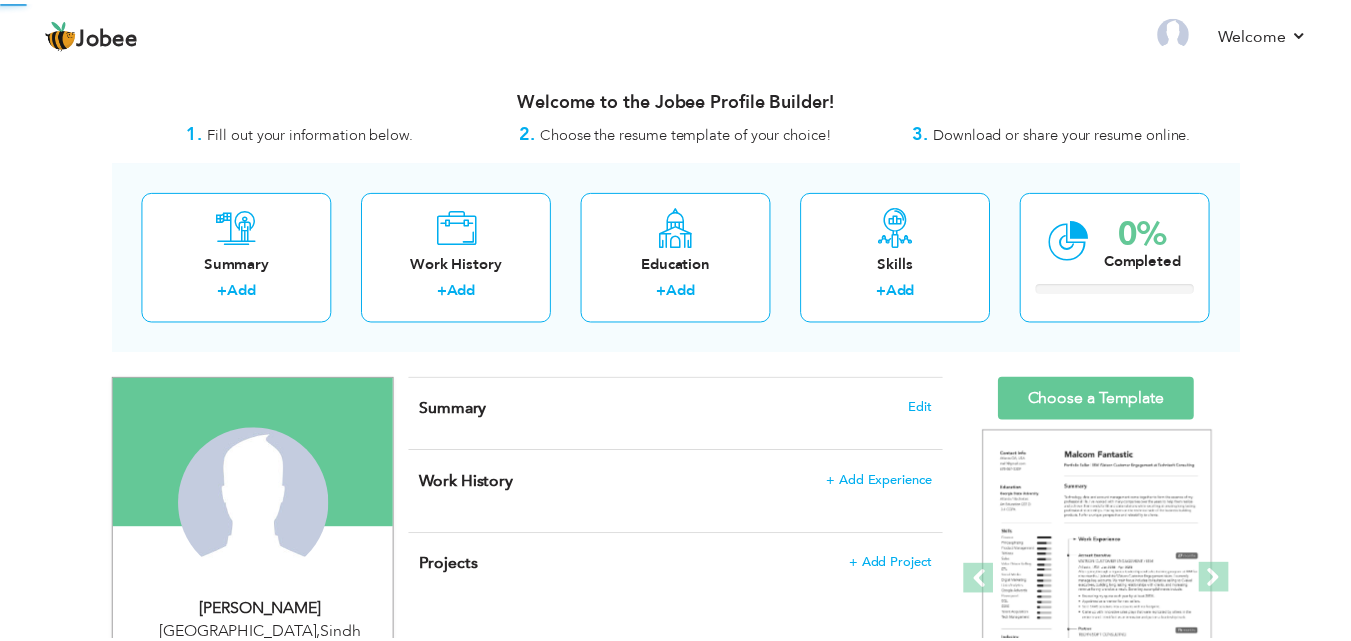scroll, scrollTop: 0, scrollLeft: 0, axis: both 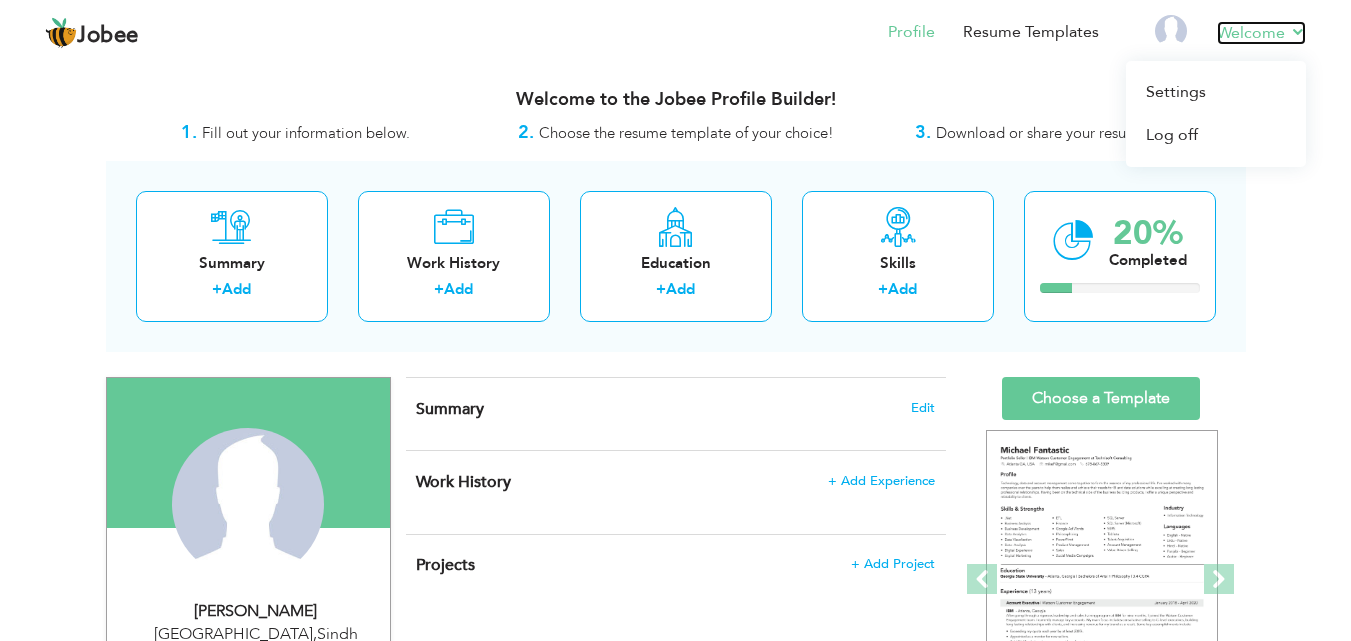 click on "Welcome" at bounding box center [1261, 33] 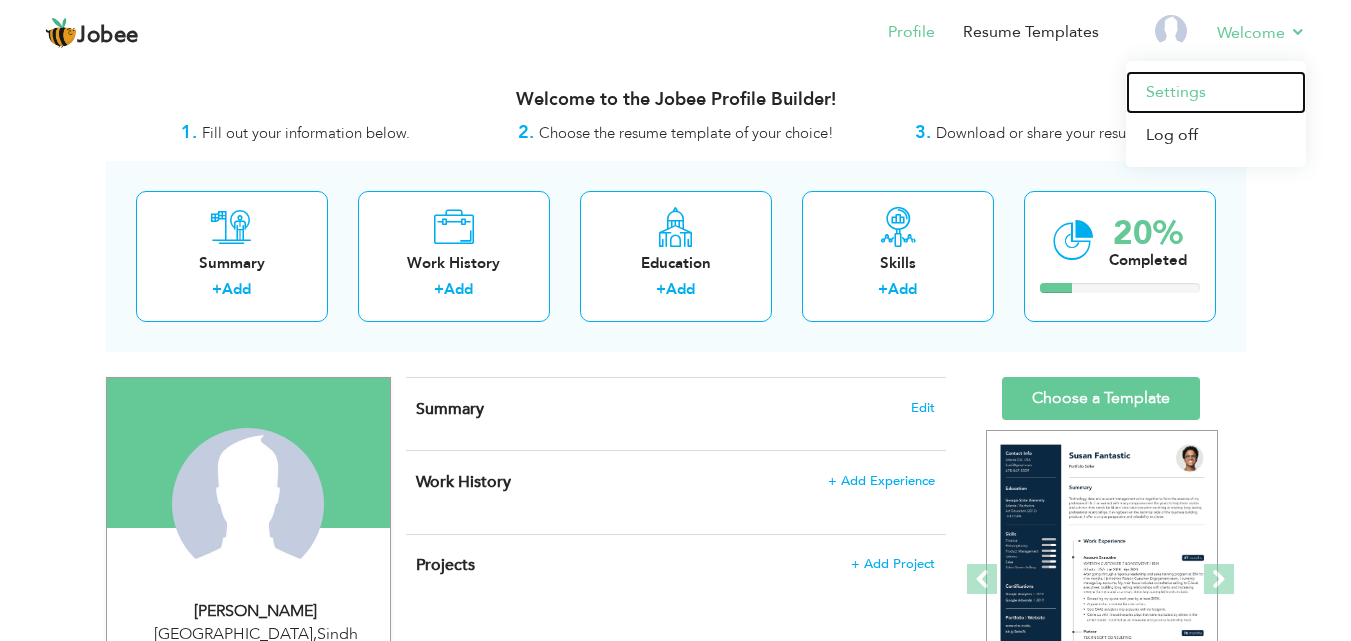 click on "Settings" at bounding box center (1216, 92) 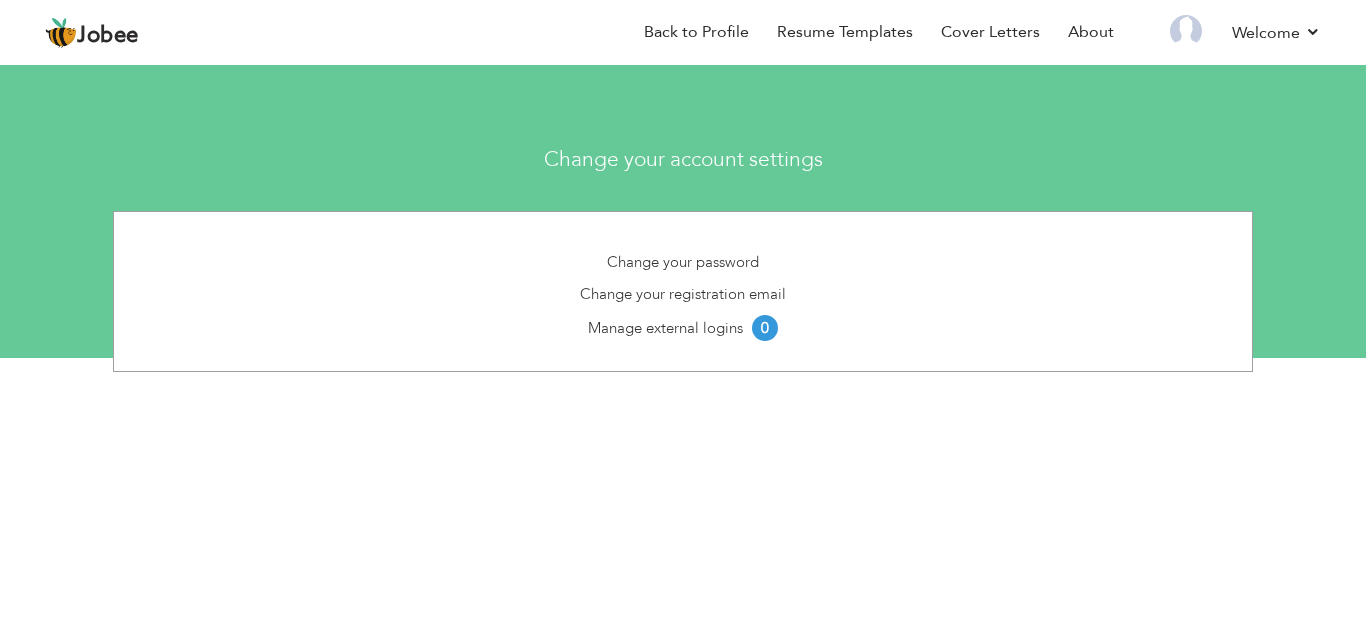 scroll, scrollTop: 0, scrollLeft: 0, axis: both 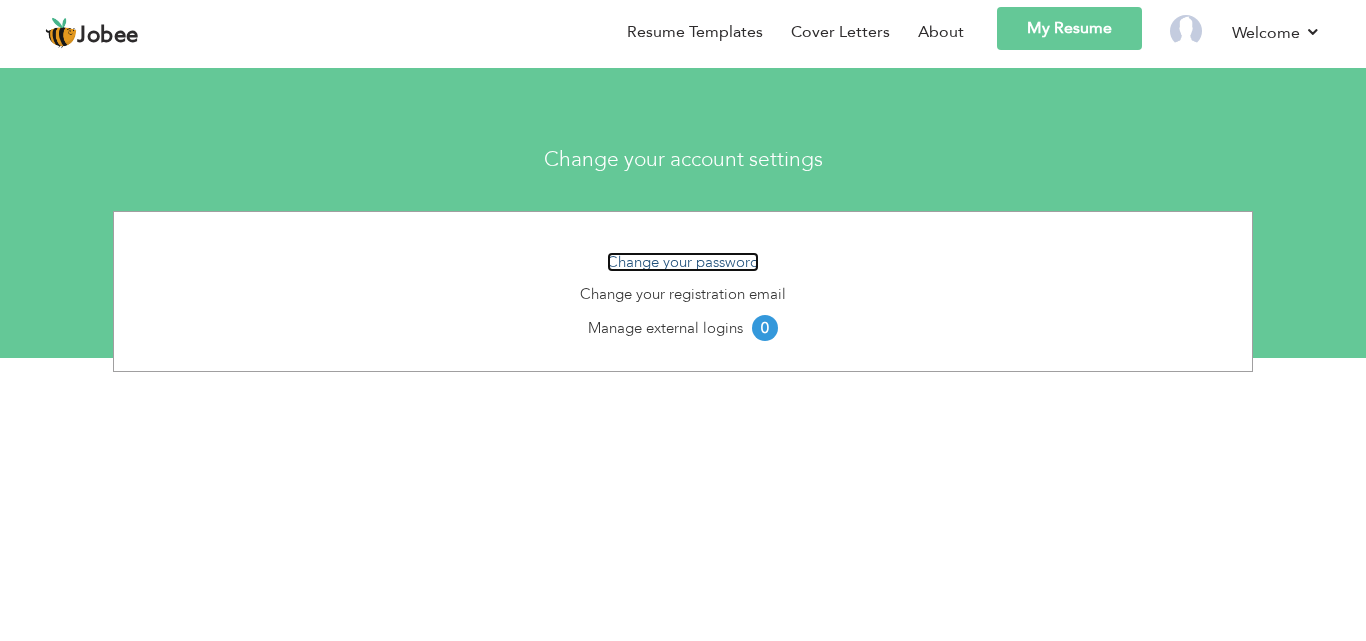 click on "Change your password" at bounding box center [683, 262] 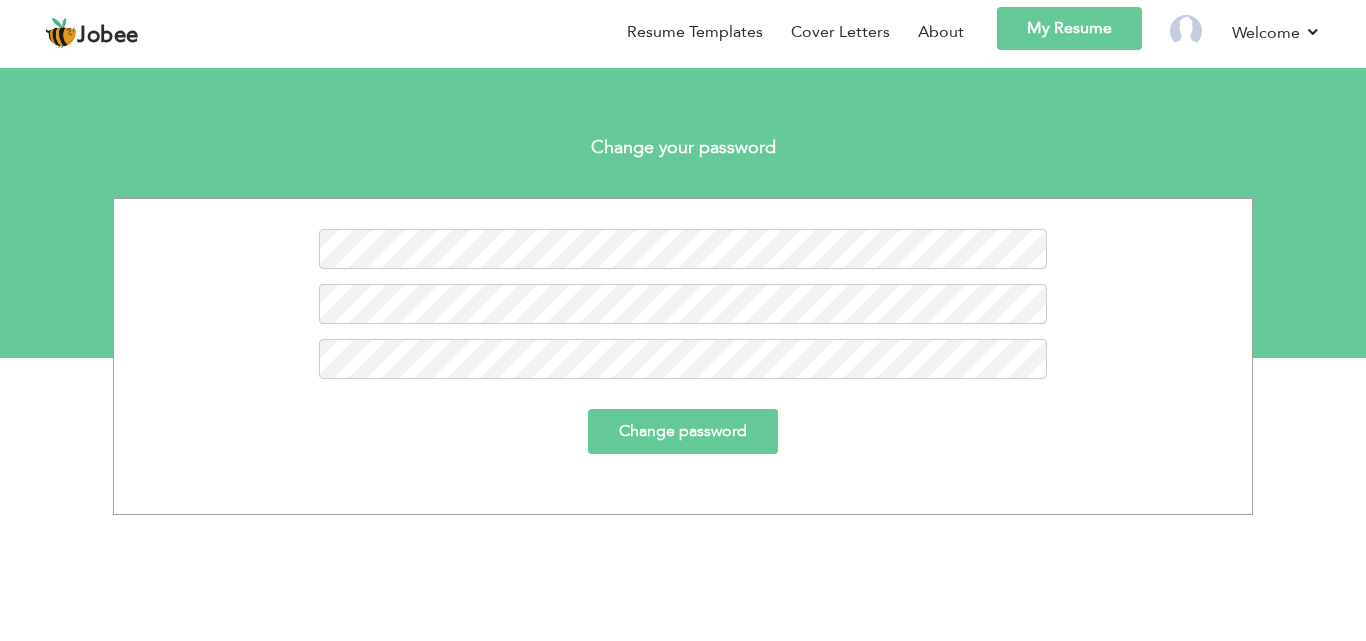scroll, scrollTop: 0, scrollLeft: 0, axis: both 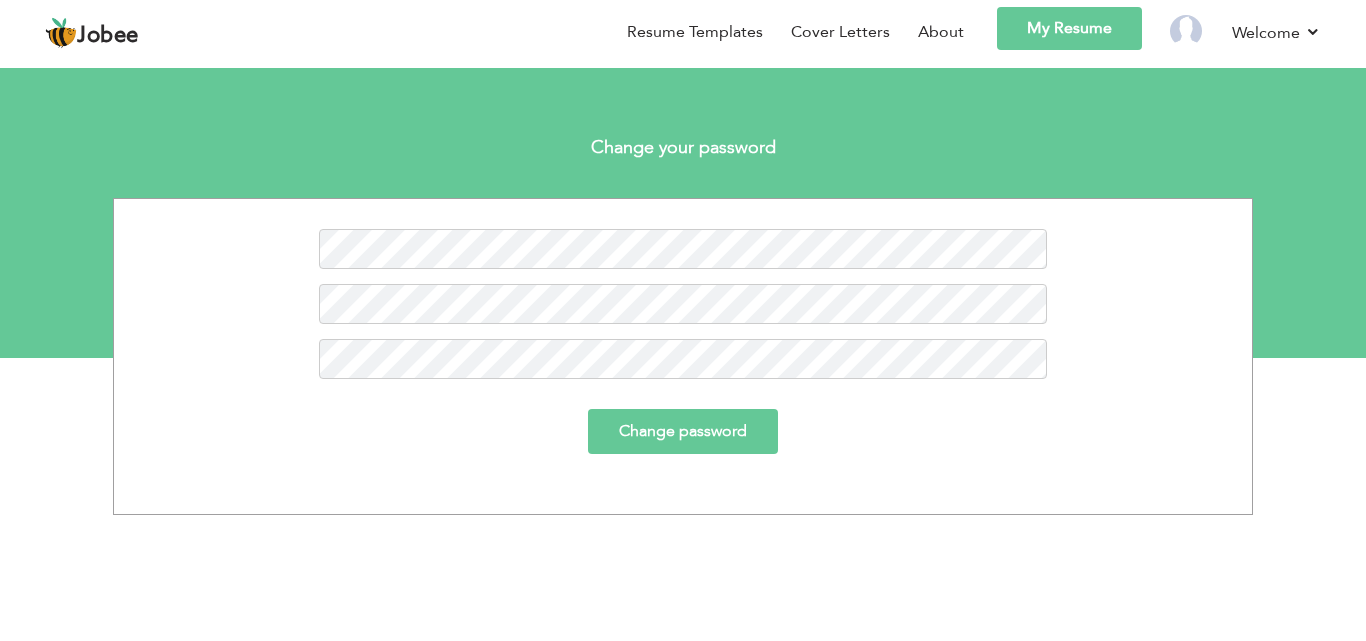 click on "Change password" at bounding box center [683, 431] 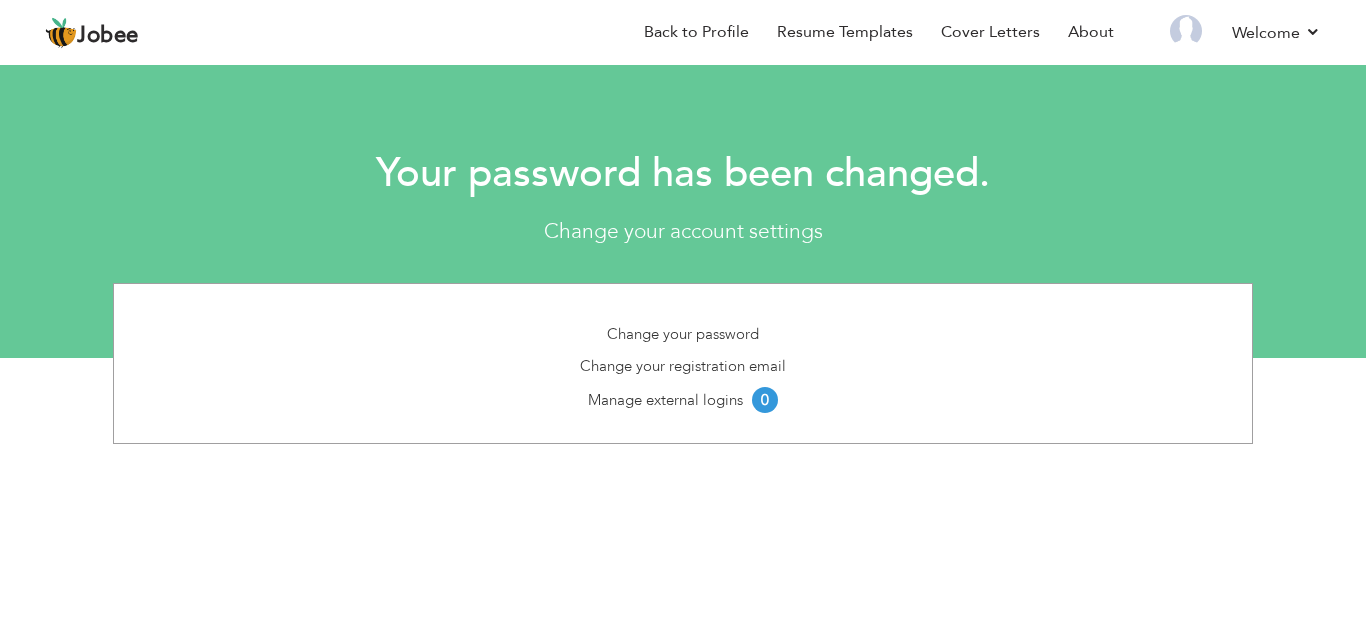 scroll, scrollTop: 0, scrollLeft: 0, axis: both 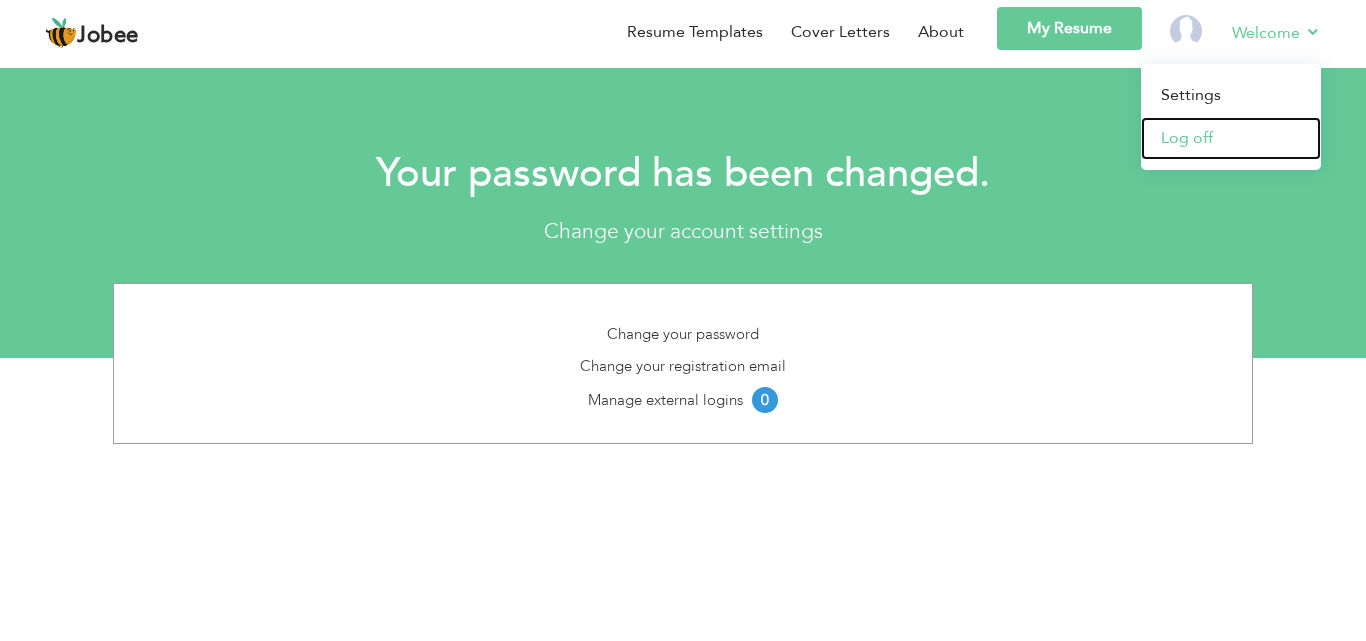 click on "Log off" at bounding box center [1231, 138] 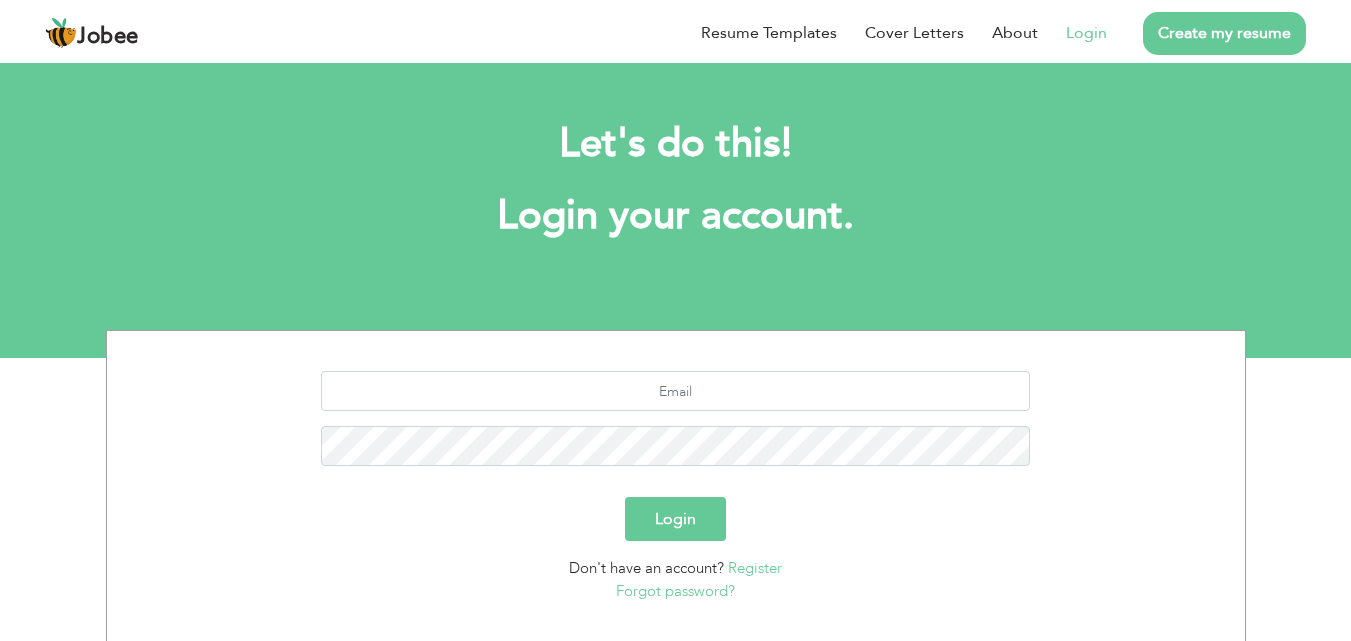 scroll, scrollTop: 0, scrollLeft: 0, axis: both 